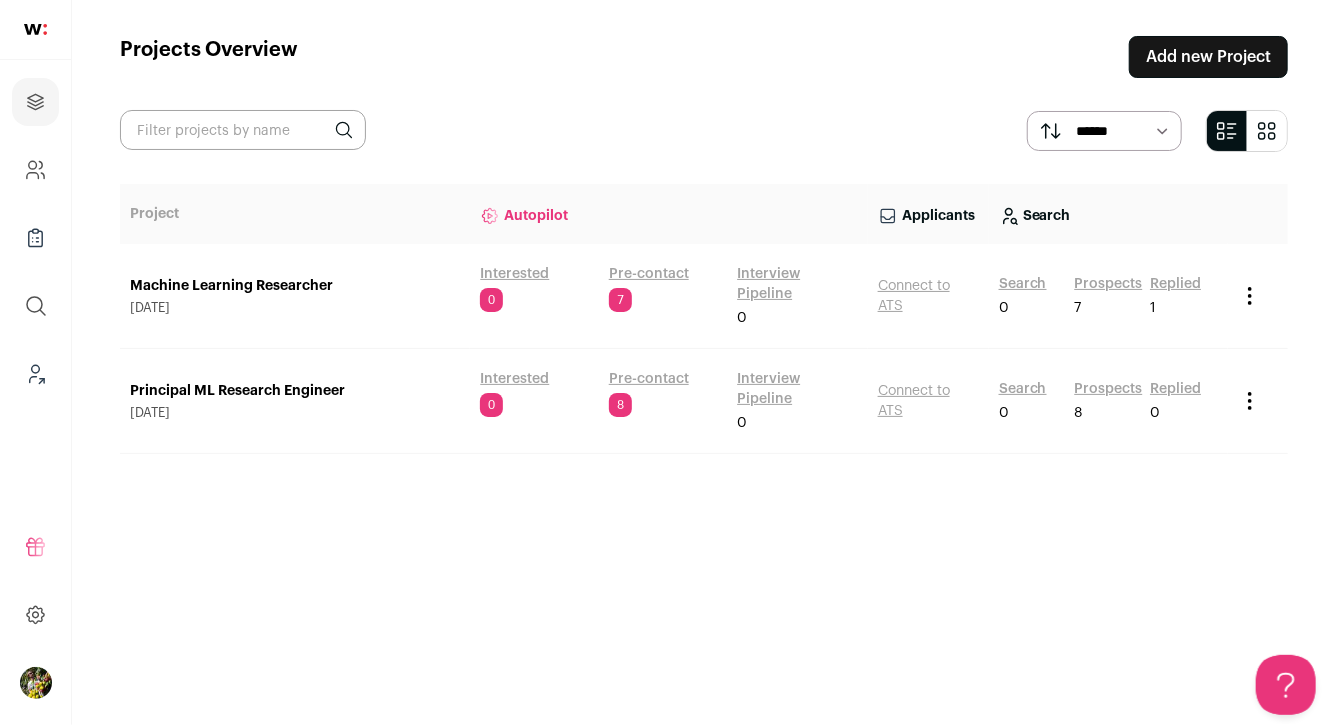 scroll, scrollTop: 0, scrollLeft: 0, axis: both 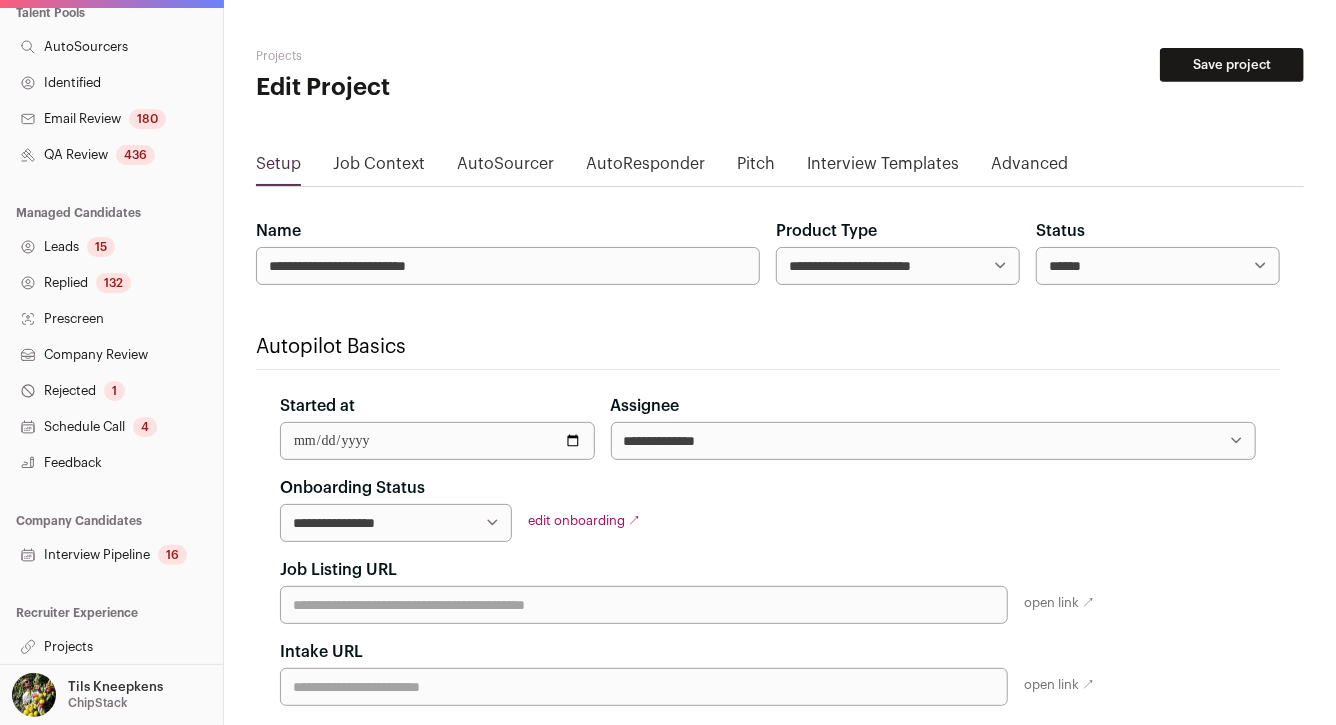 click on "Projects" at bounding box center [111, 647] 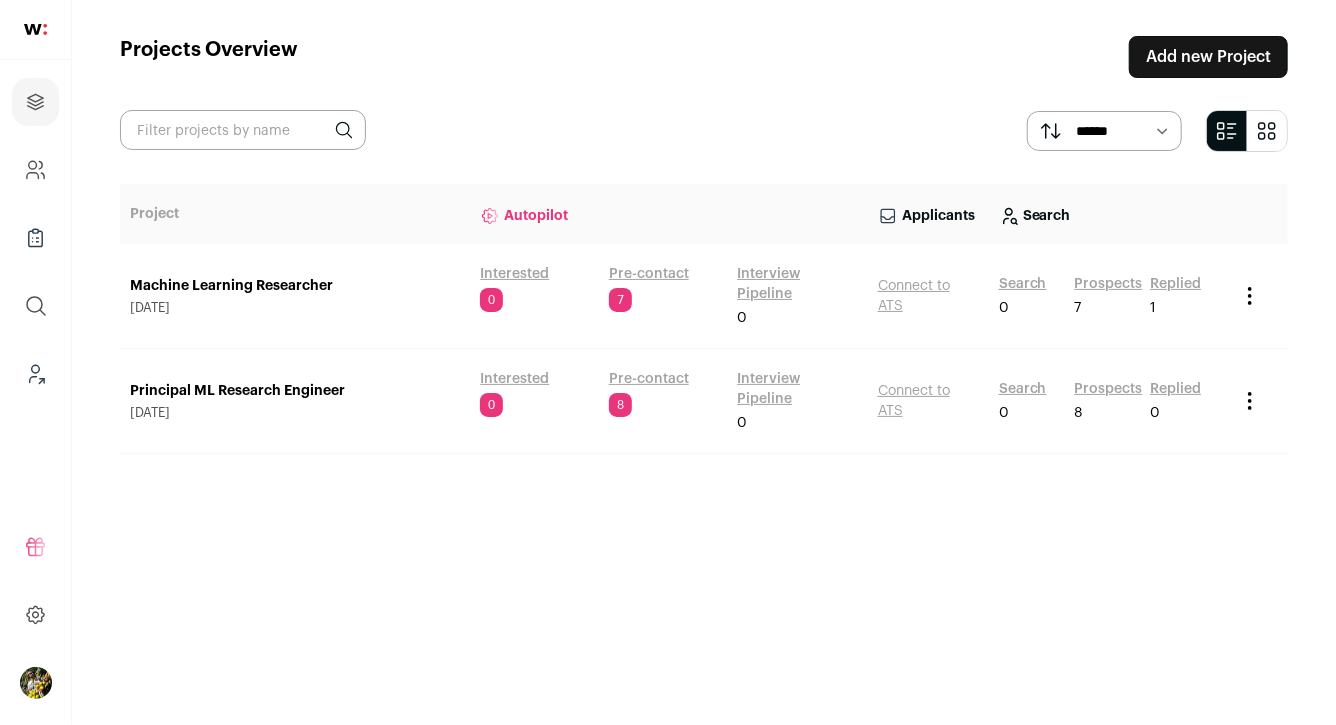 click on "Pre-contact" at bounding box center [649, 274] 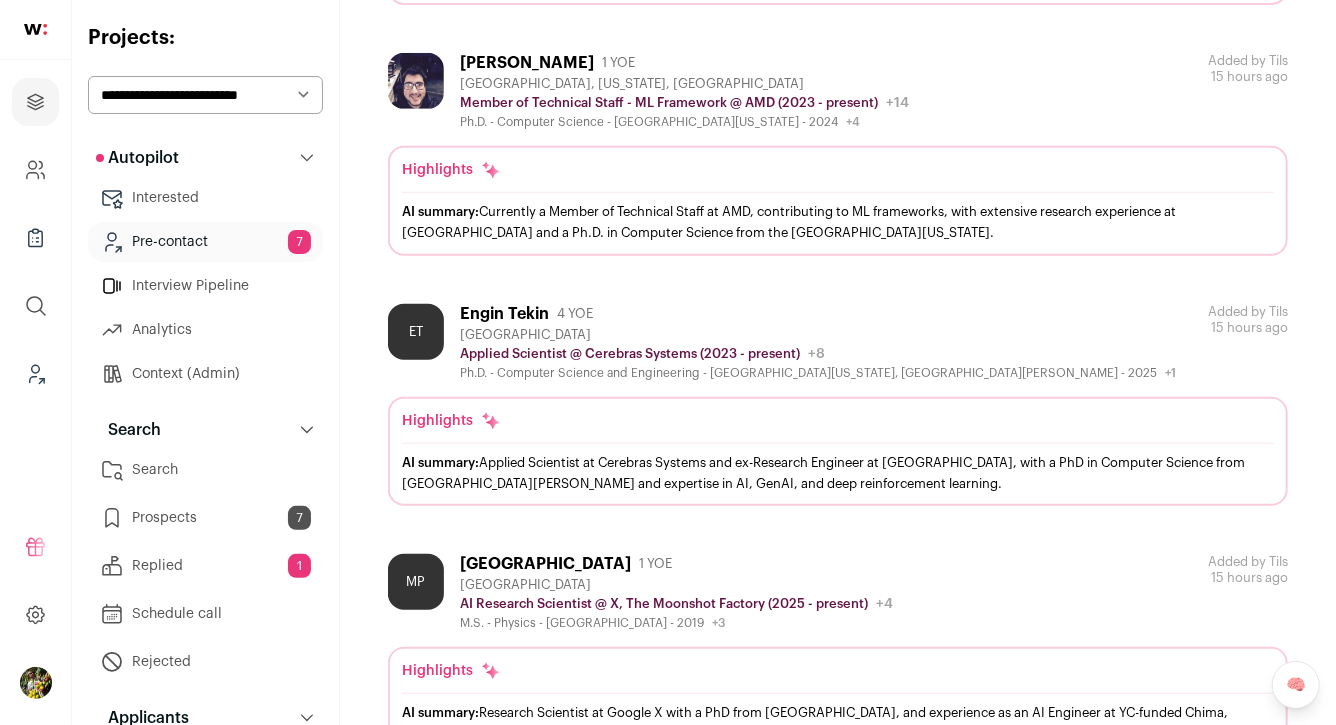 scroll, scrollTop: 0, scrollLeft: 0, axis: both 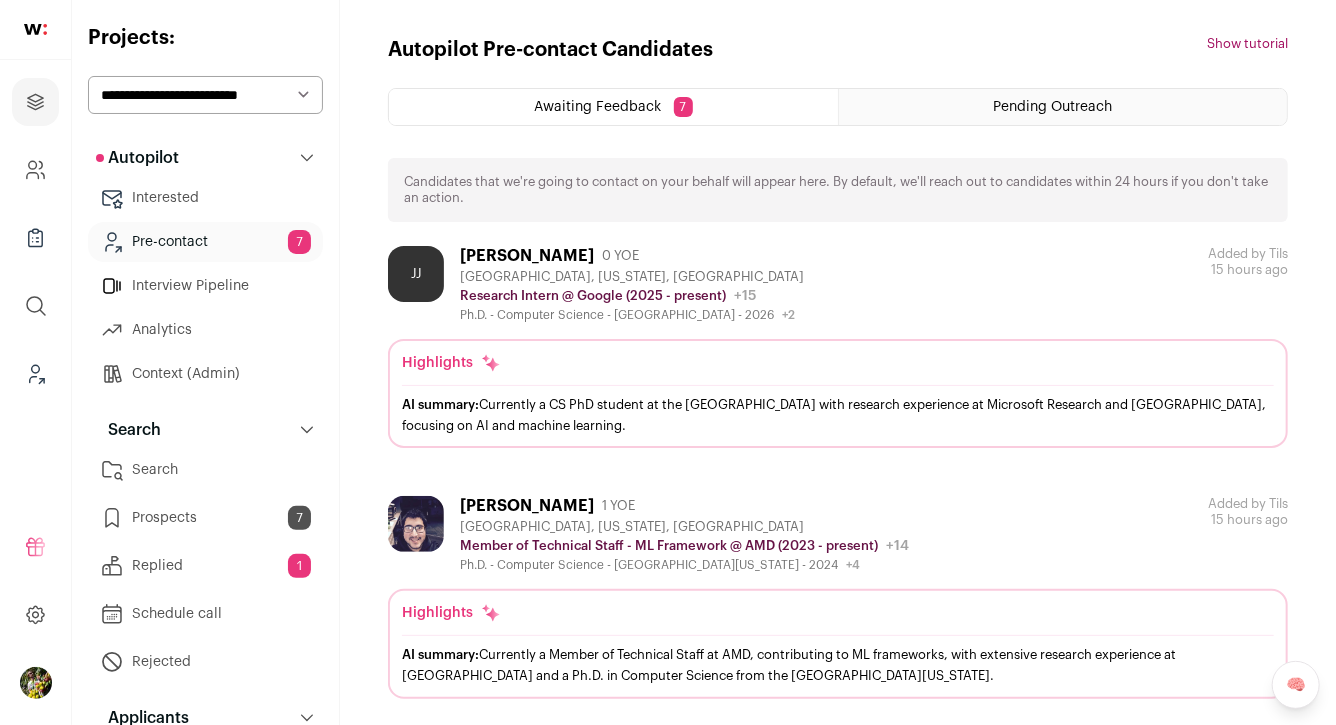 click on "Mountain View, California, United States" at bounding box center (632, 277) 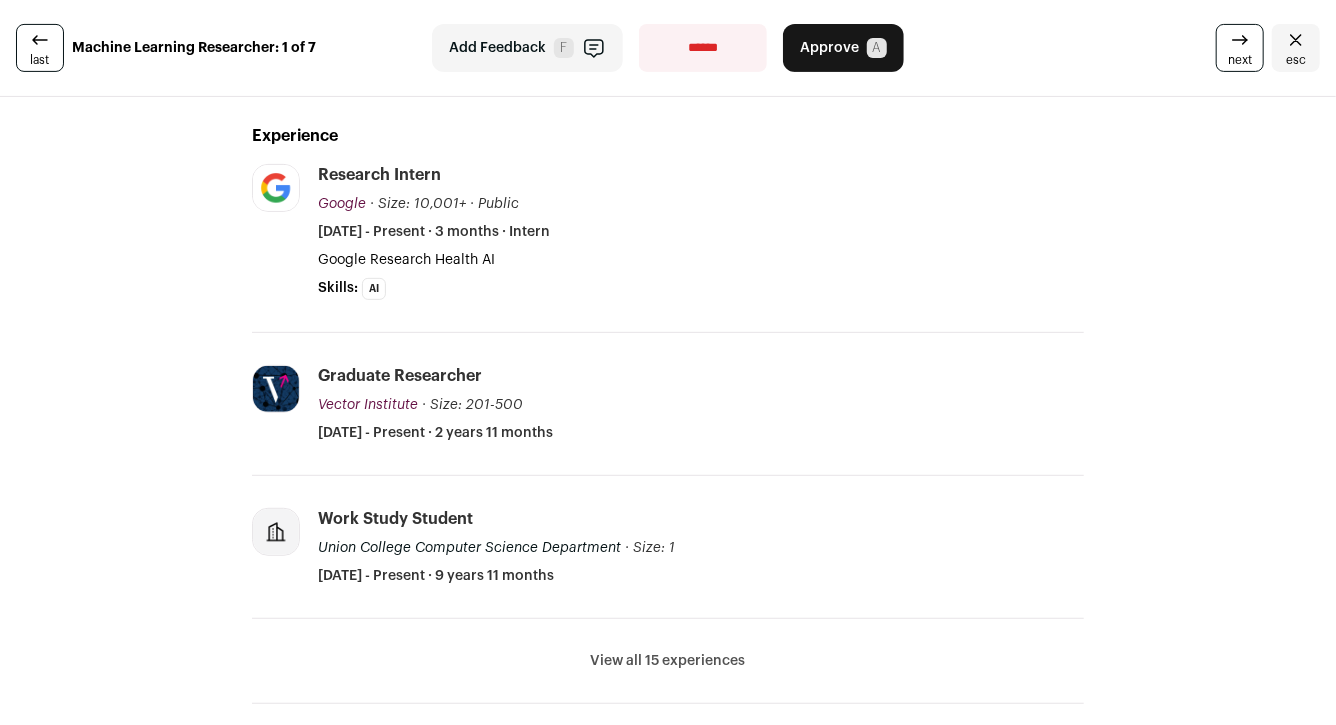 scroll, scrollTop: 284, scrollLeft: 0, axis: vertical 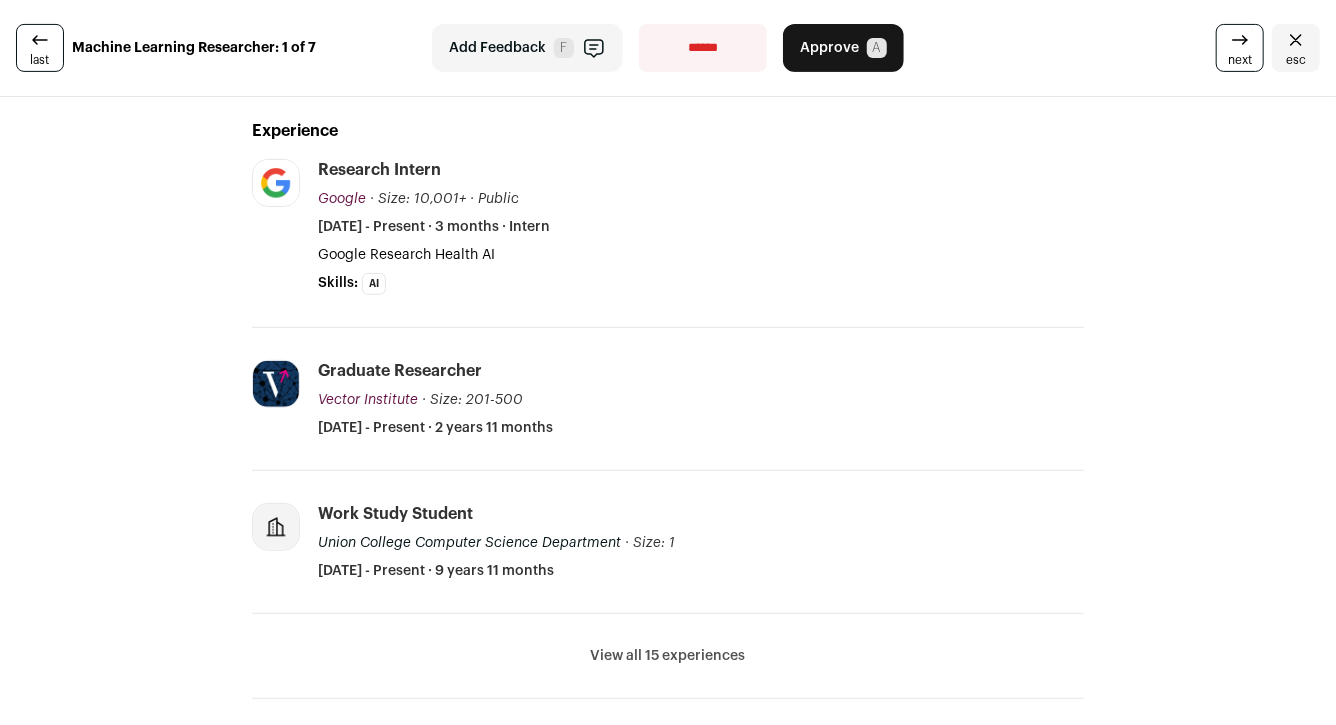 click on "View all 15 experiences" at bounding box center [668, 656] 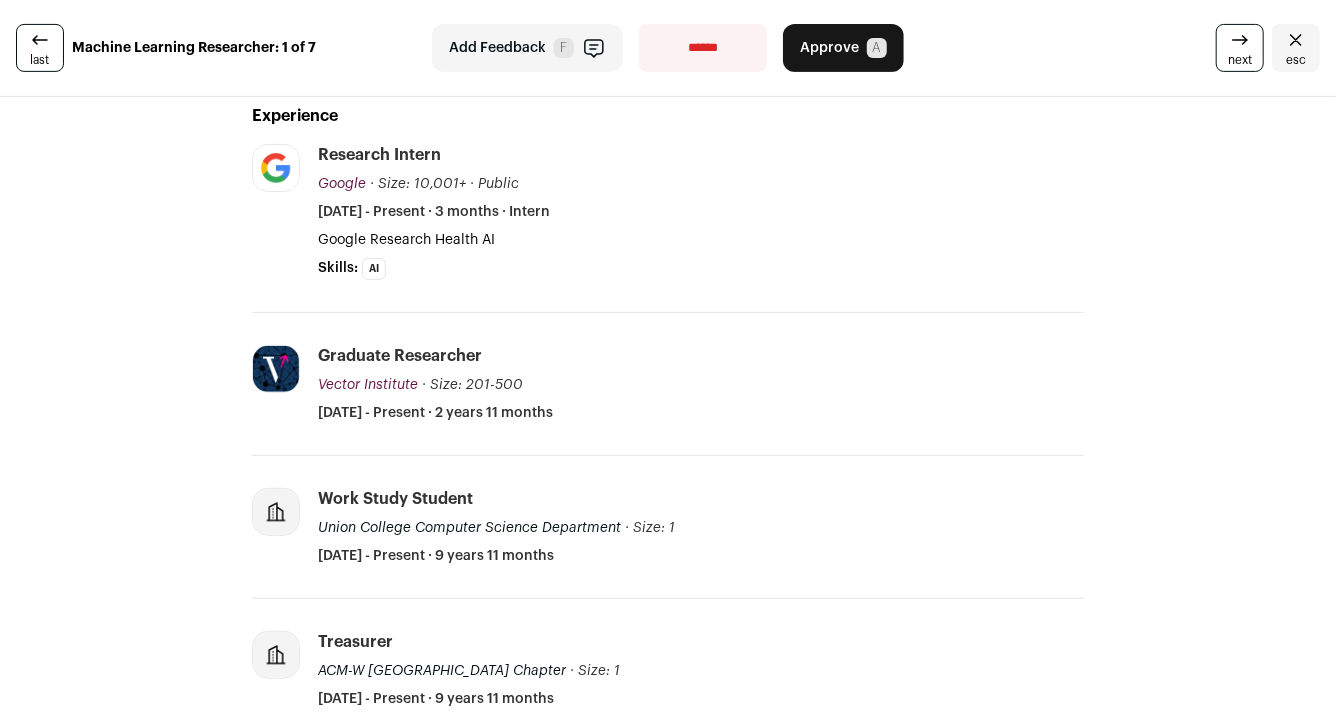 scroll, scrollTop: 295, scrollLeft: 0, axis: vertical 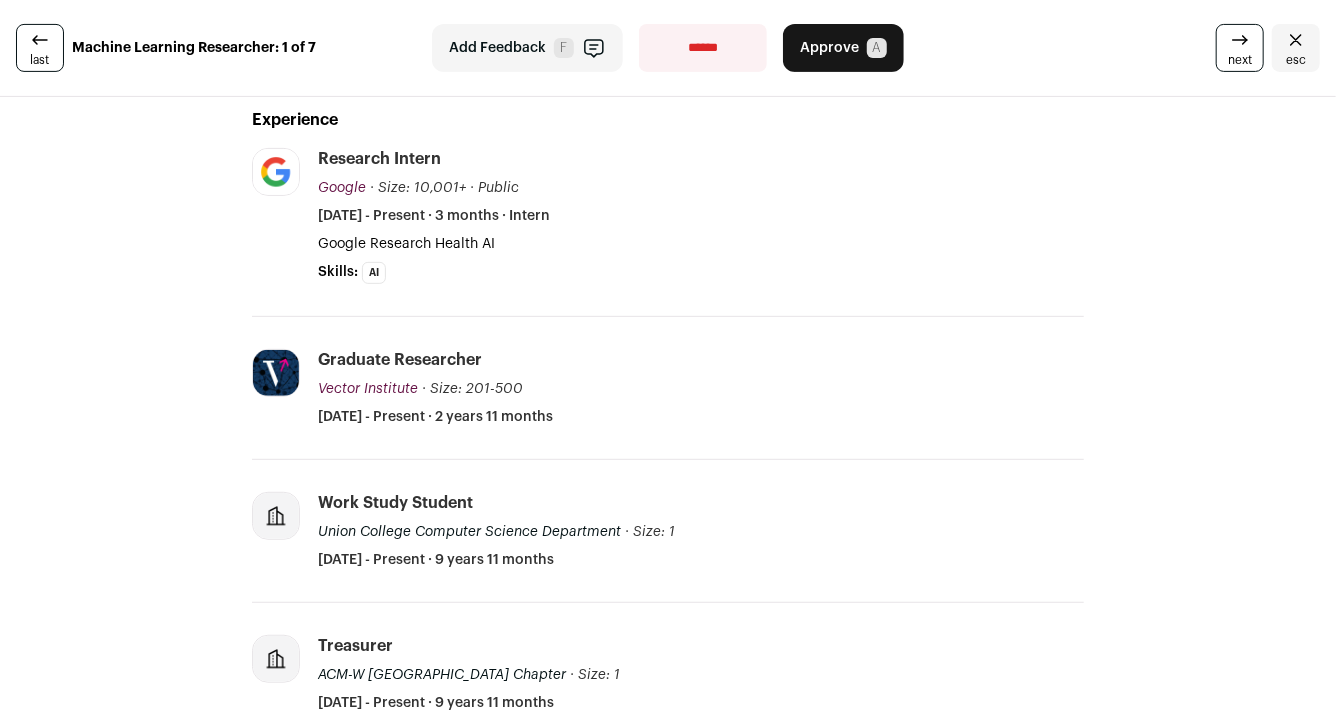 click on "Add Feedback" at bounding box center [497, 48] 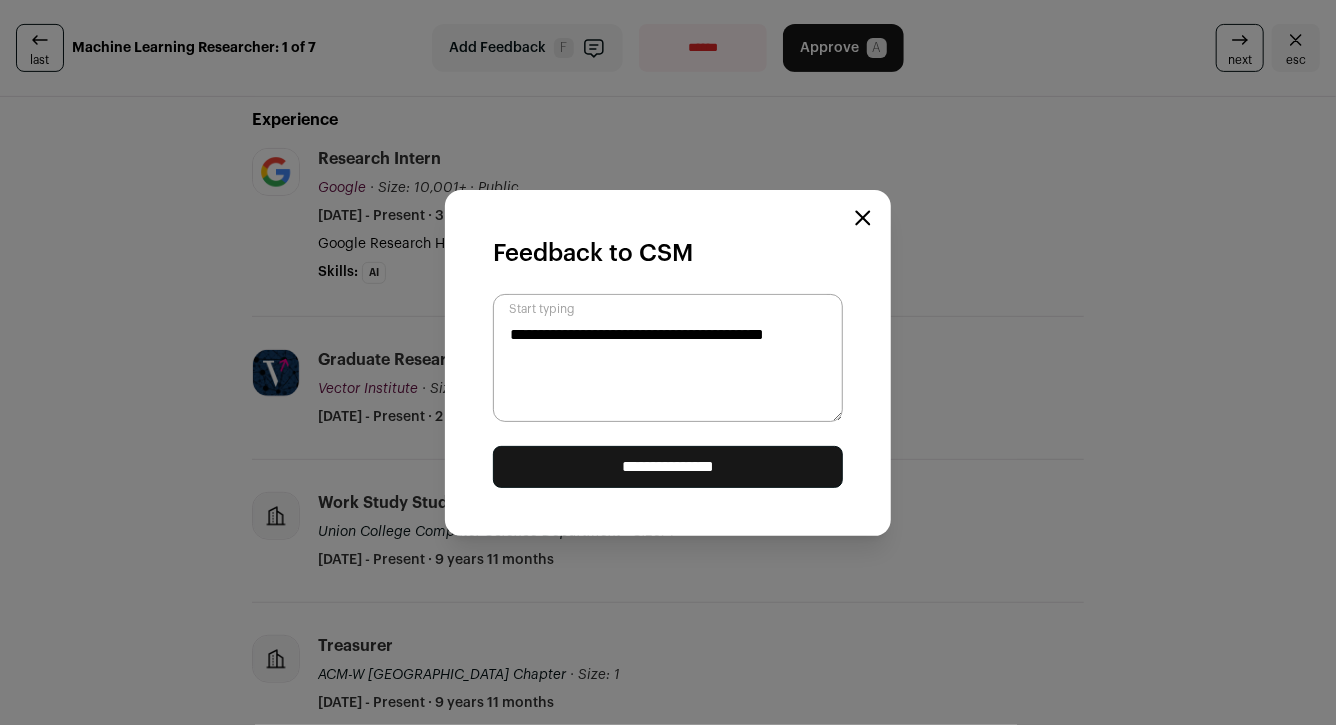 click on "**********" at bounding box center (668, 358) 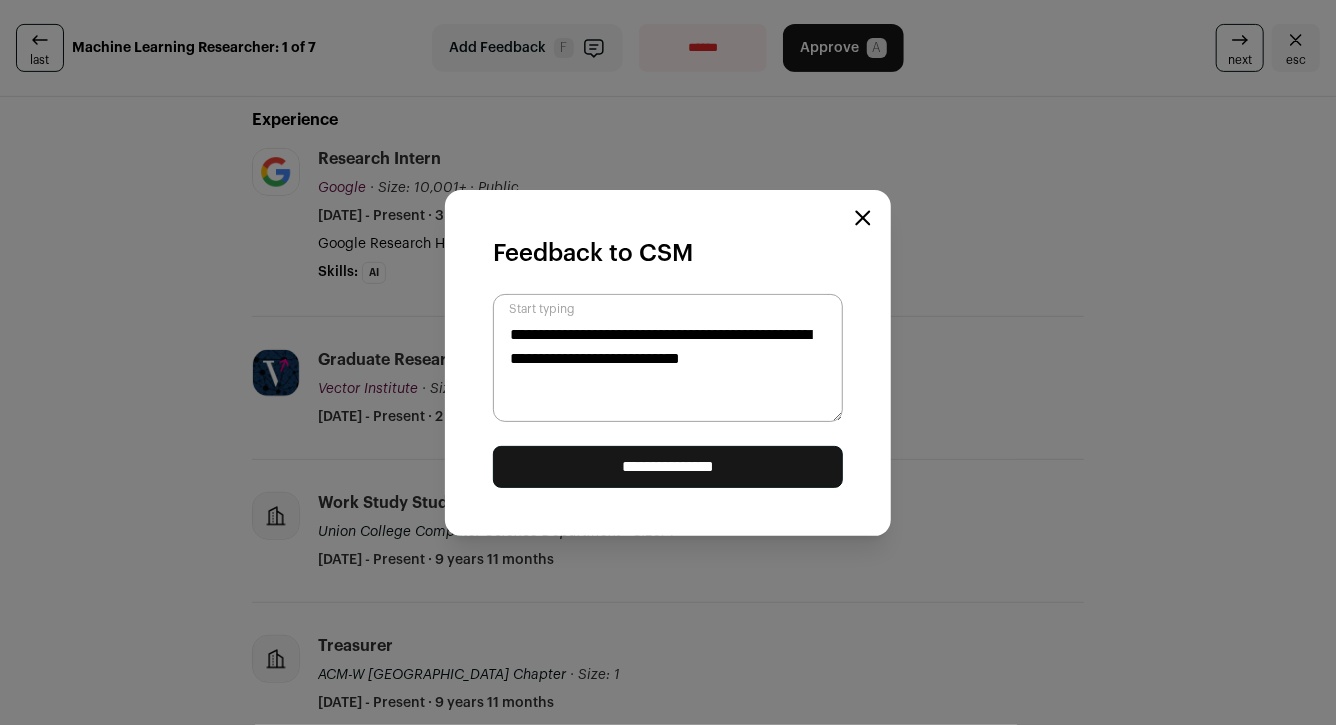type on "**********" 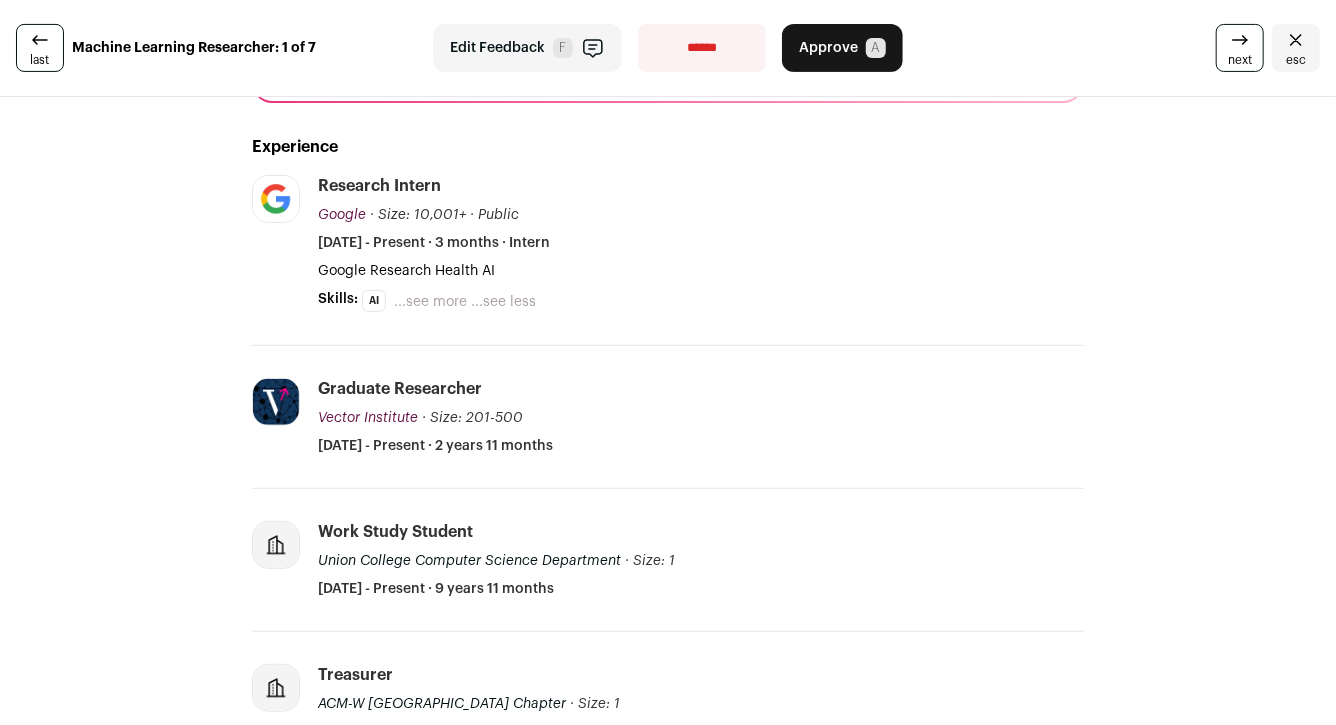 scroll, scrollTop: 267, scrollLeft: 0, axis: vertical 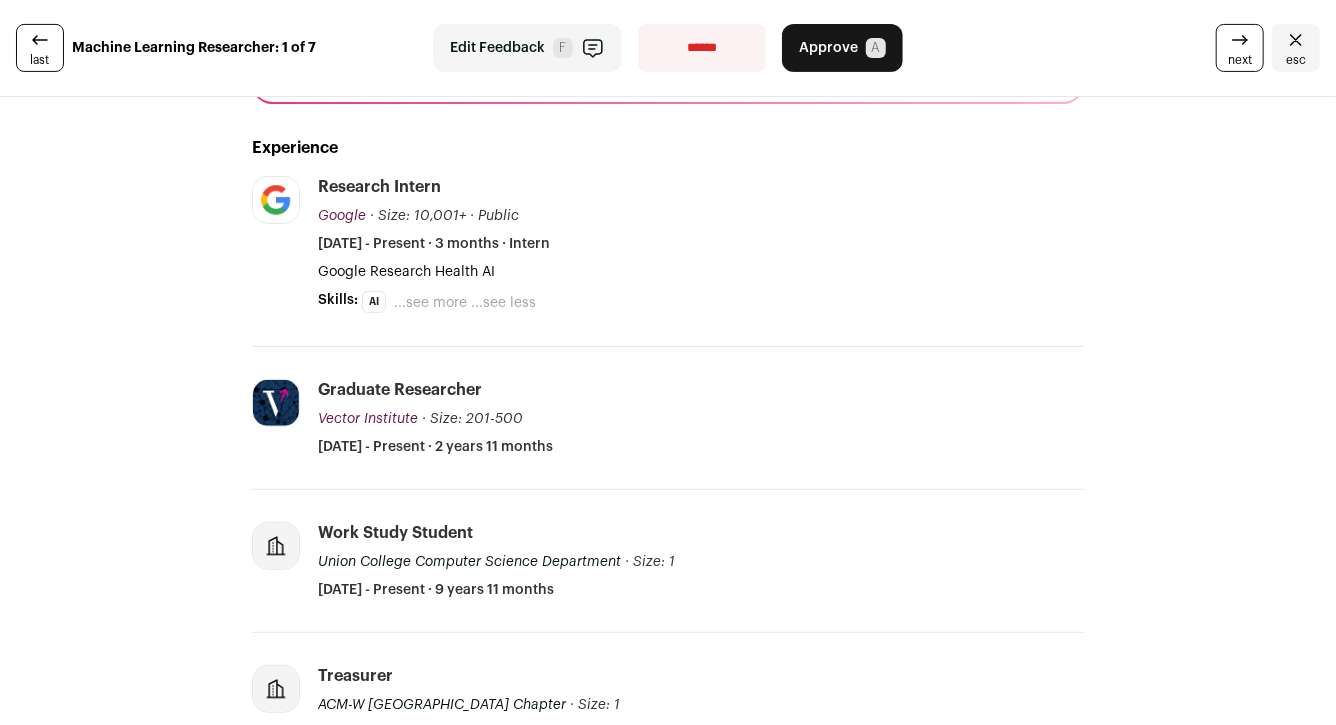 click on "...see more" at bounding box center (430, 303) 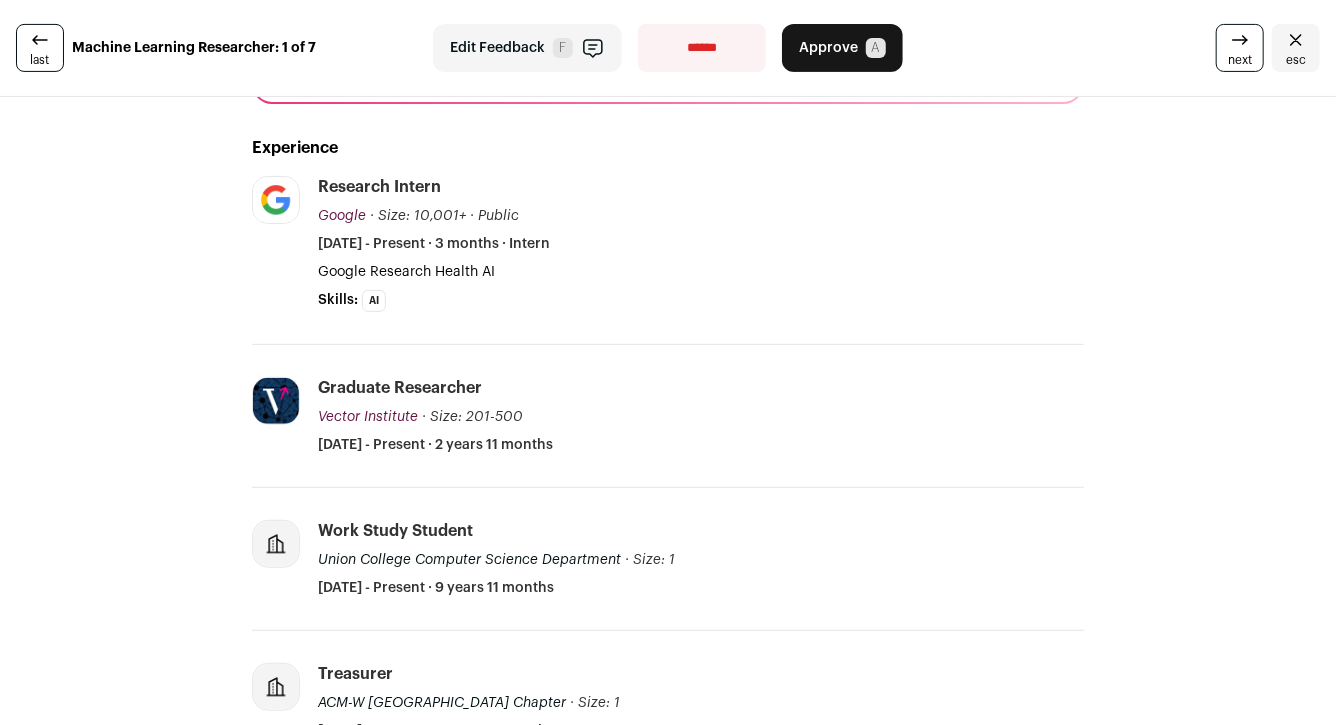 click on "**********" at bounding box center (702, 48) 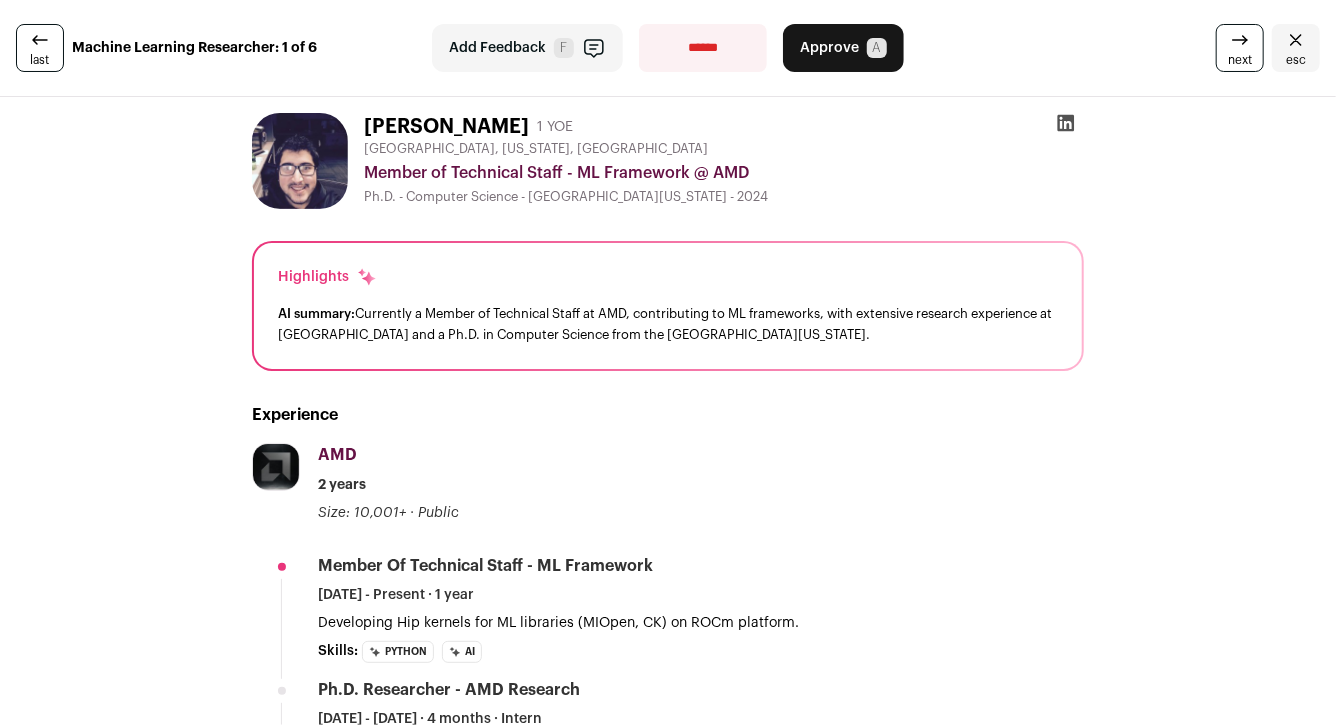 click 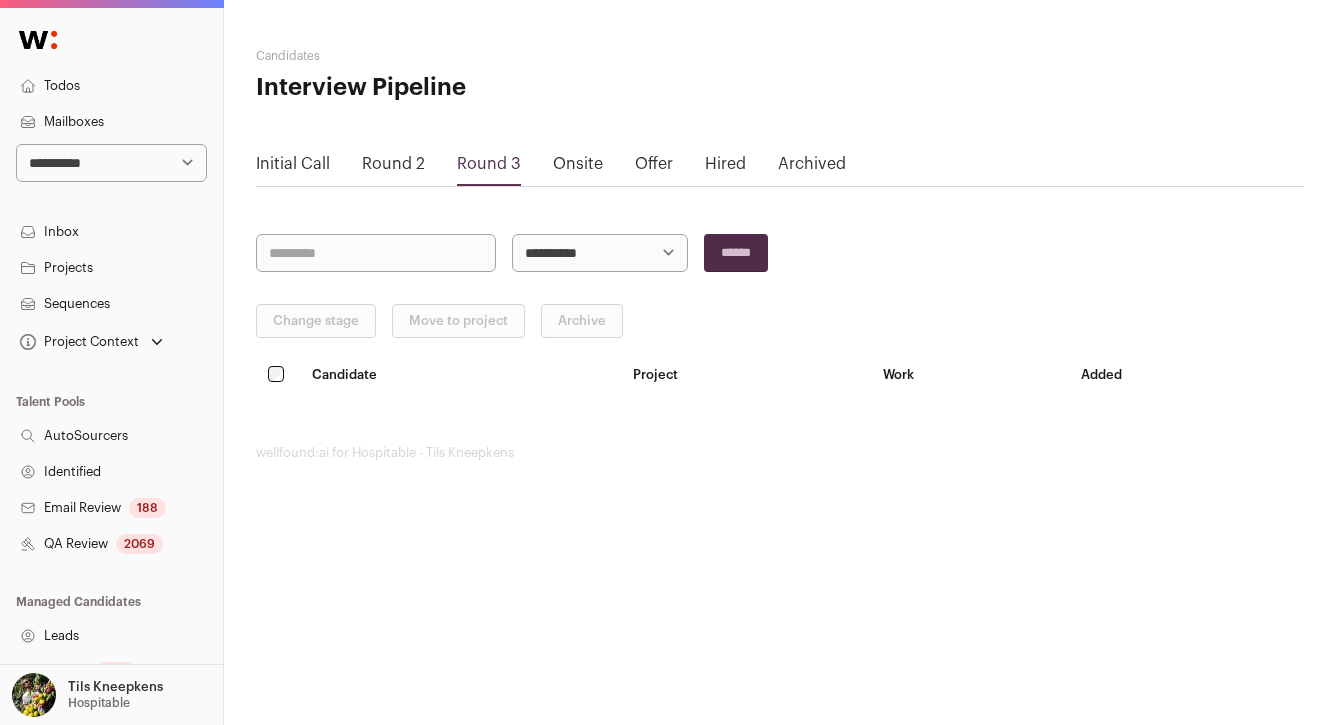 scroll, scrollTop: 0, scrollLeft: 0, axis: both 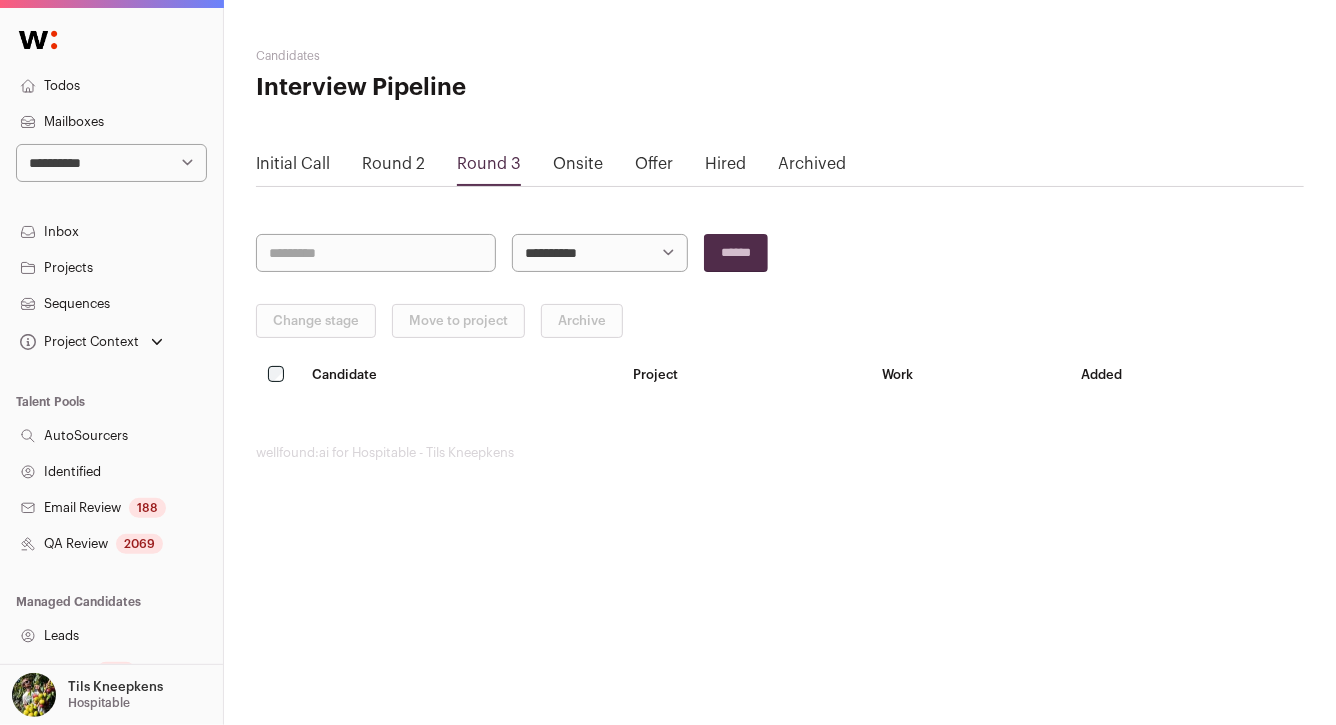 click on "Projects" at bounding box center (111, 268) 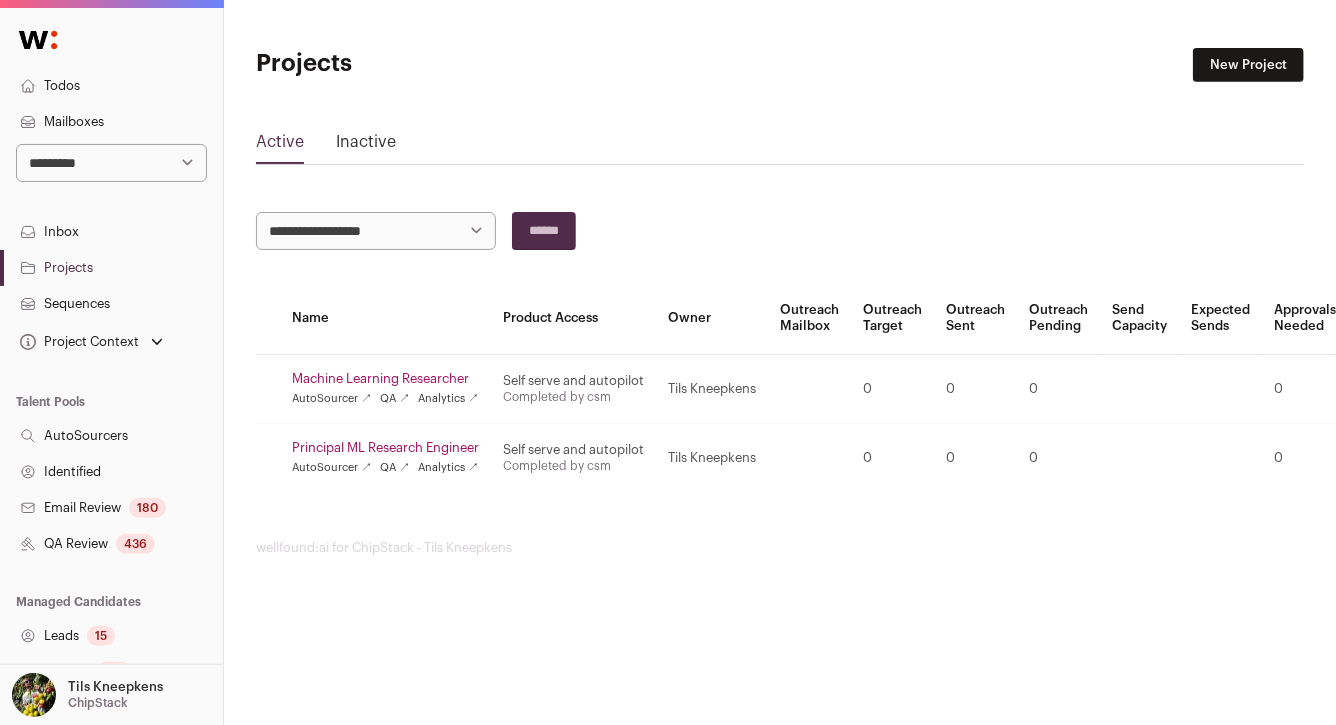 click on "Principal ML Research Engineer" at bounding box center (385, 448) 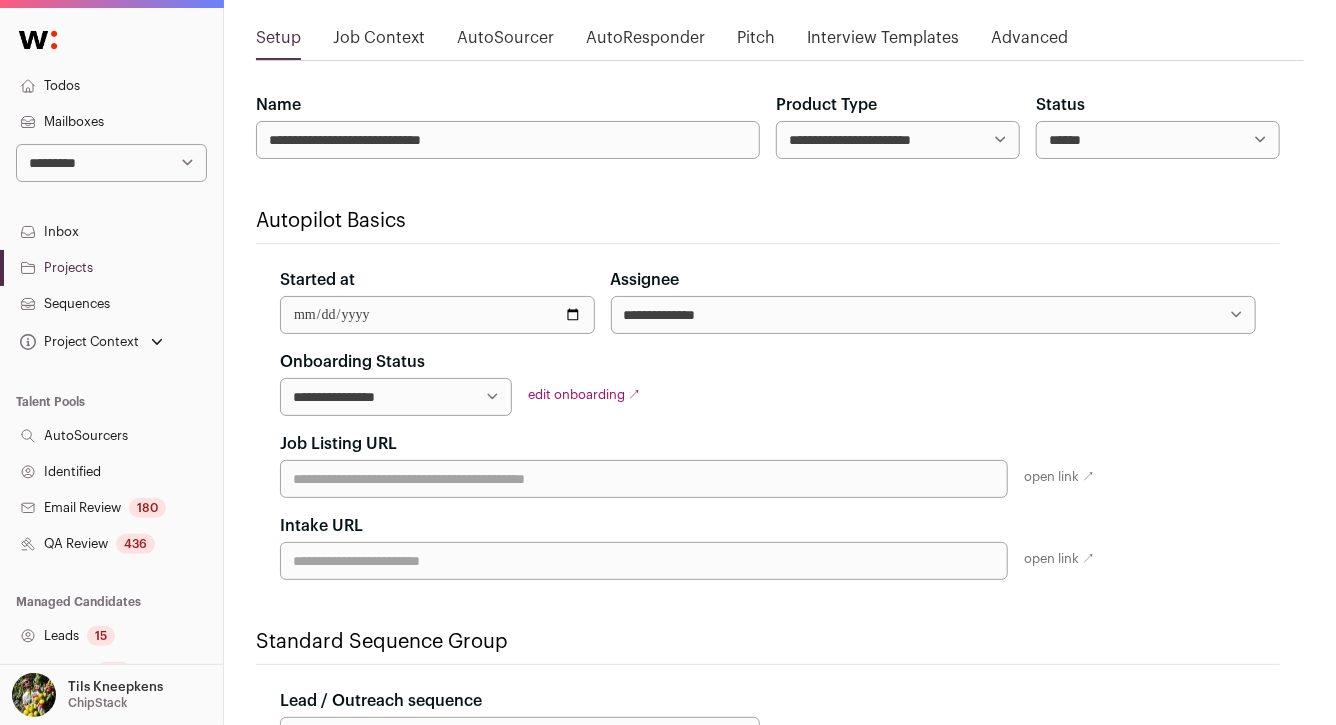 scroll, scrollTop: 134, scrollLeft: 0, axis: vertical 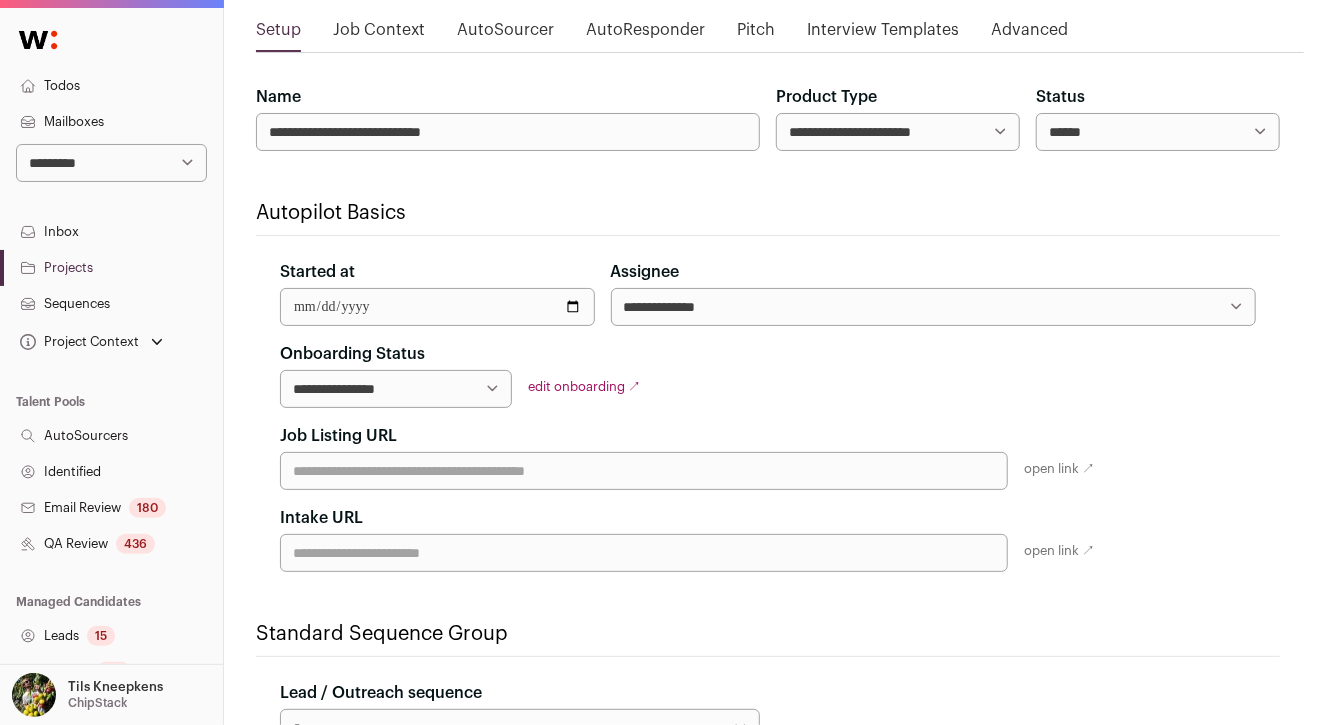 click on "**********" at bounding box center (768, 457) 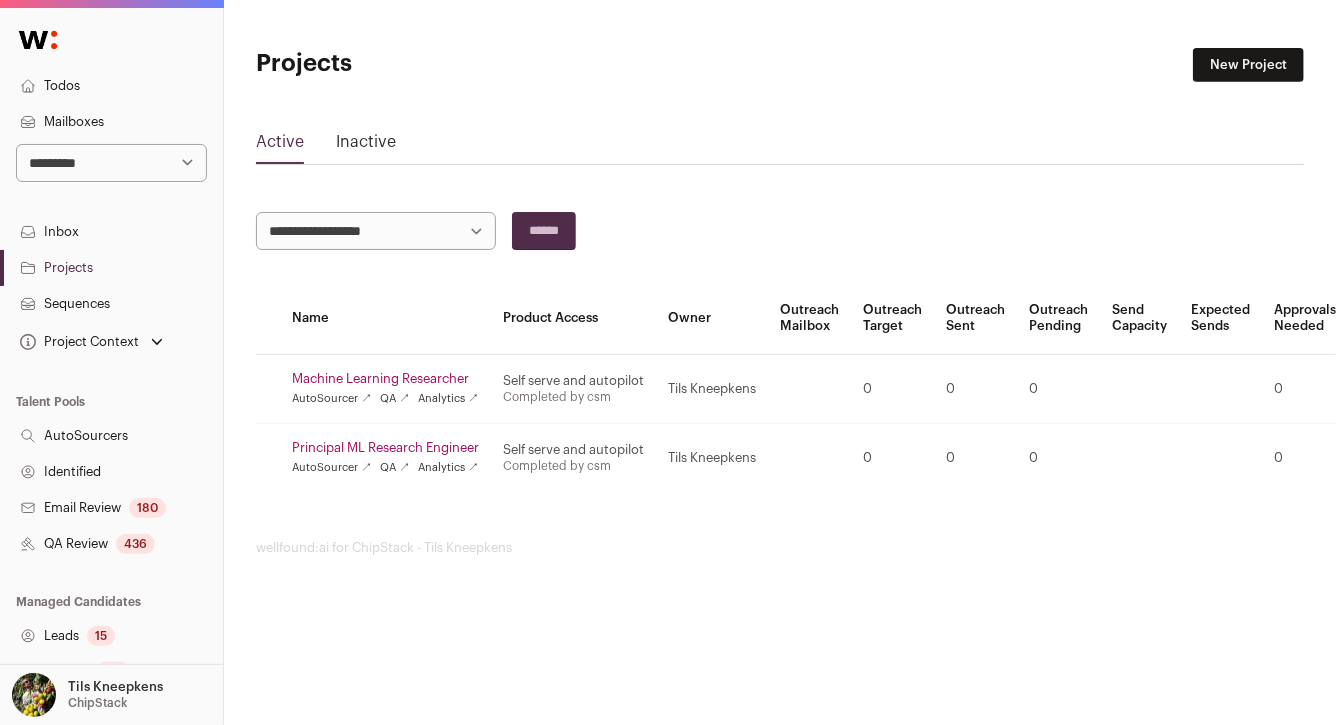 scroll, scrollTop: 0, scrollLeft: 0, axis: both 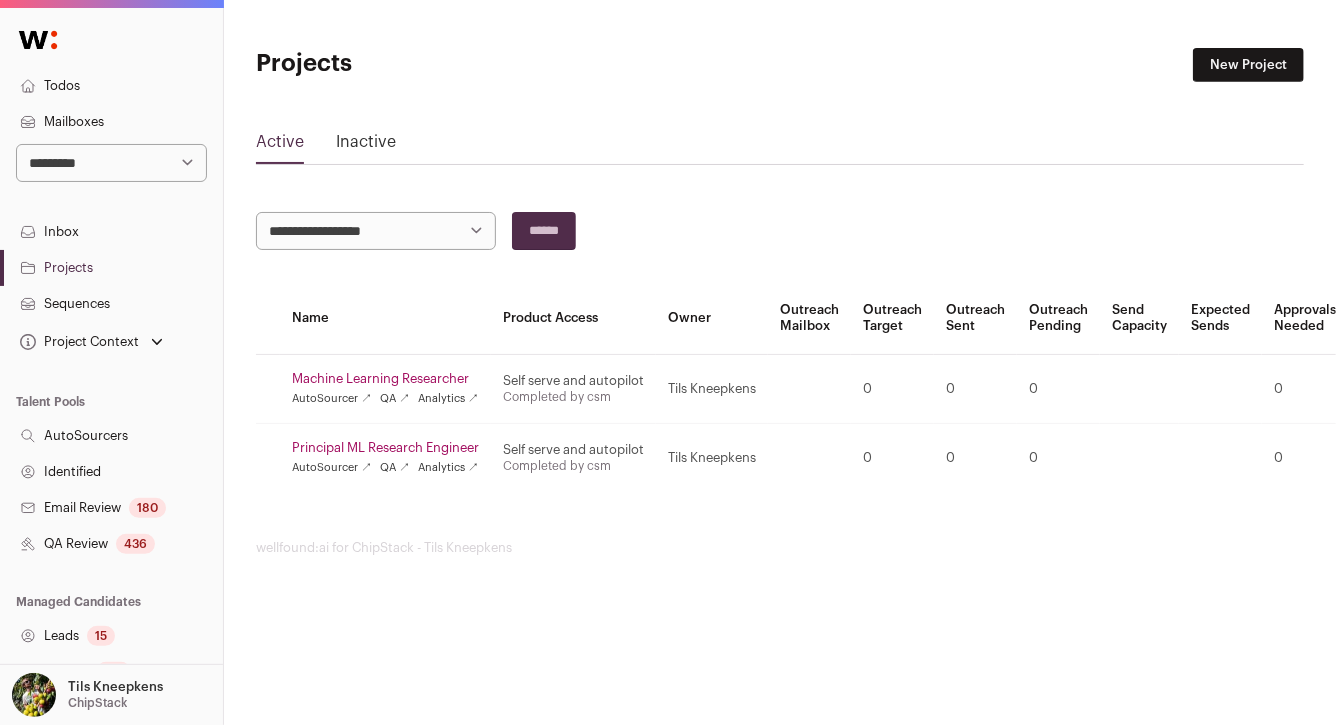 click on "Principal ML Research Engineer" at bounding box center [385, 448] 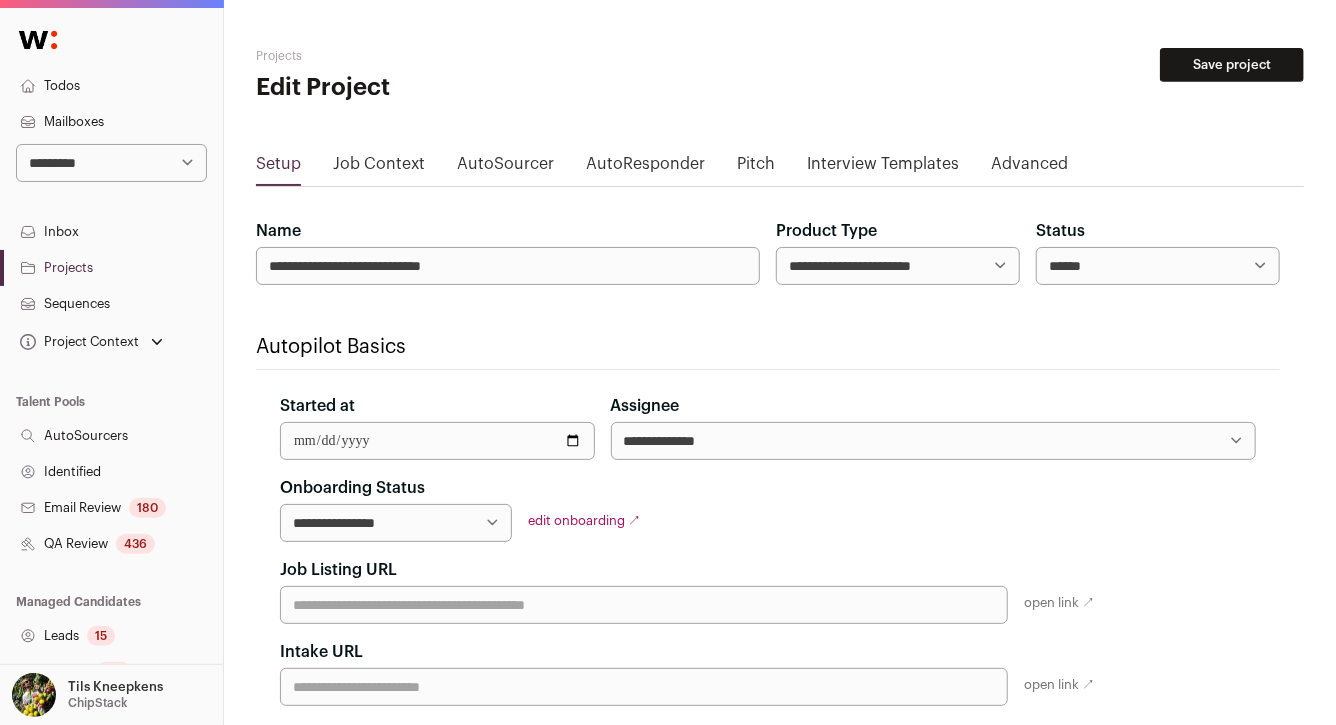 click on "edit onboarding ↗" at bounding box center (584, 520) 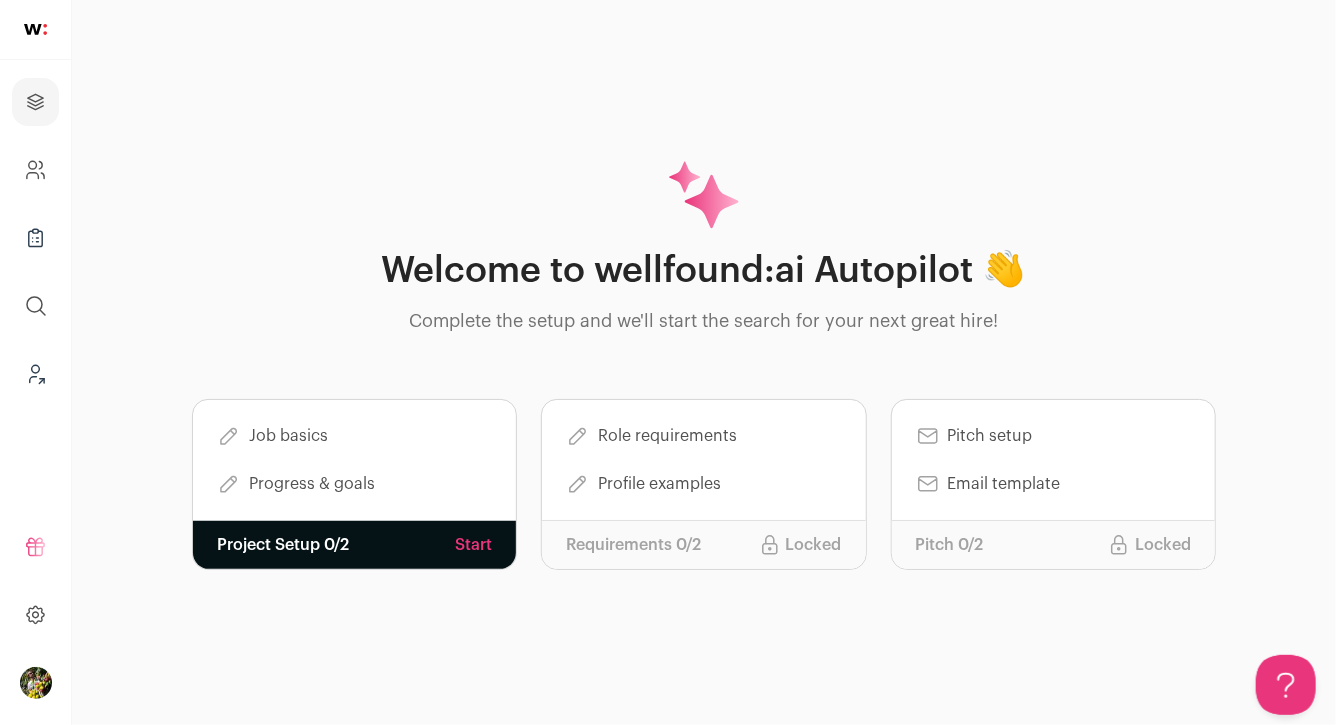 scroll, scrollTop: 0, scrollLeft: 0, axis: both 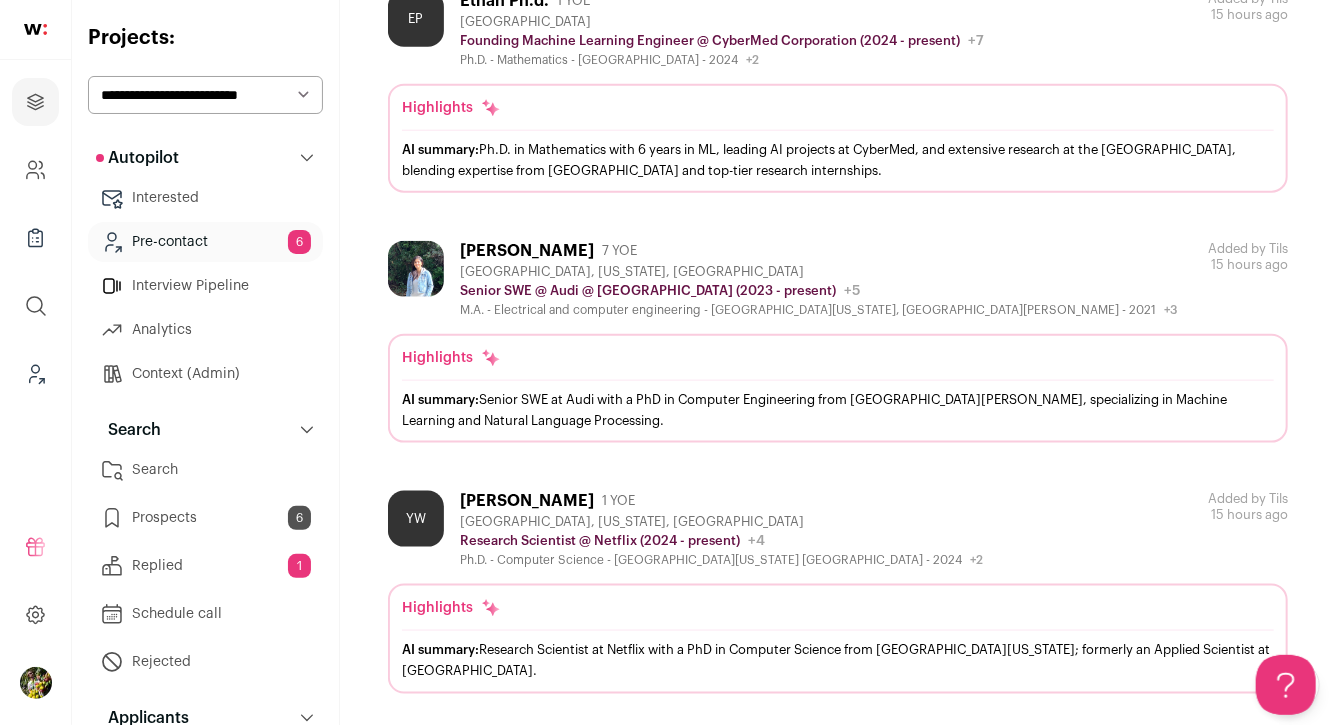 click on "YW
Yu Wang
1 YOE
San Jose, California, United States
Research Scientist @ Netflix
(2024 - present)
Netflix
Public / Private
Public
Company size
10,001+
Tags
B2C
FAANG
Media & Entertainment
Tech
Top Tech
IPO" at bounding box center (838, 529) 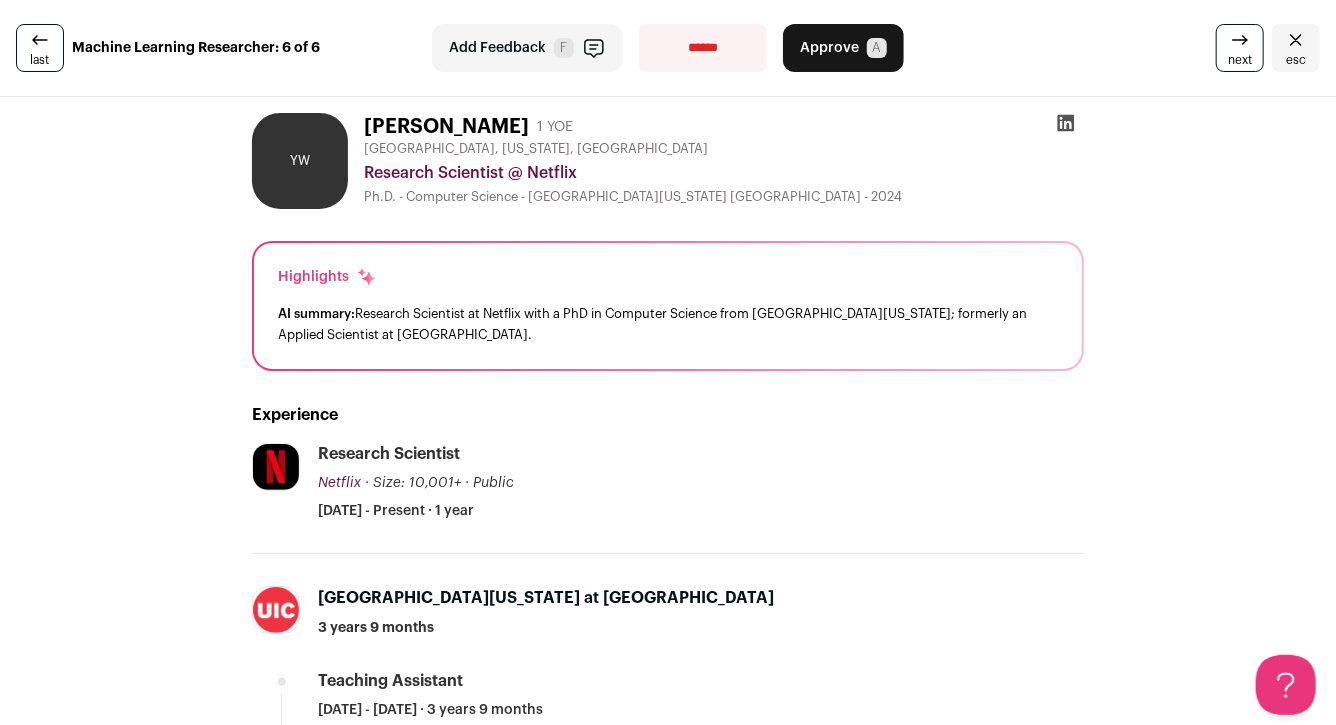 scroll, scrollTop: 0, scrollLeft: 0, axis: both 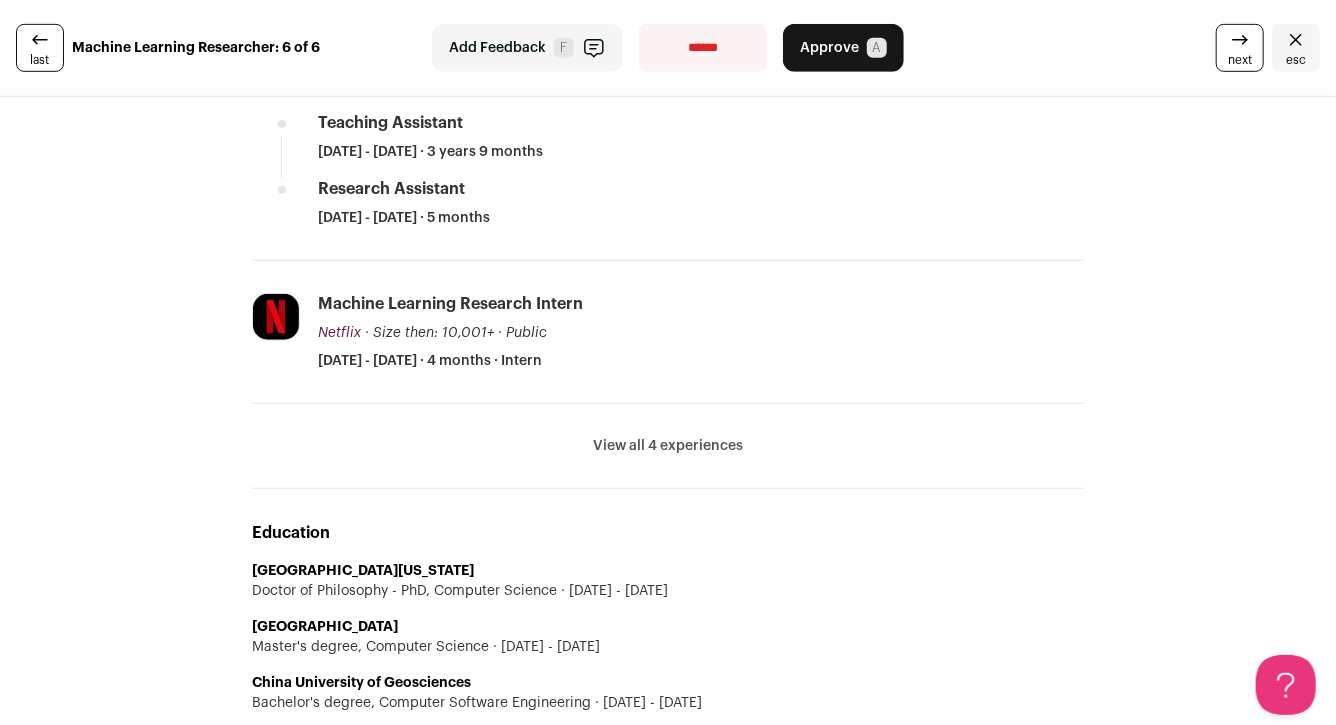 click on "View all 4 experiences" at bounding box center (668, 446) 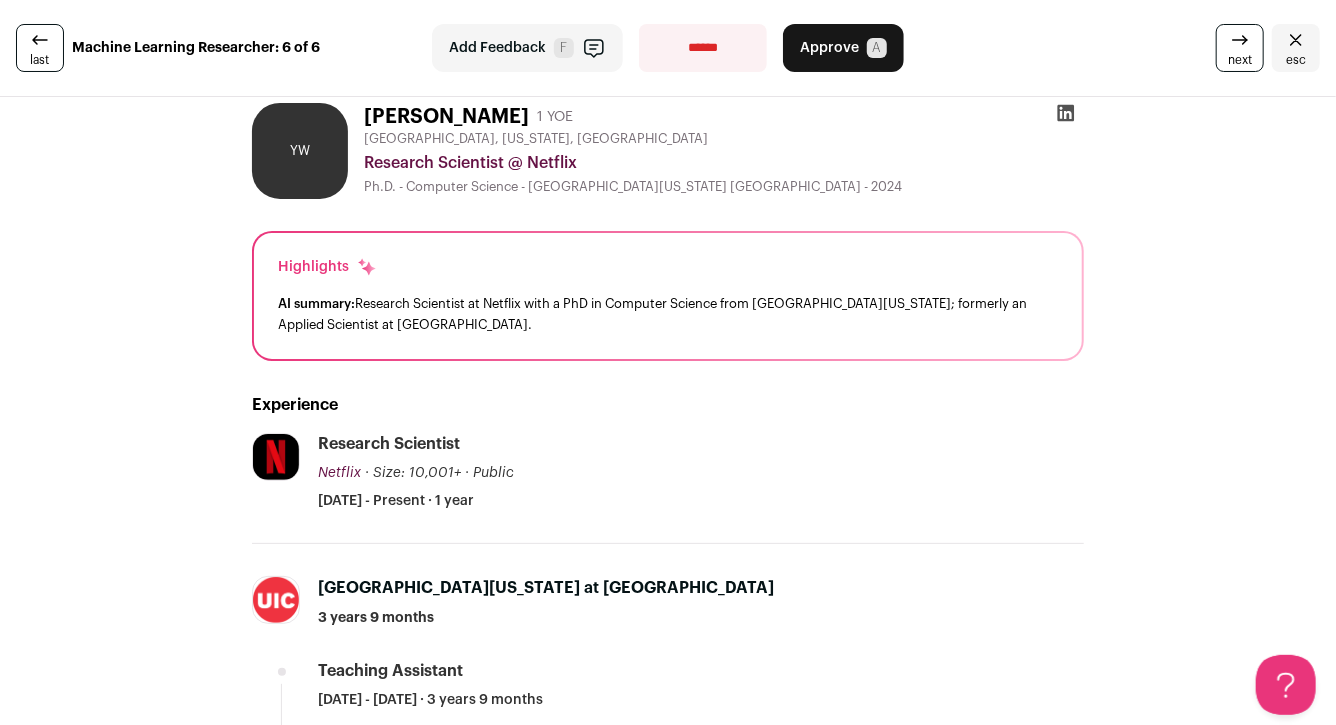 scroll, scrollTop: 14, scrollLeft: 0, axis: vertical 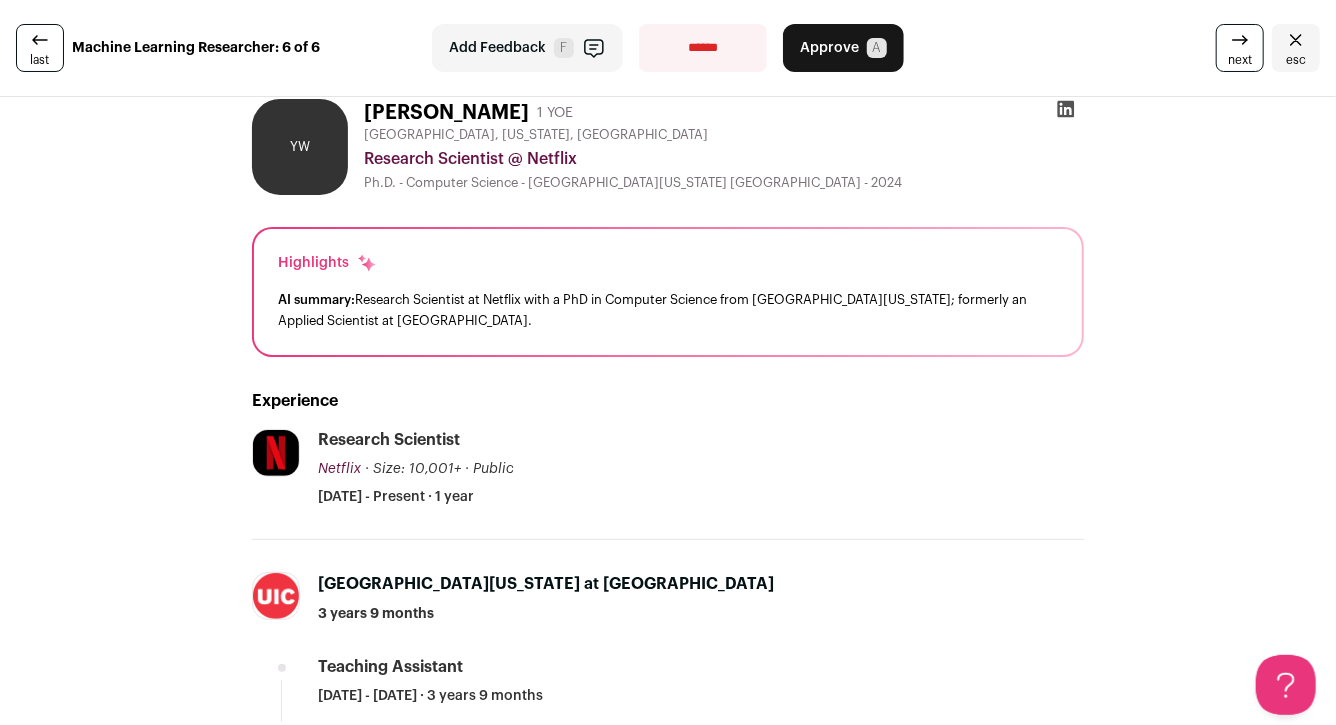 click on "Add Feedback
F" at bounding box center (527, 48) 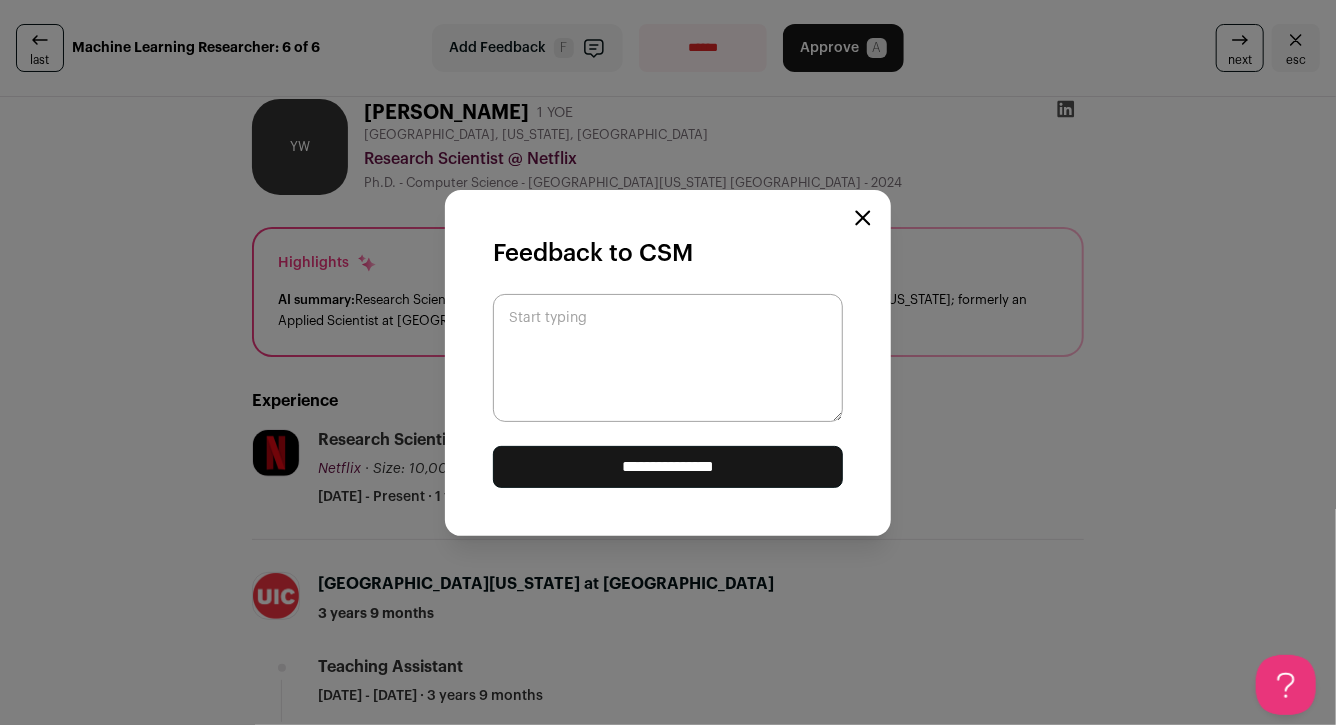 click on "Start typing" at bounding box center [668, 358] 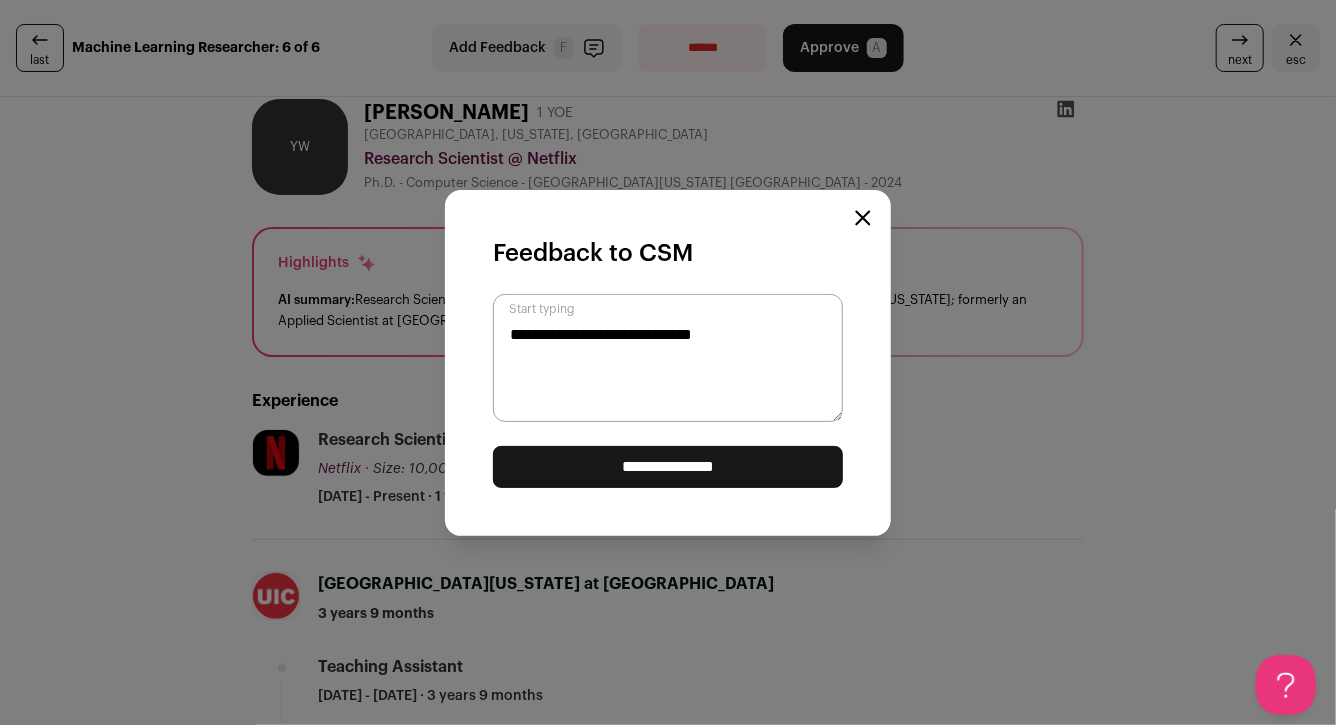 click on "**********" at bounding box center (668, 467) 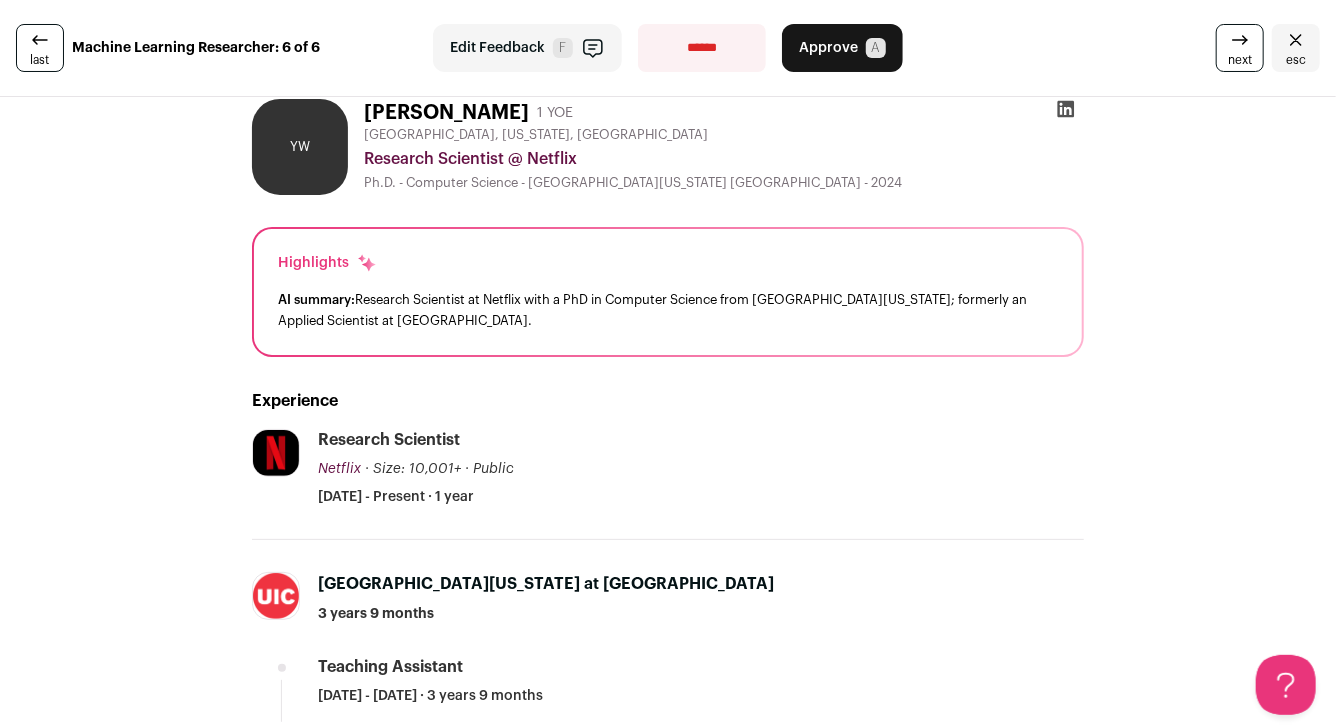 scroll, scrollTop: 0, scrollLeft: 0, axis: both 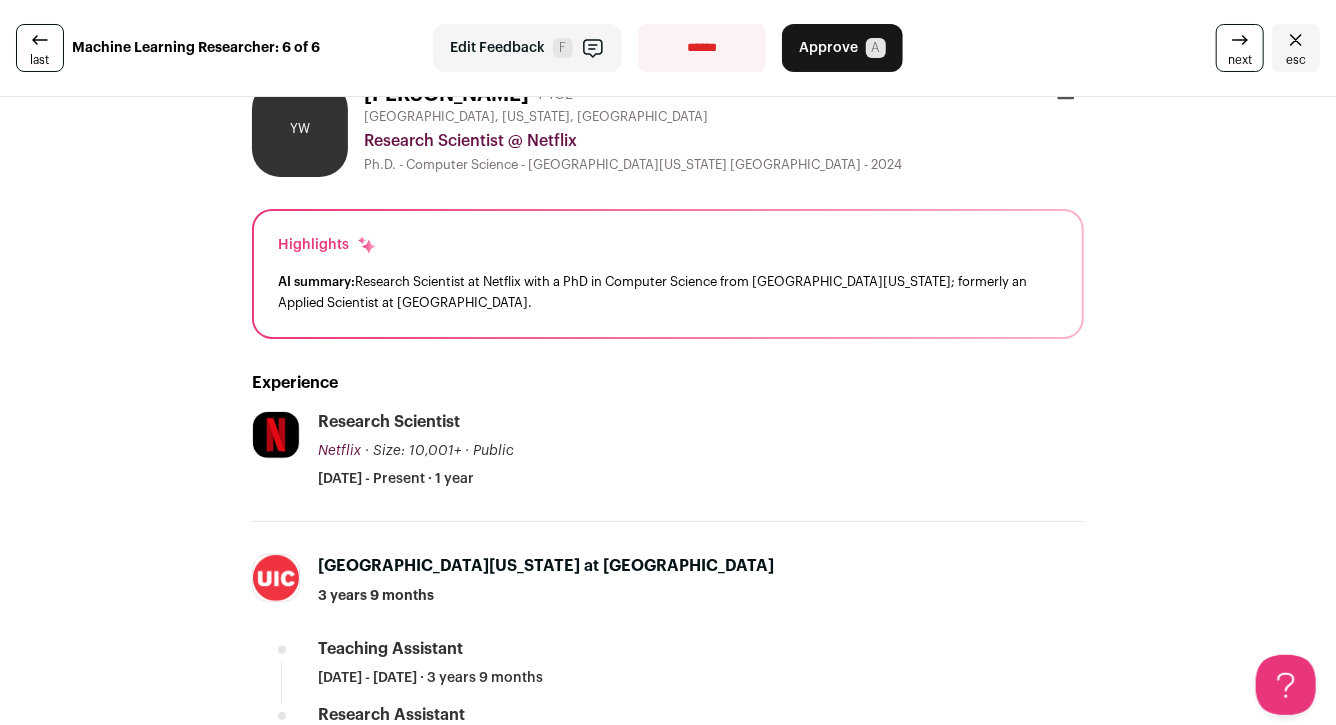 click on "Edit Feedback" at bounding box center (497, 48) 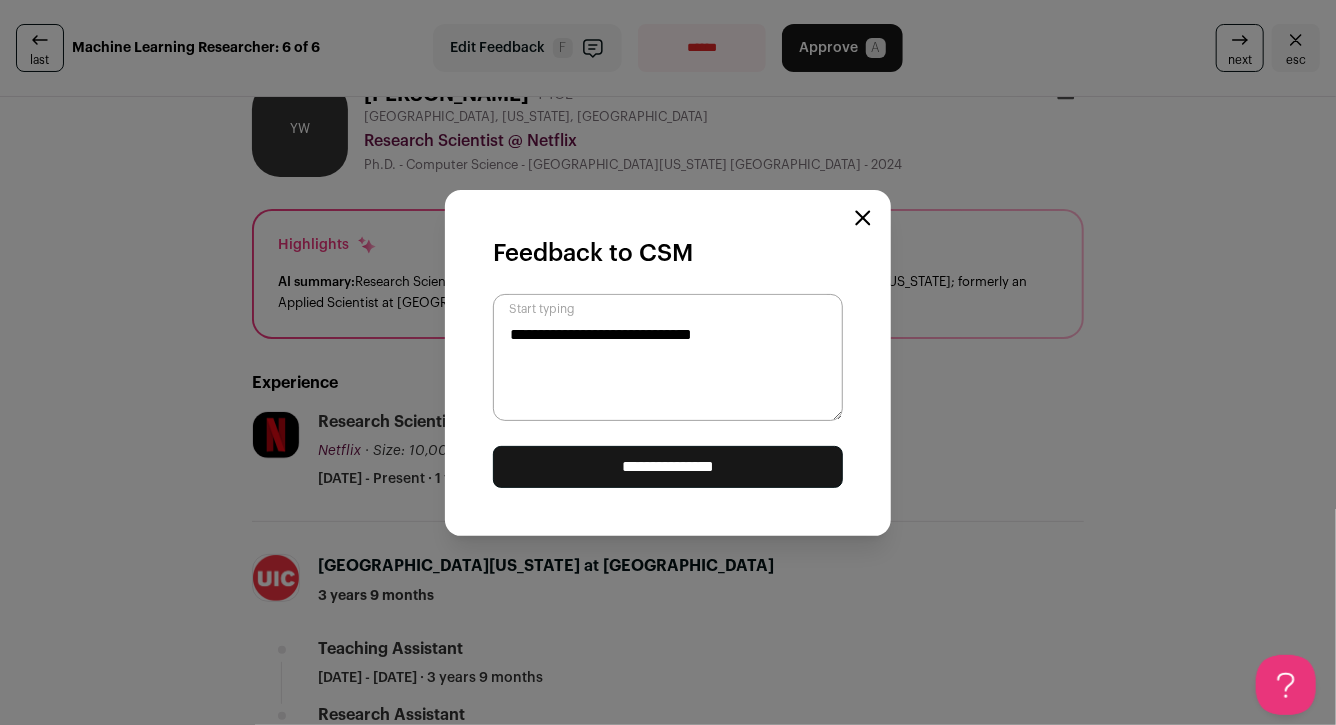 click on "**********" at bounding box center [668, 358] 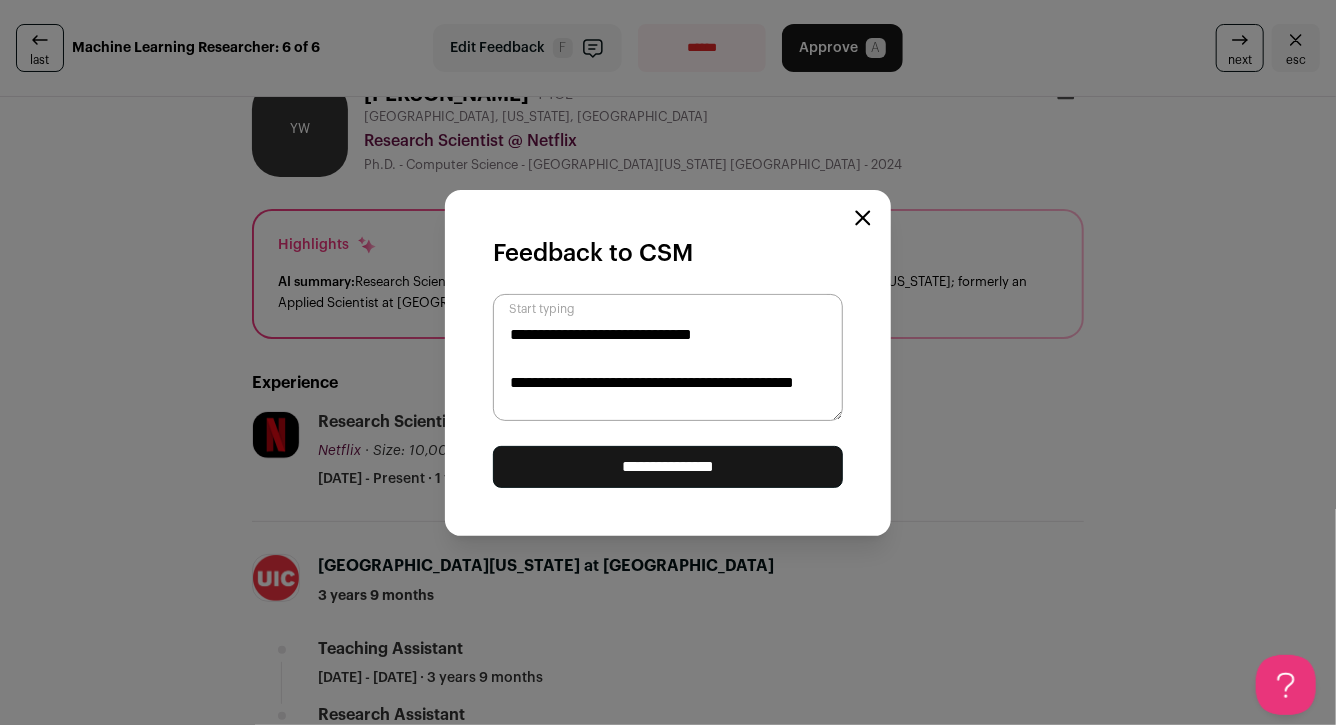 type on "**********" 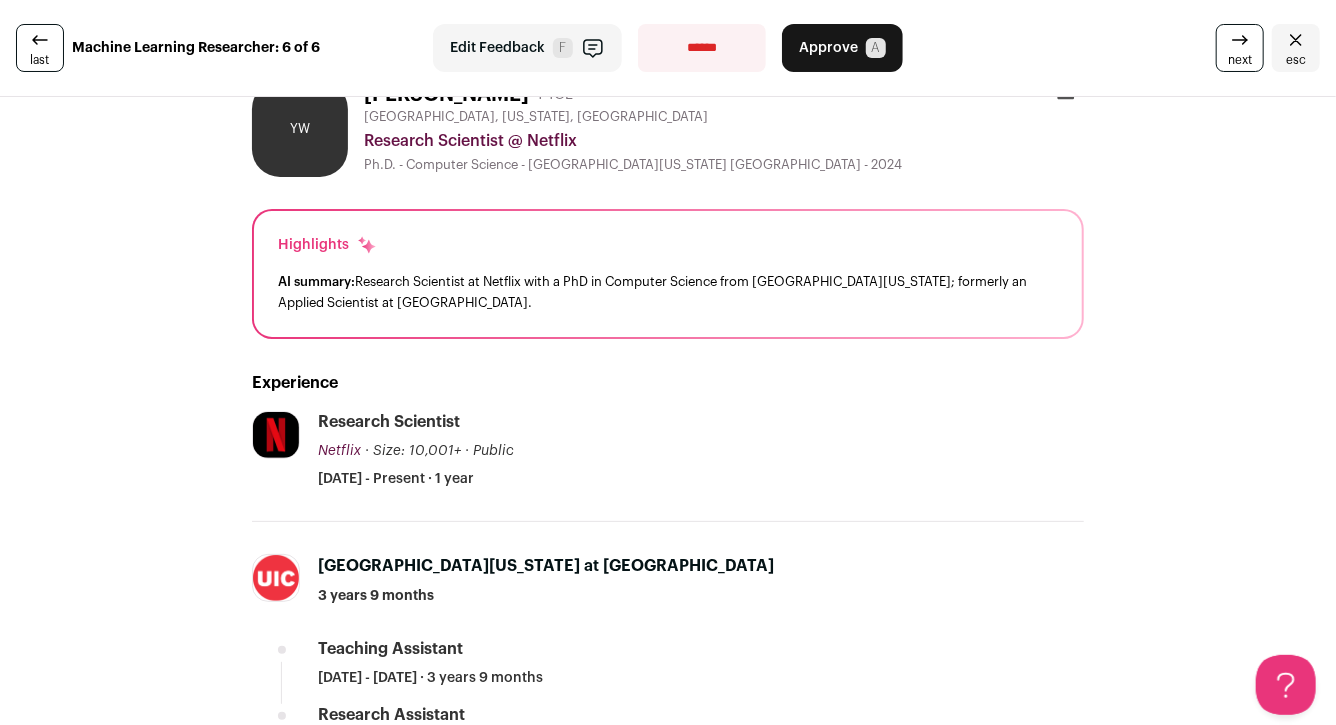 scroll, scrollTop: 0, scrollLeft: 0, axis: both 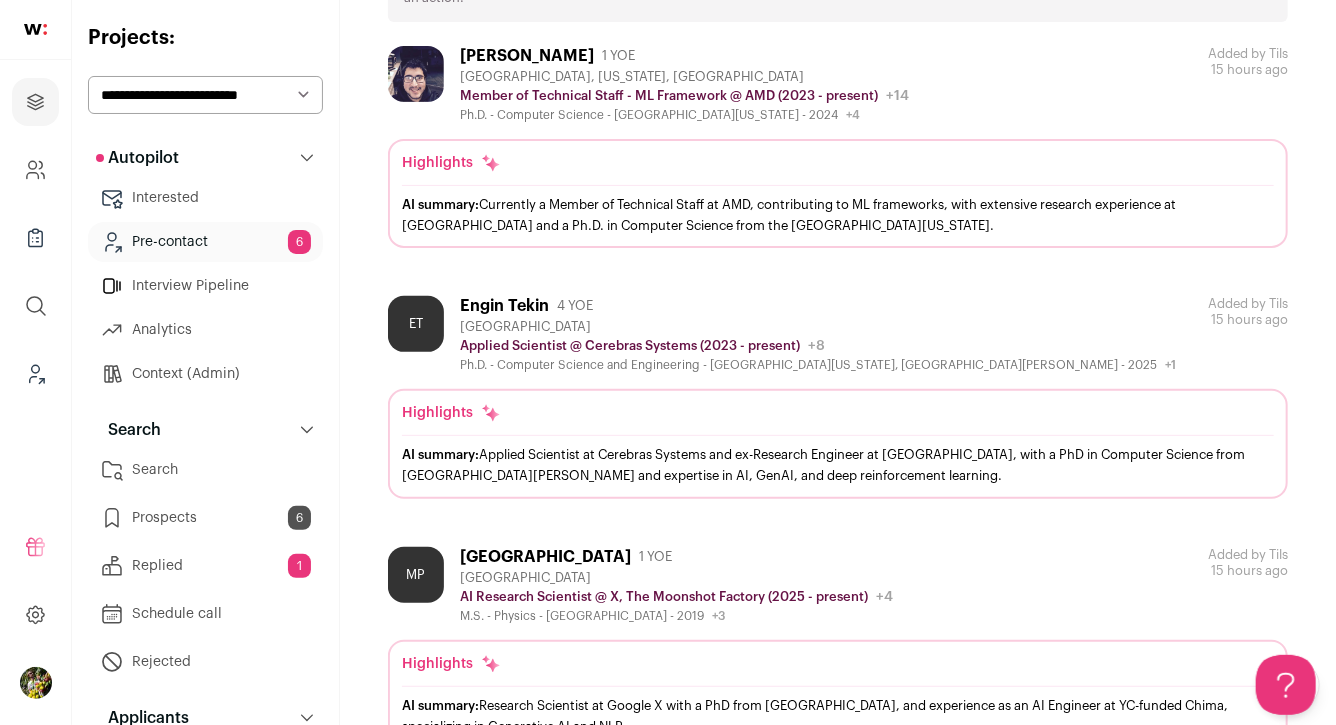 click on "Highlights
AI summary:  Currently a Member of Technical Staff at AMD, contributing to ML frameworks, with extensive research experience at Berkeley Lab and a Ph.D. in Computer Science from the University of Utah." at bounding box center [838, 193] 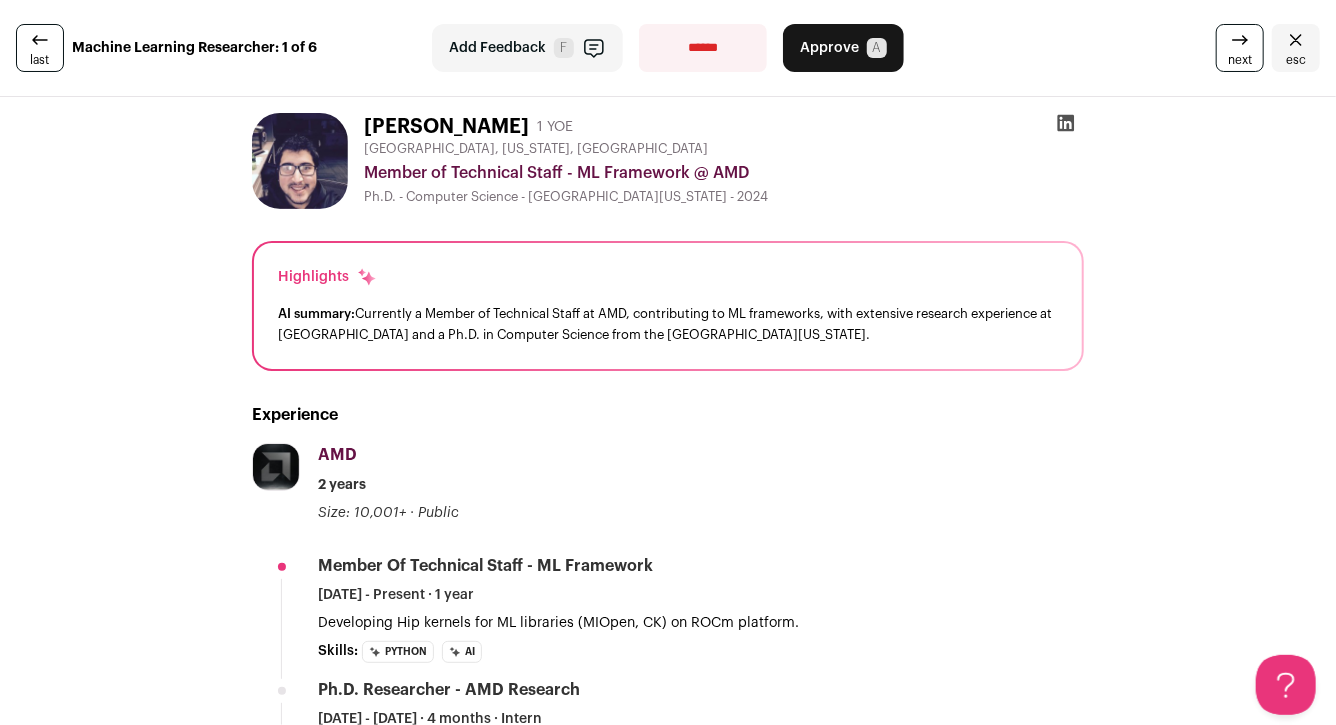 scroll, scrollTop: 0, scrollLeft: 0, axis: both 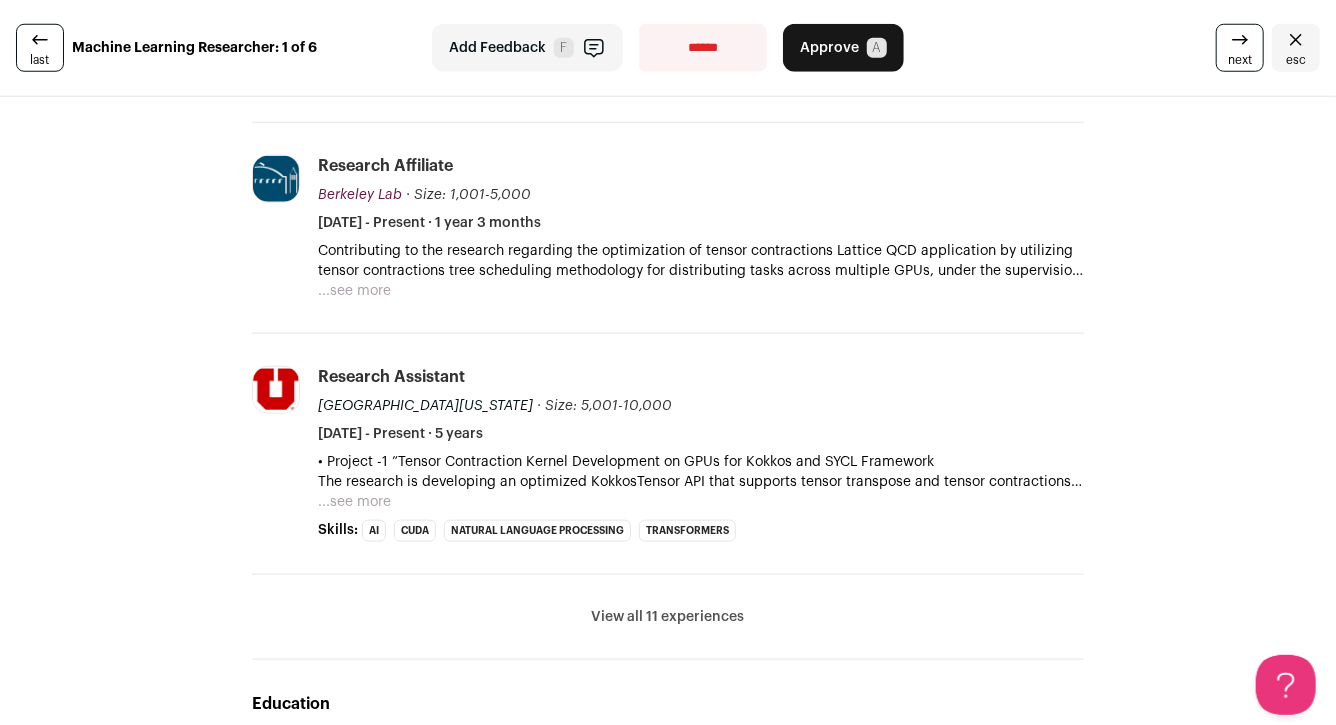 click on "View all 11 experiences
View less" at bounding box center (668, 617) 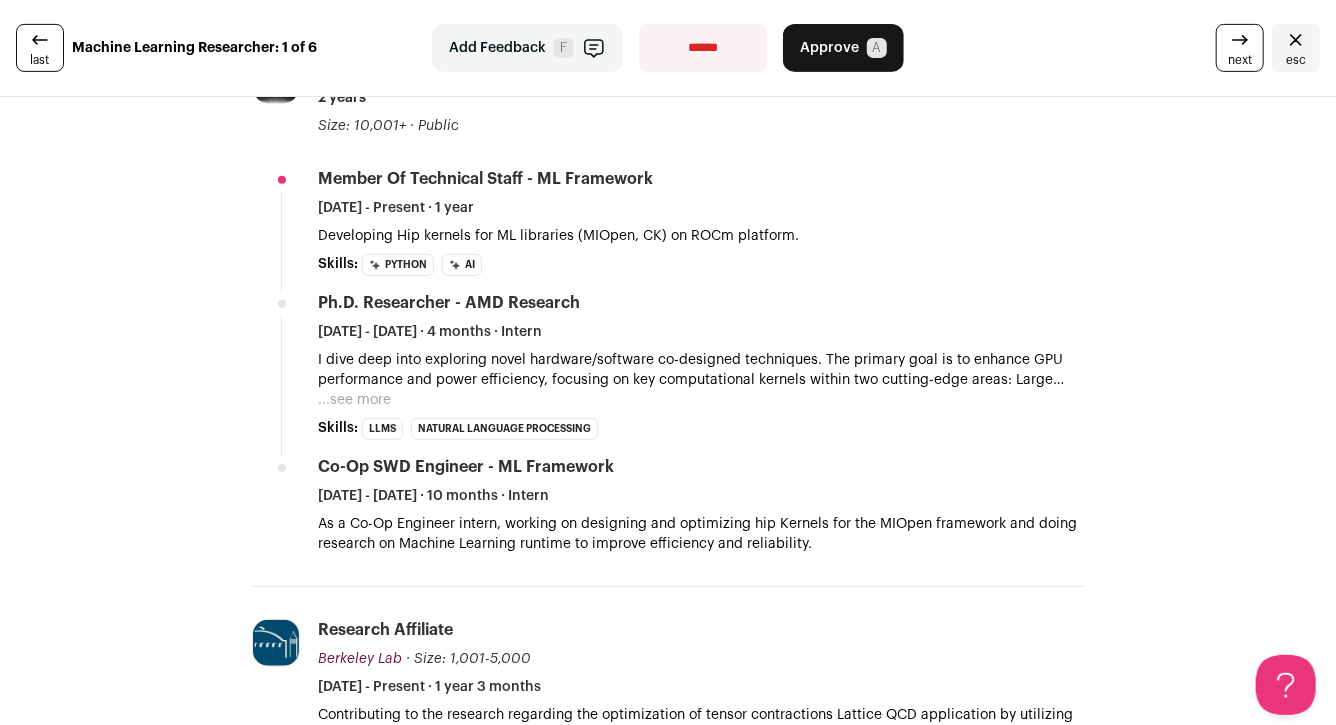 scroll, scrollTop: 406, scrollLeft: 0, axis: vertical 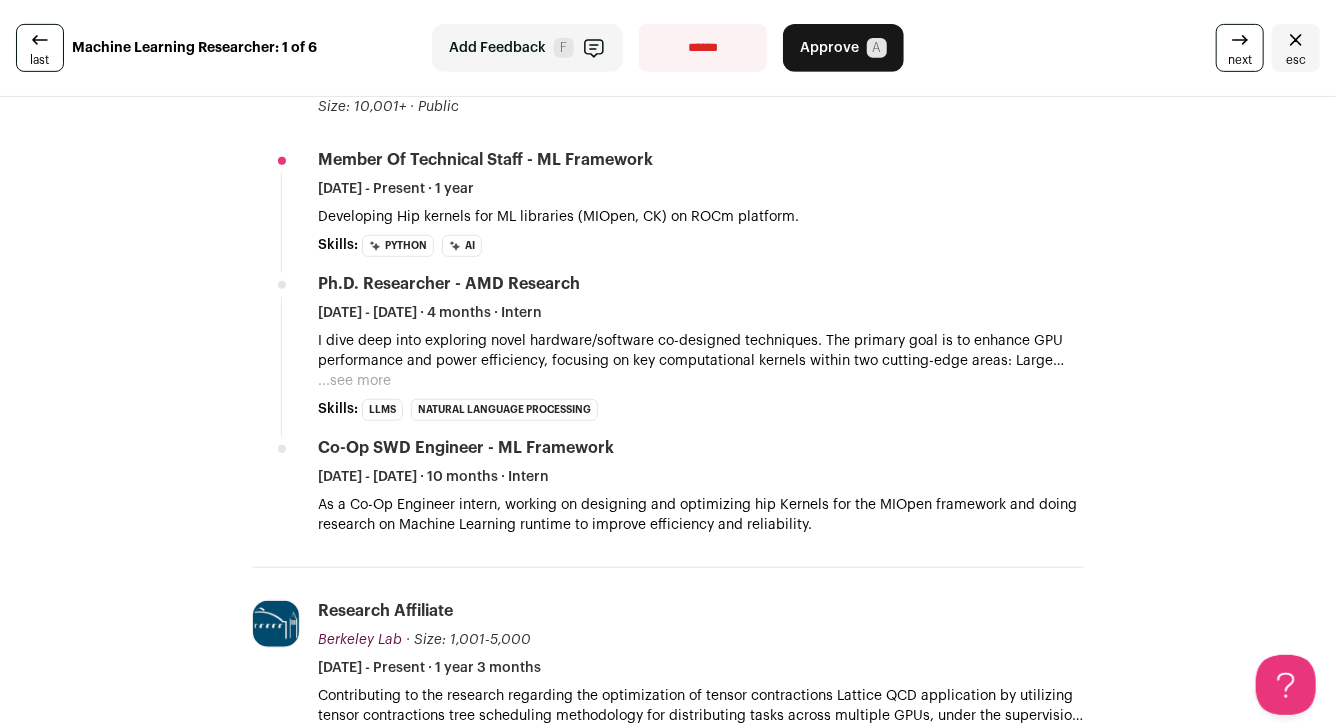 click on "...see more" at bounding box center (354, 381) 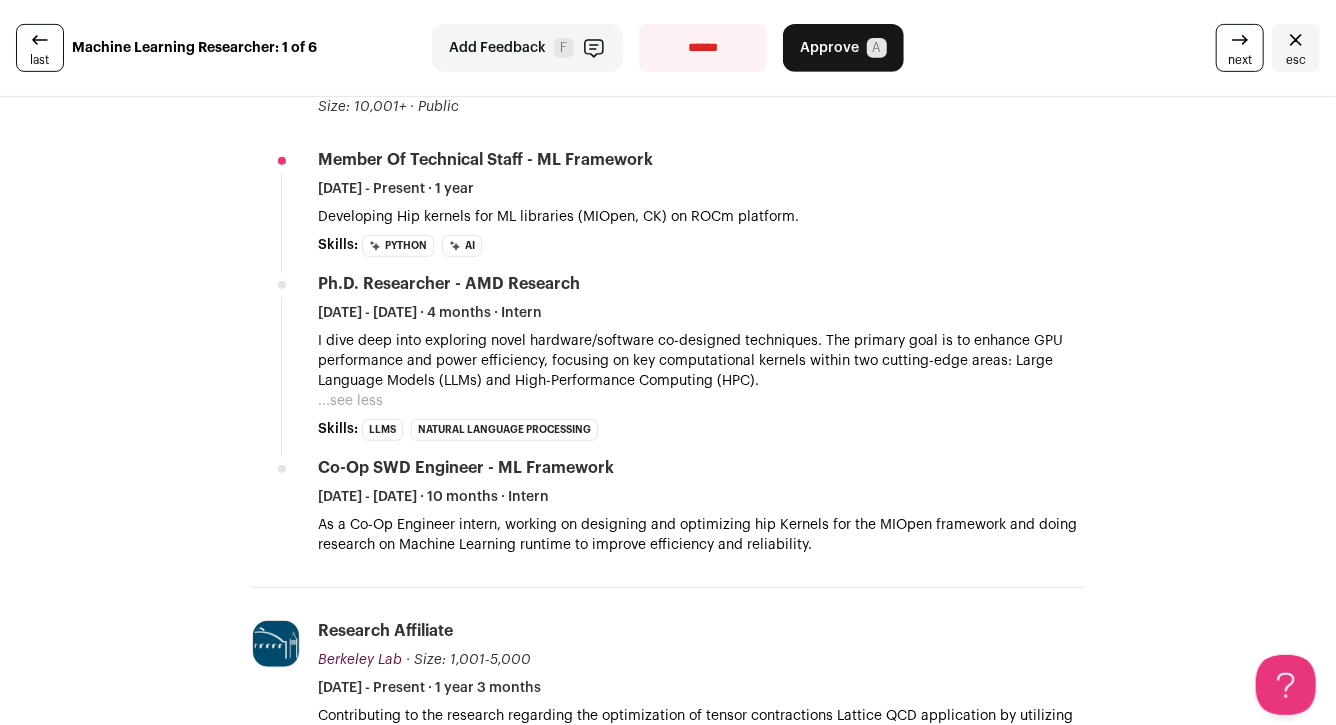 click on "I  dive deep into exploring novel hardware/software co-designed techniques. The primary goal is to enhance GPU performance and power efficiency, focusing on key computational kernels within two cutting-edge areas: Large Language Models (LLMs) and High-Performance Computing (HPC)." at bounding box center [701, 361] 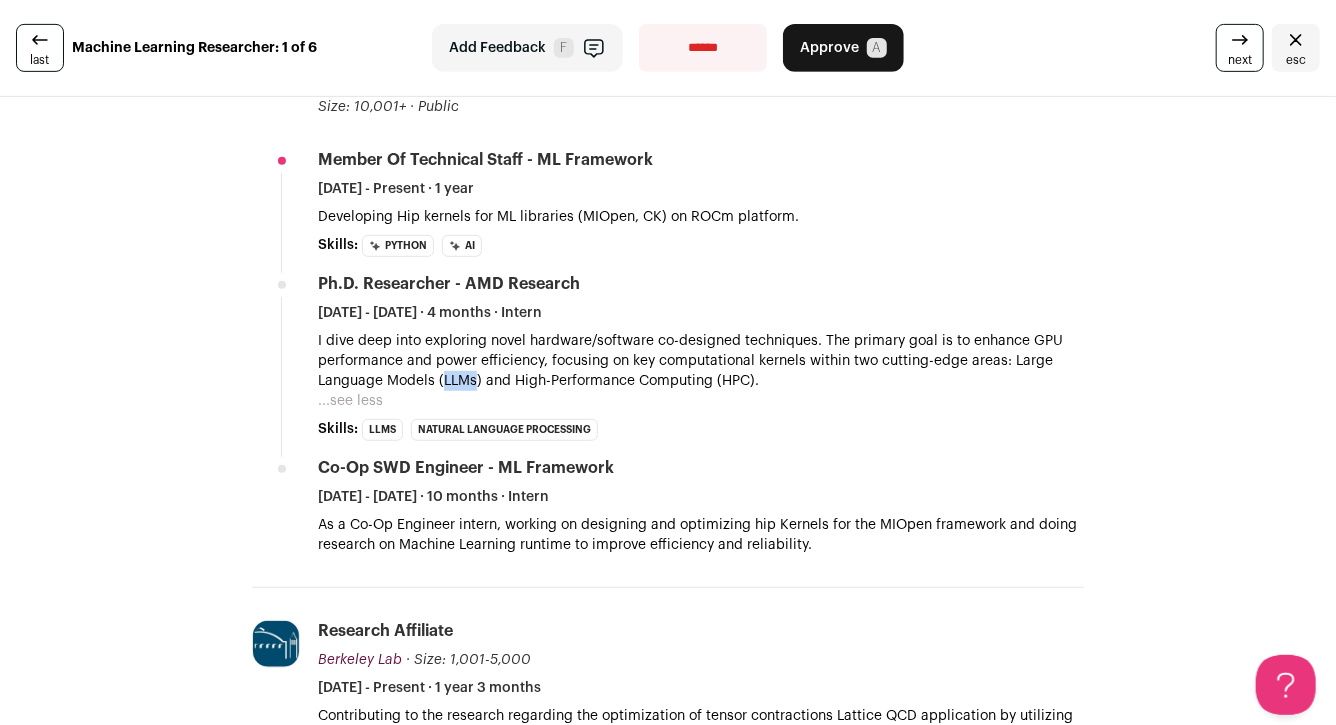 click on "I  dive deep into exploring novel hardware/software co-designed techniques. The primary goal is to enhance GPU performance and power efficiency, focusing on key computational kernels within two cutting-edge areas: Large Language Models (LLMs) and High-Performance Computing (HPC)." at bounding box center (701, 361) 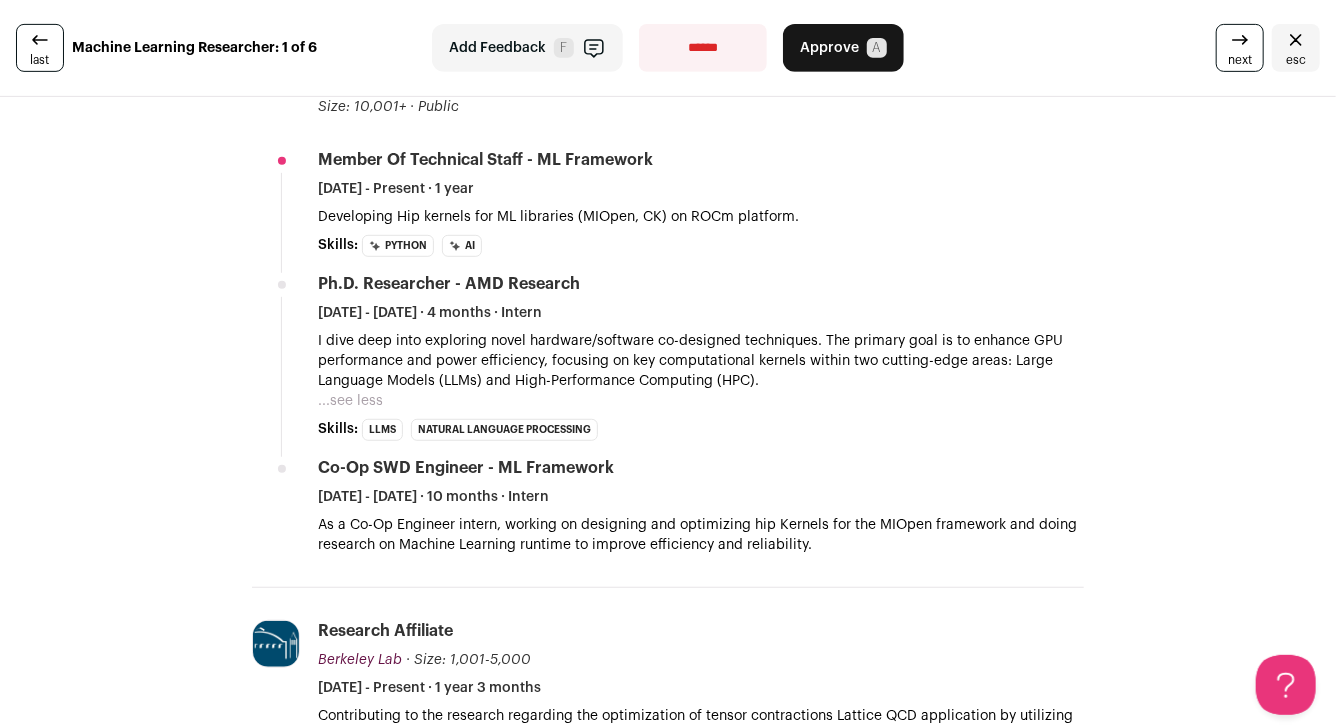 click on "I  dive deep into exploring novel hardware/software co-designed techniques. The primary goal is to enhance GPU performance and power efficiency, focusing on key computational kernels within two cutting-edge areas: Large Language Models (LLMs) and High-Performance Computing (HPC).
...see more
...see less" at bounding box center [701, 371] 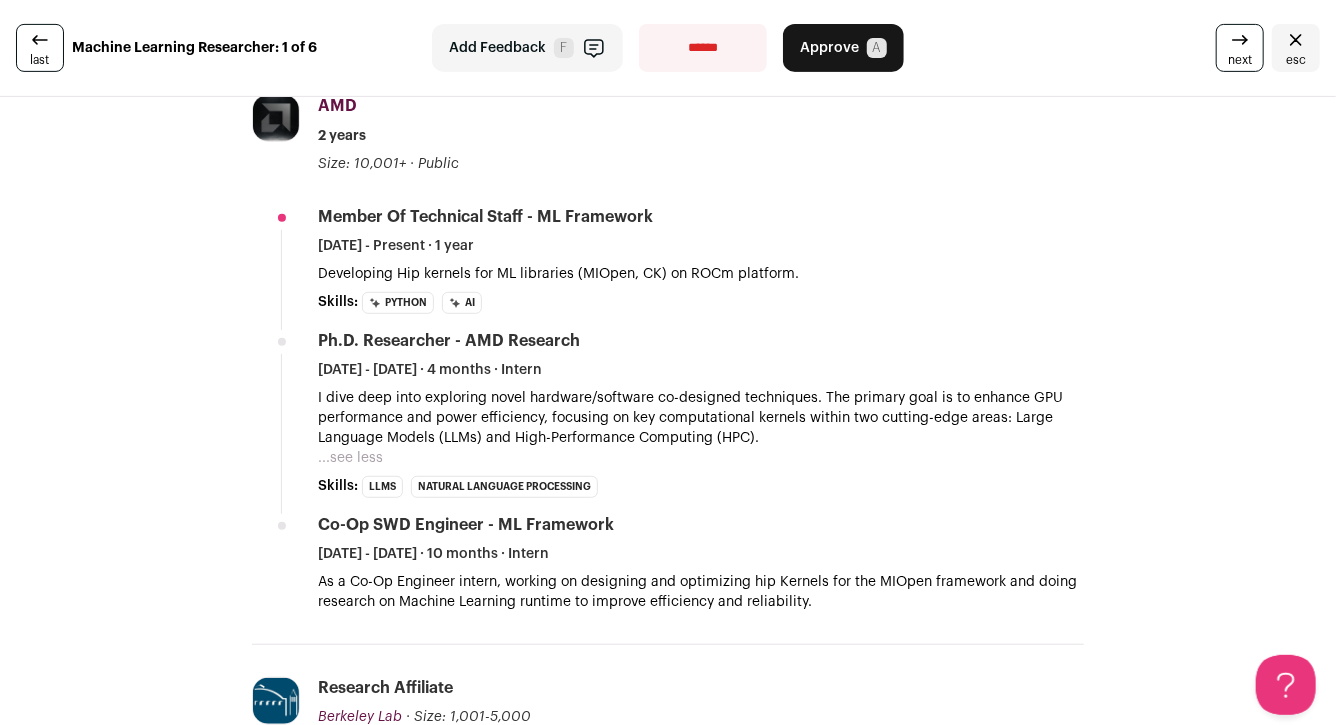 scroll, scrollTop: 344, scrollLeft: 0, axis: vertical 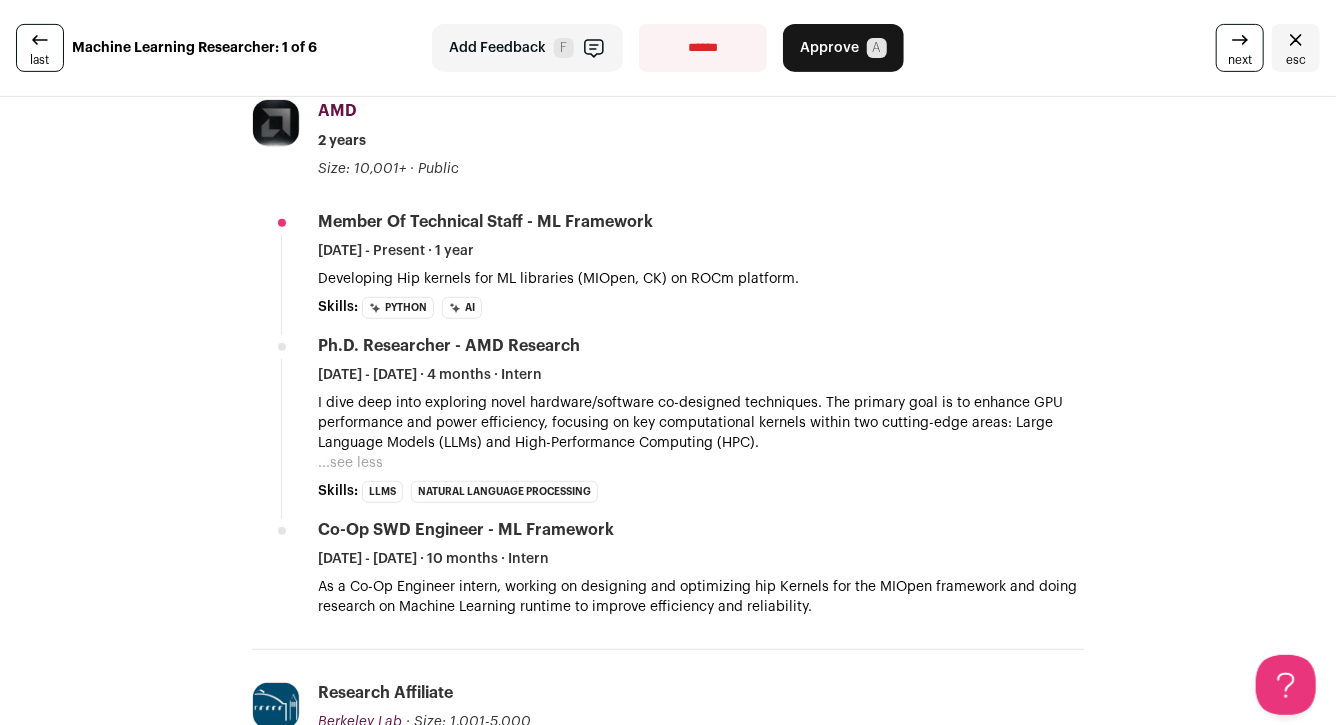 click on "Add Feedback" at bounding box center (497, 48) 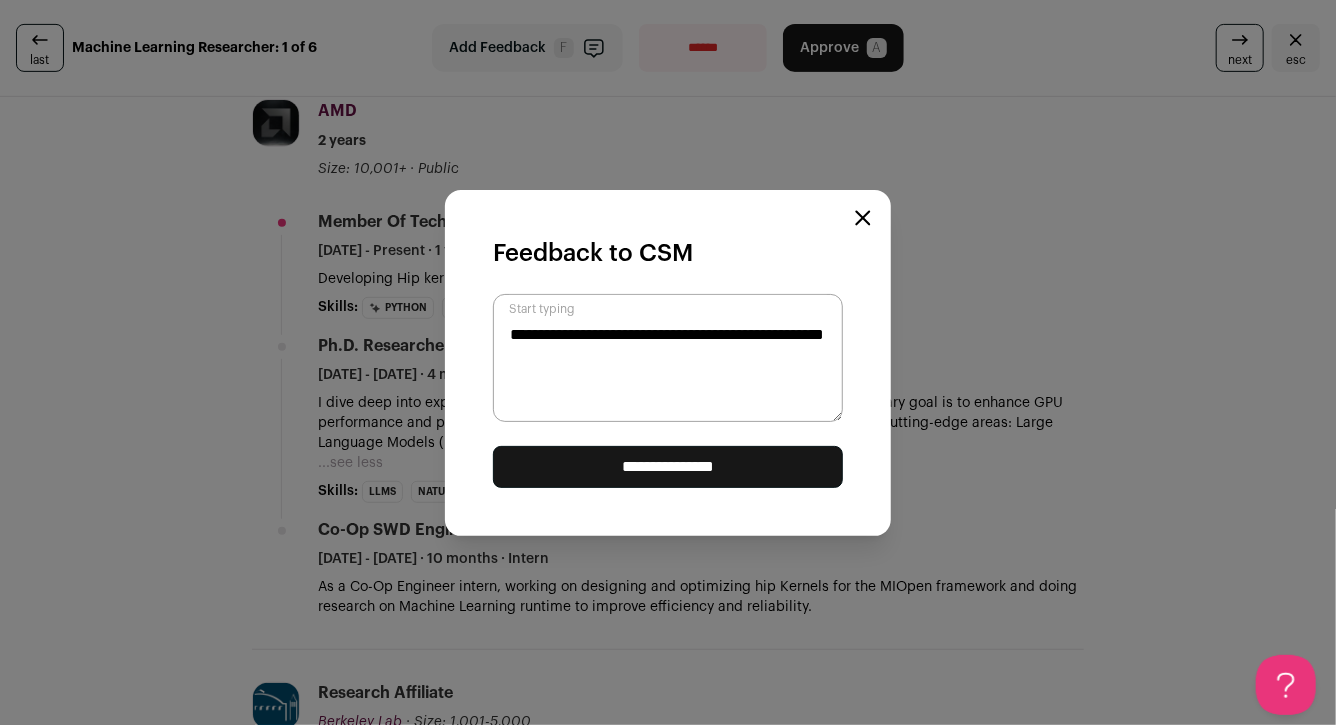 type on "**********" 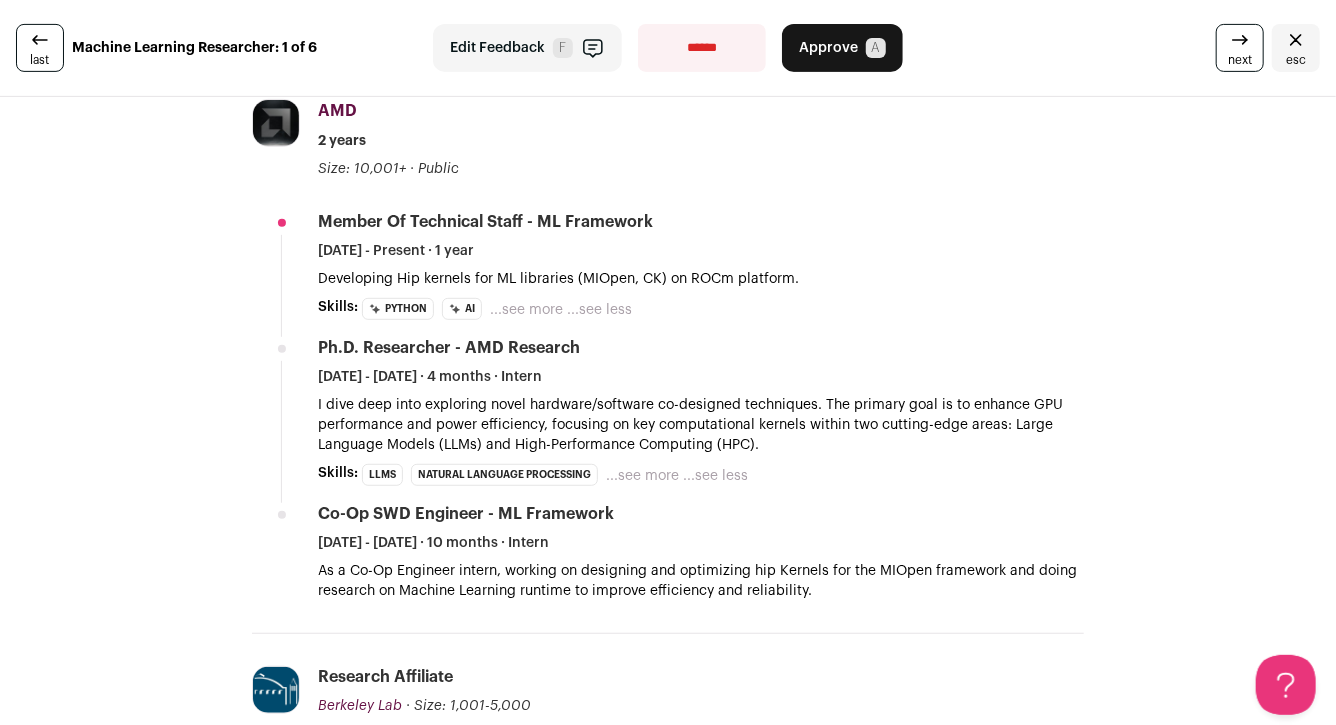 scroll, scrollTop: 0, scrollLeft: 0, axis: both 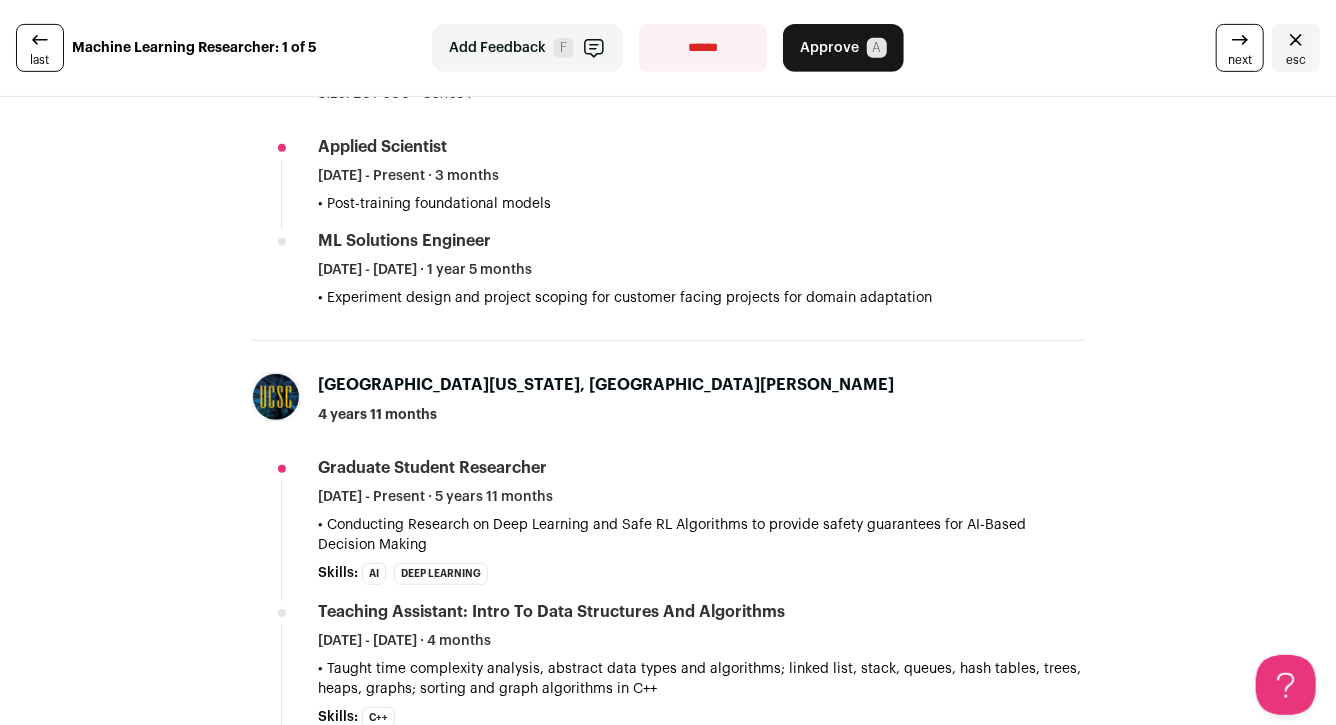 click on "Add Feedback
F" at bounding box center [527, 48] 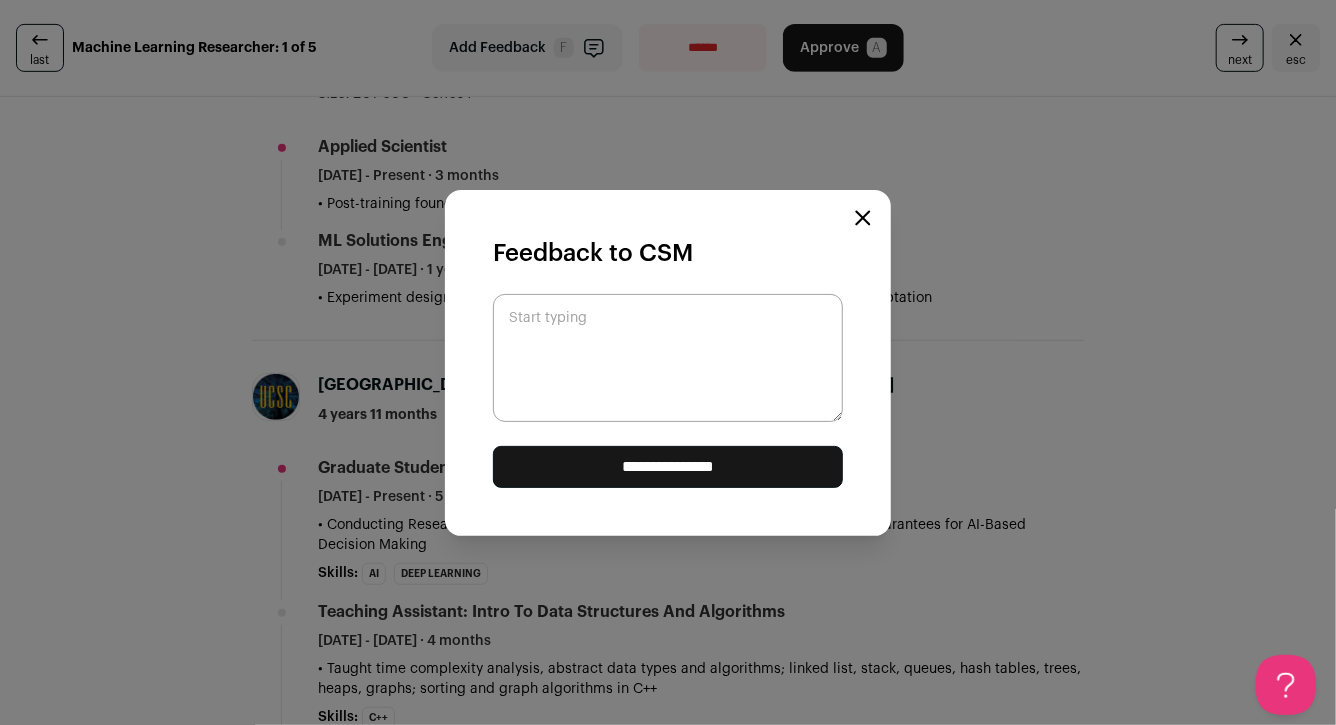 click on "Start typing" at bounding box center [668, 358] 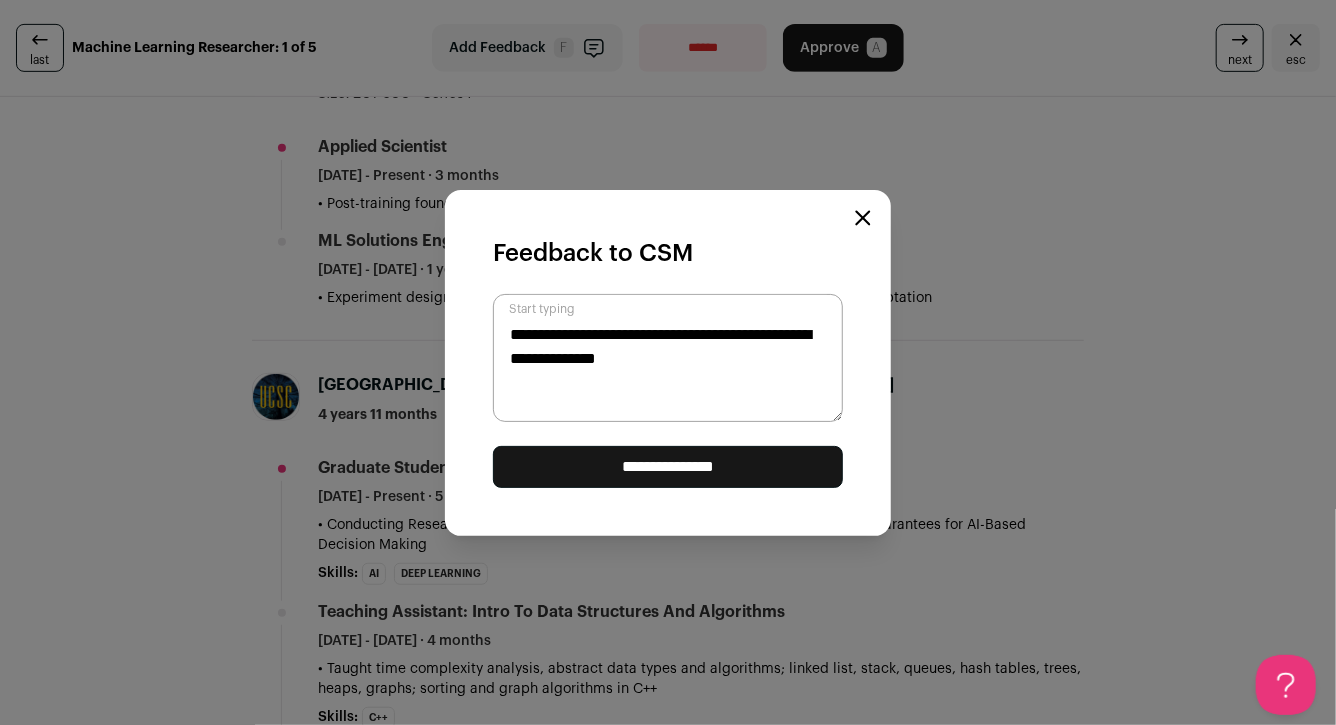 type on "**********" 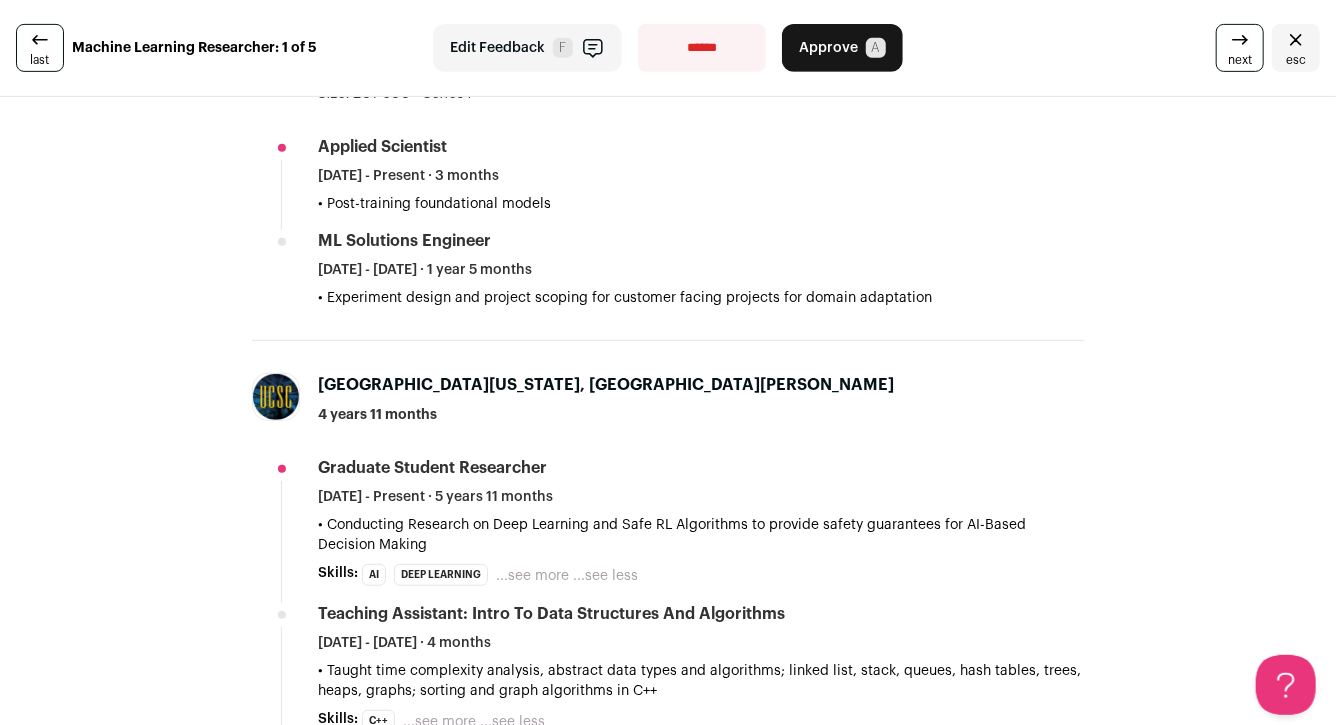 scroll, scrollTop: 0, scrollLeft: 0, axis: both 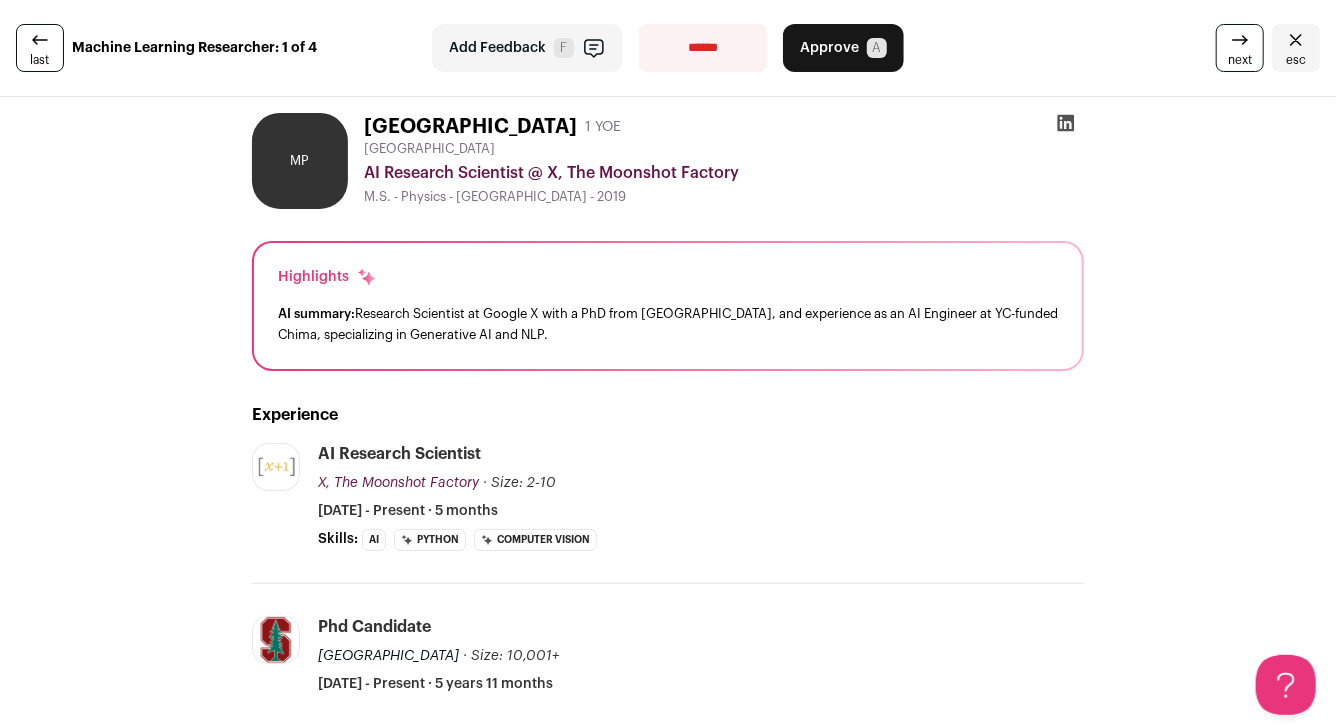 click 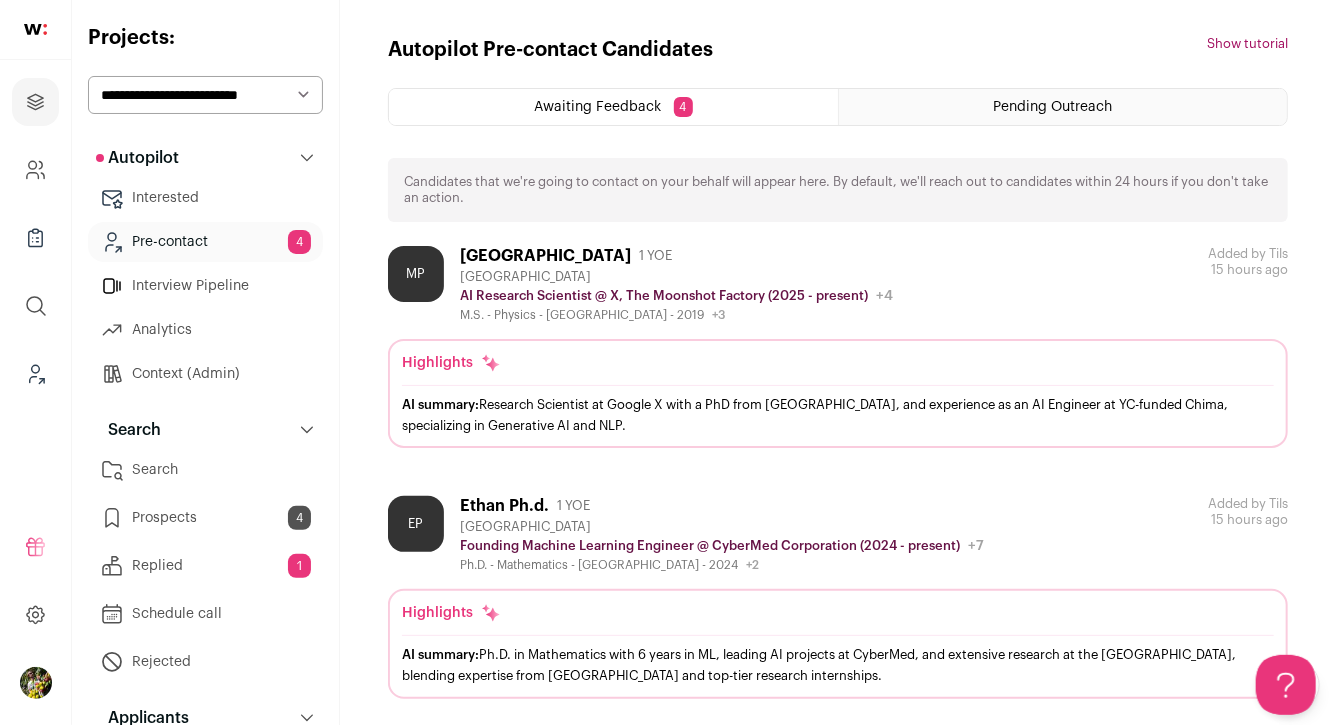 scroll, scrollTop: 0, scrollLeft: 0, axis: both 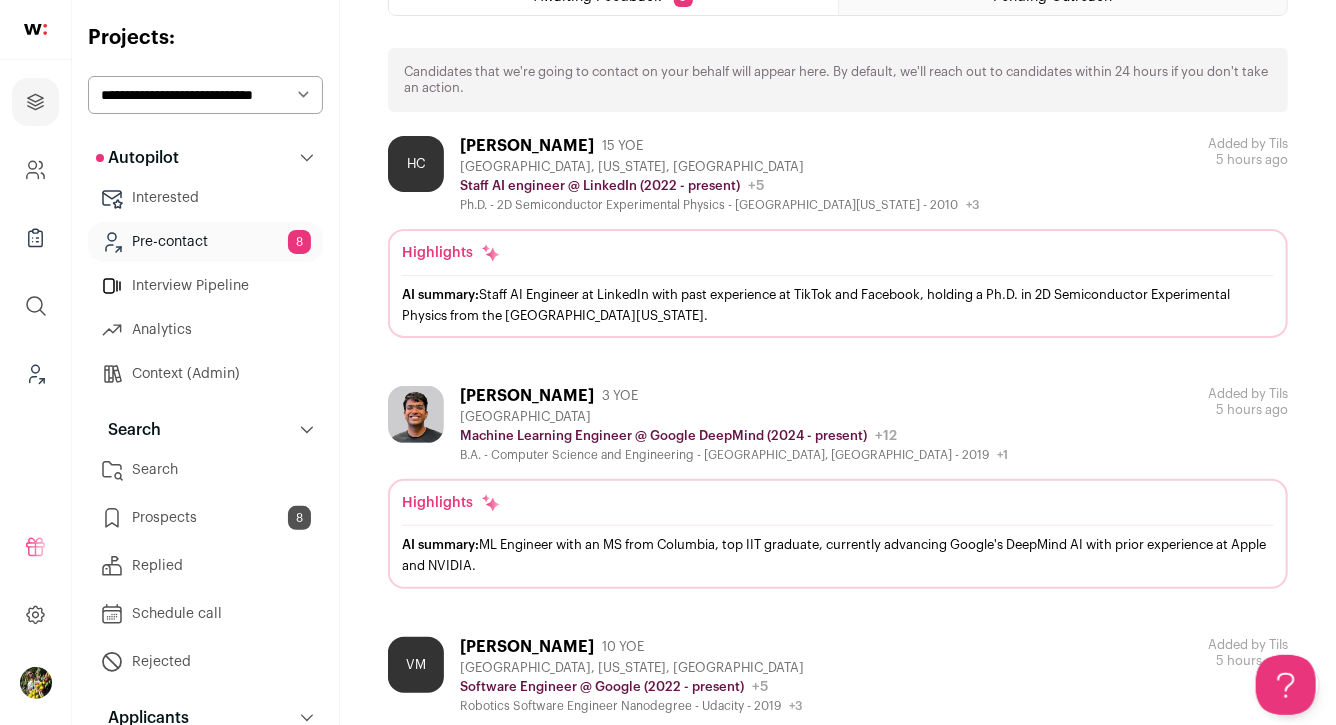 click on "[GEOGRAPHIC_DATA], [US_STATE], [GEOGRAPHIC_DATA]" at bounding box center (719, 167) 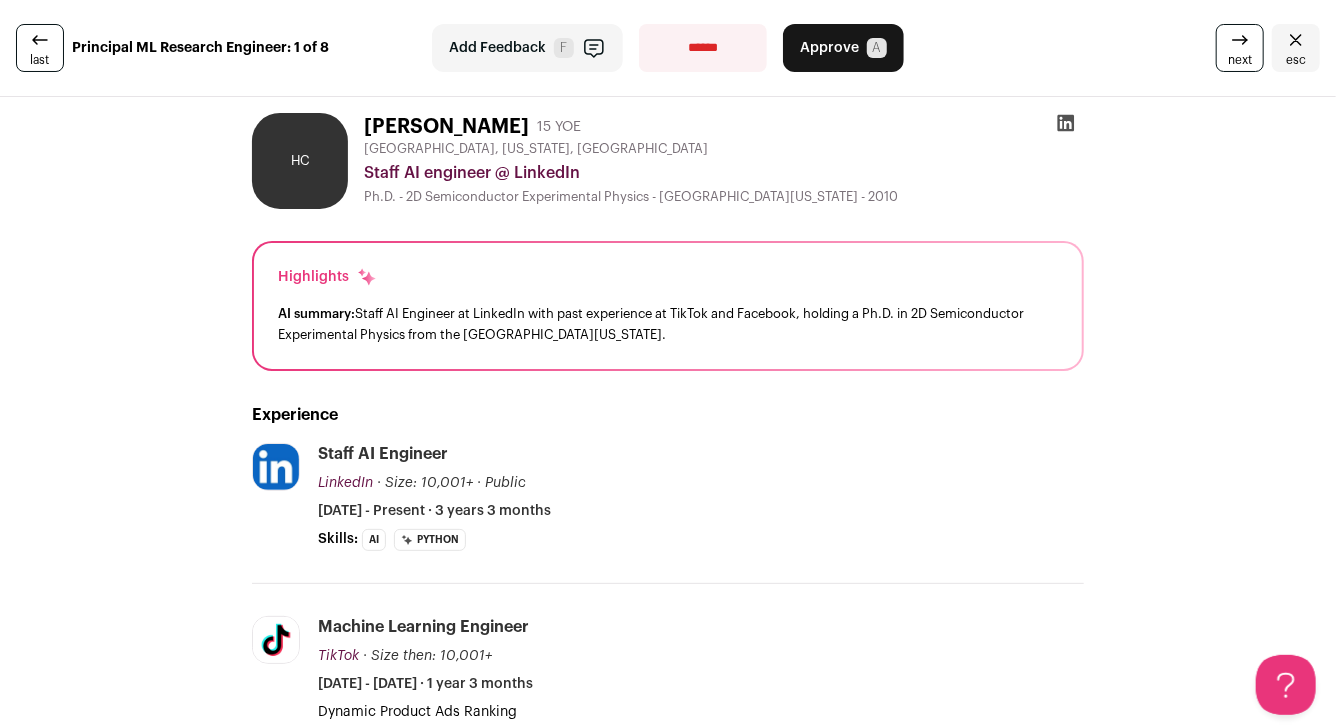 scroll, scrollTop: 0, scrollLeft: 0, axis: both 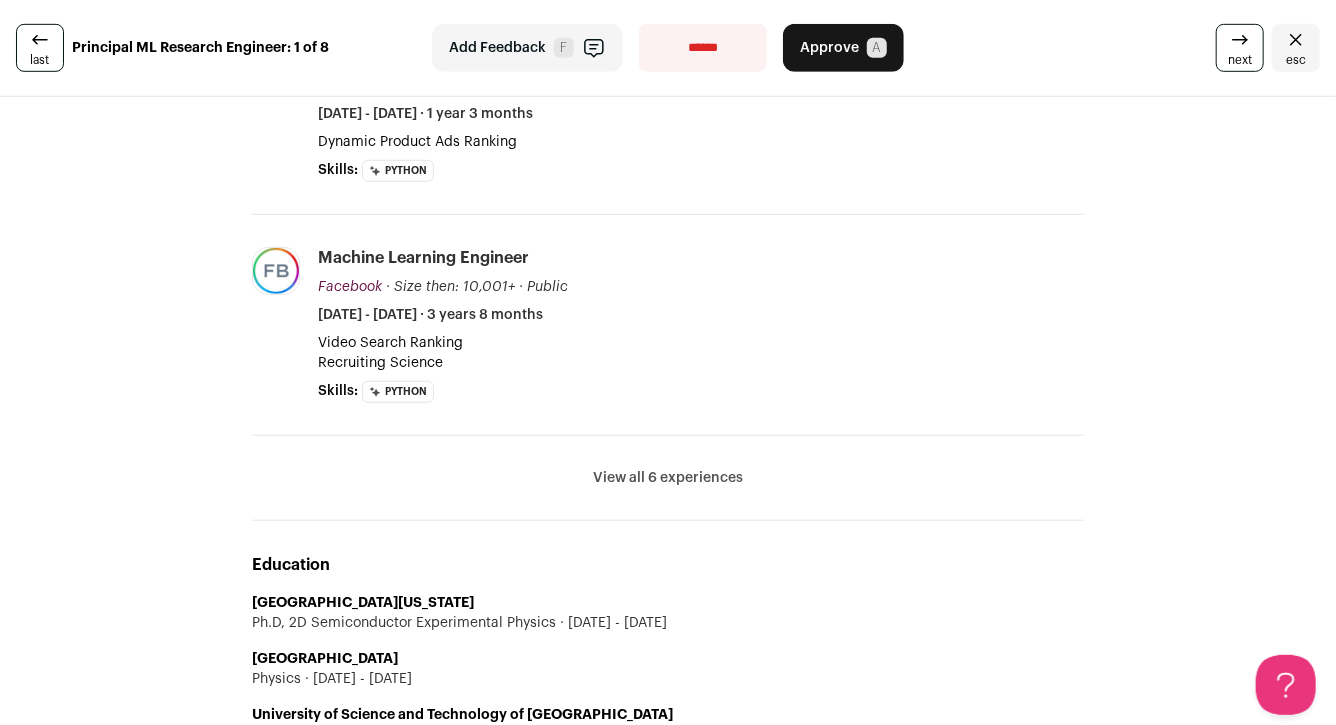 click on "View all 6 experiences" at bounding box center [668, 478] 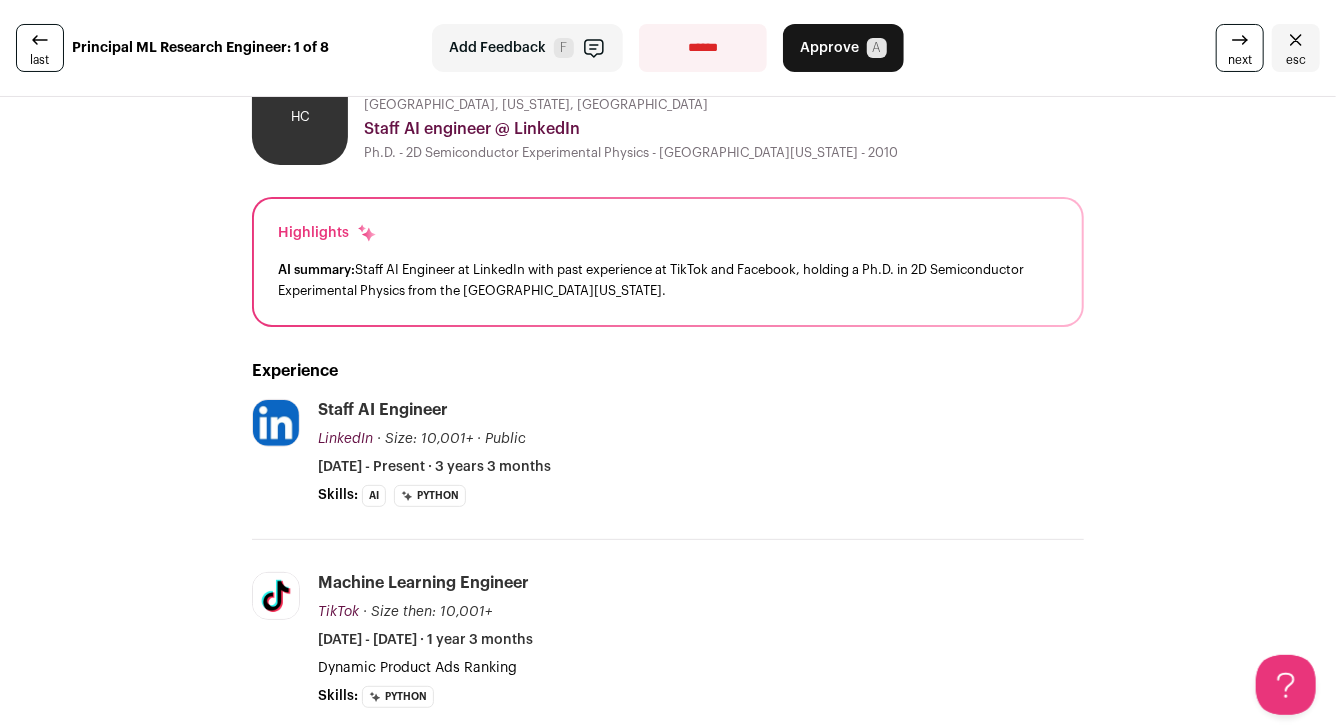 scroll, scrollTop: 45, scrollLeft: 0, axis: vertical 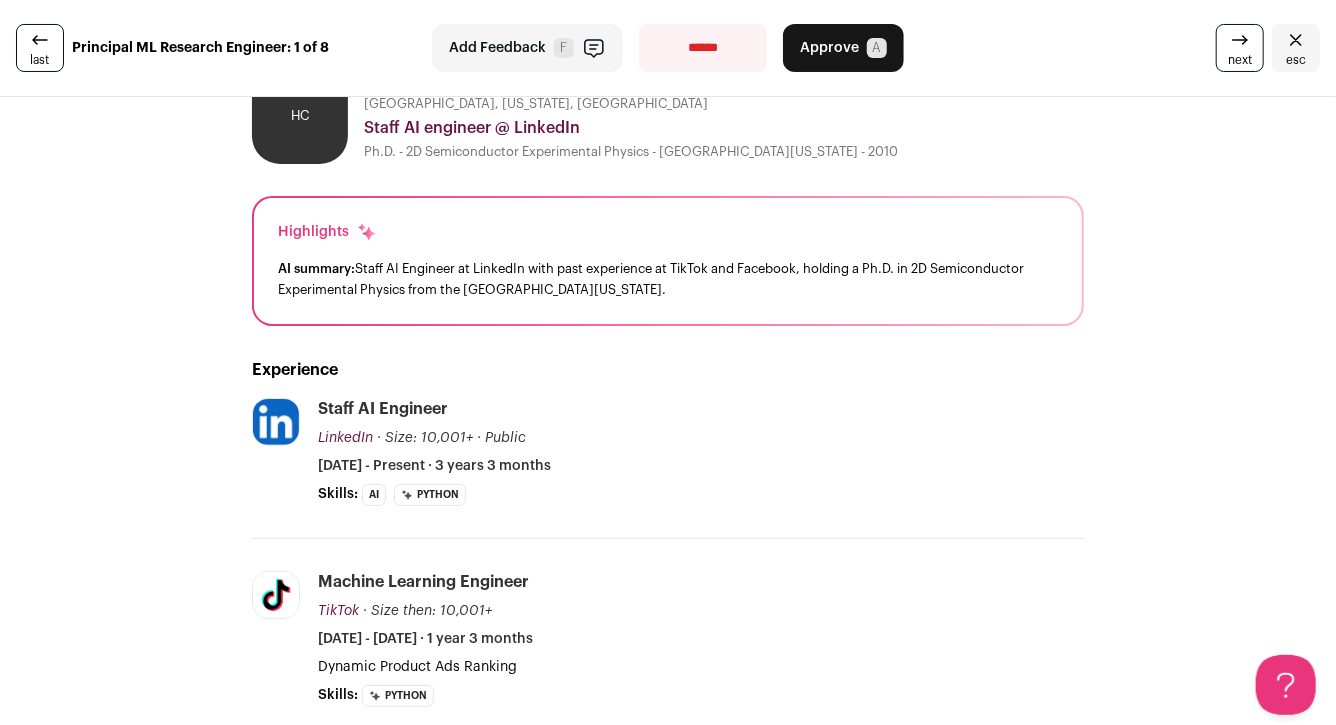 click on "Add Feedback
F" at bounding box center (527, 48) 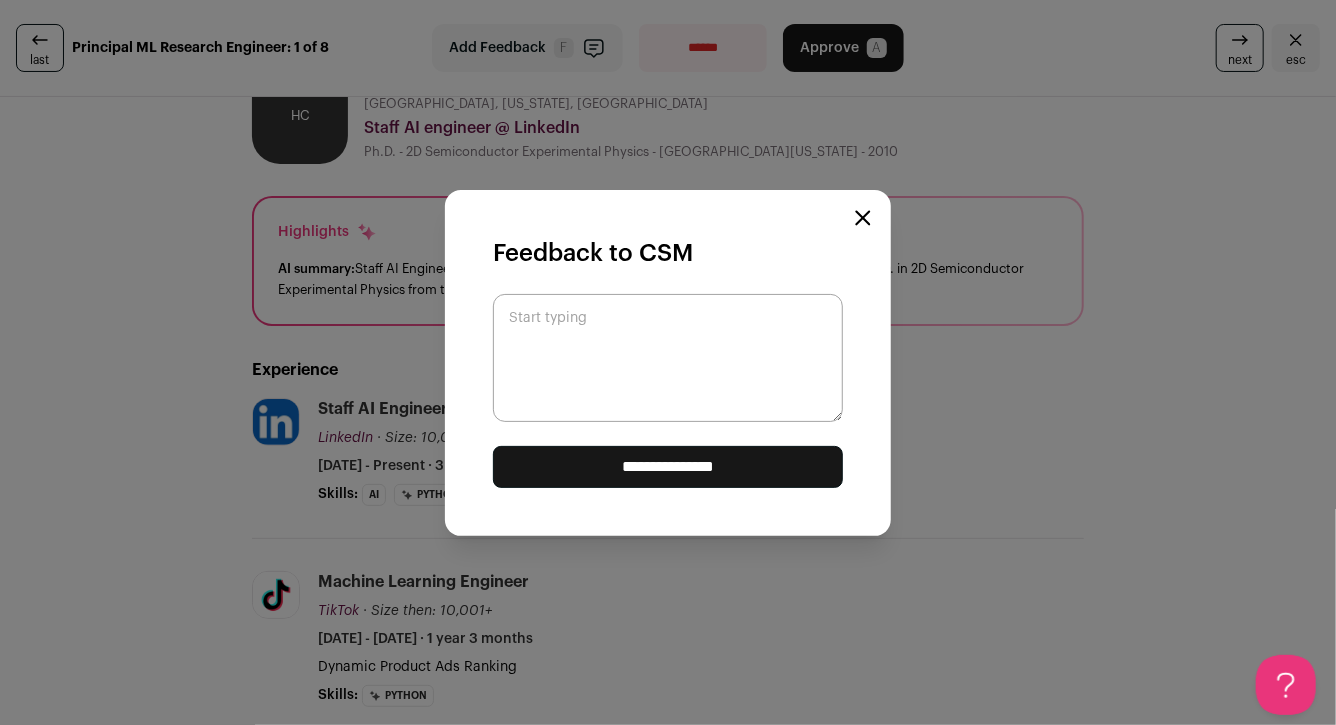 click on "Start typing" at bounding box center [668, 358] 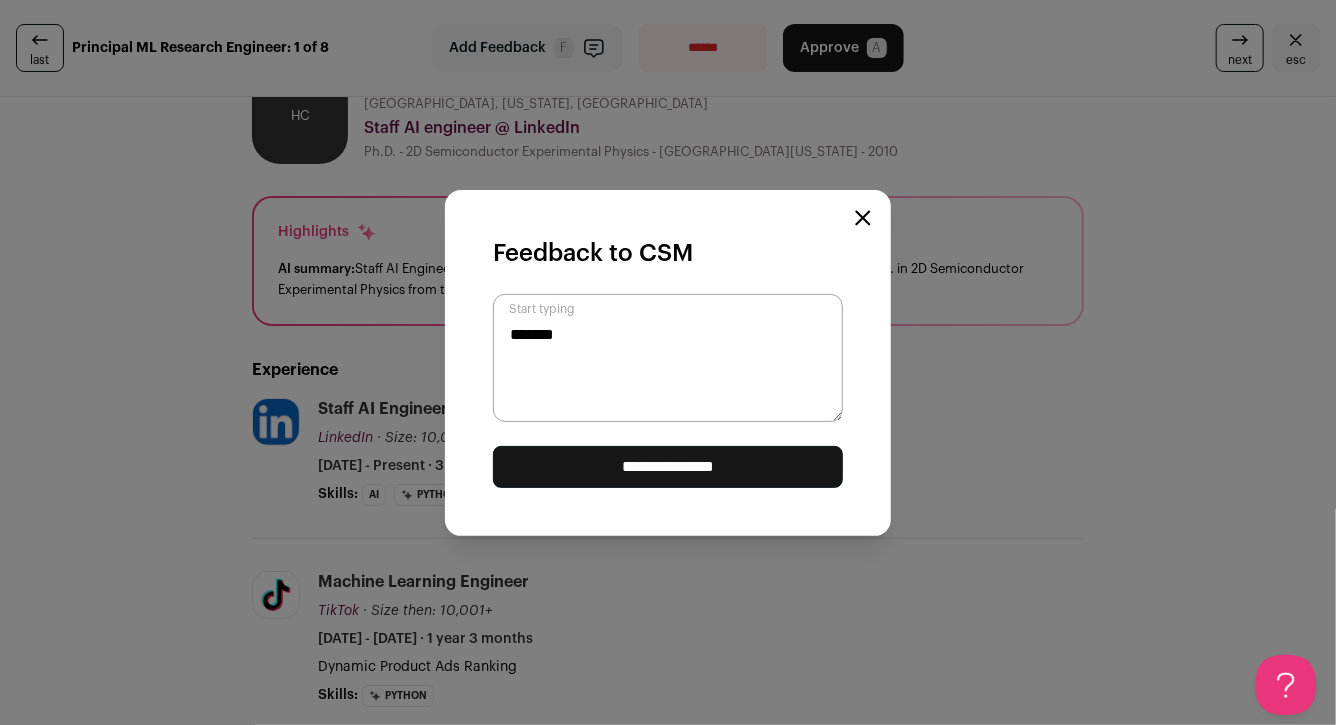 type on "******" 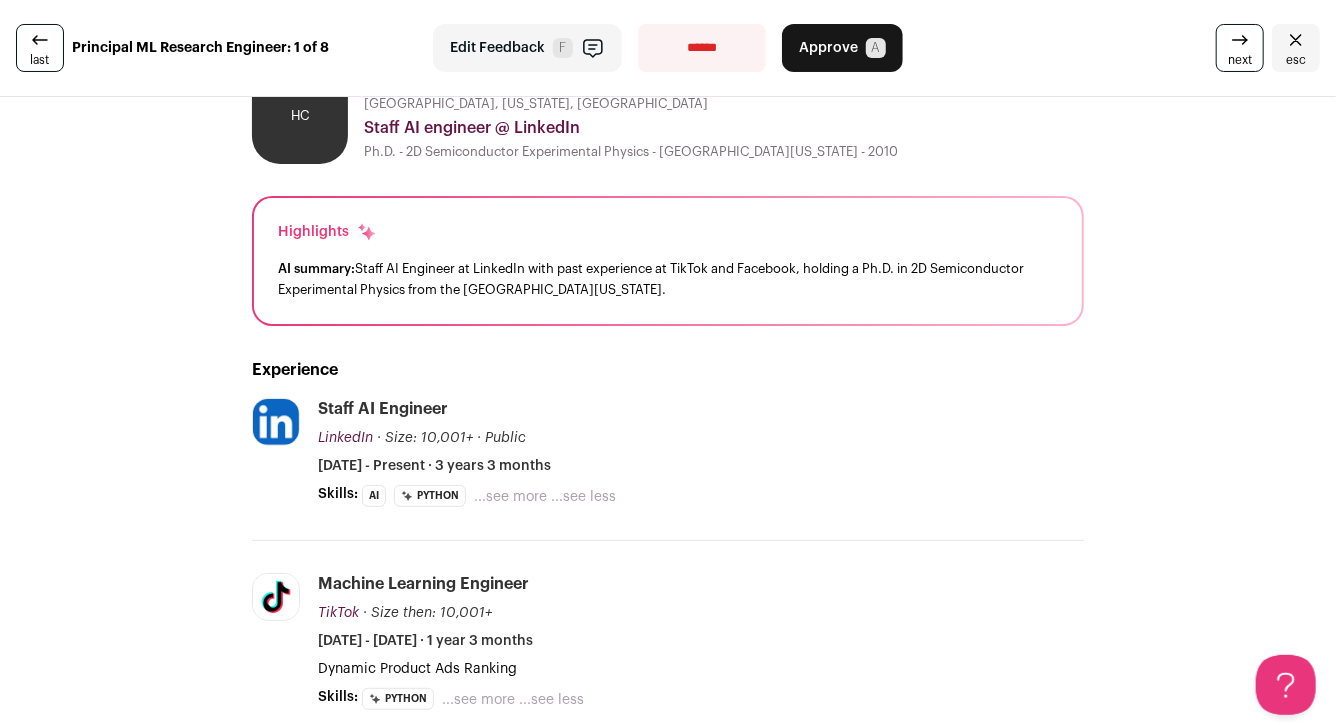 scroll, scrollTop: 0, scrollLeft: 0, axis: both 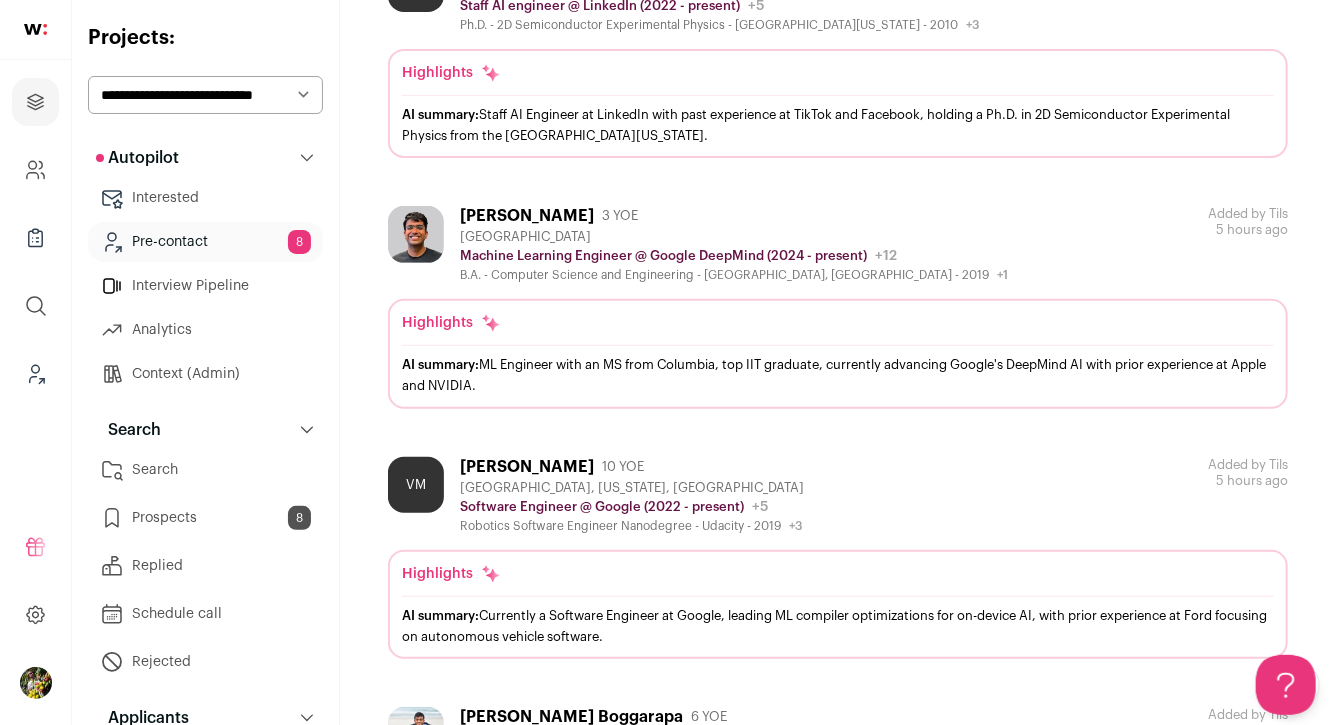 click on "[GEOGRAPHIC_DATA]" at bounding box center (734, 237) 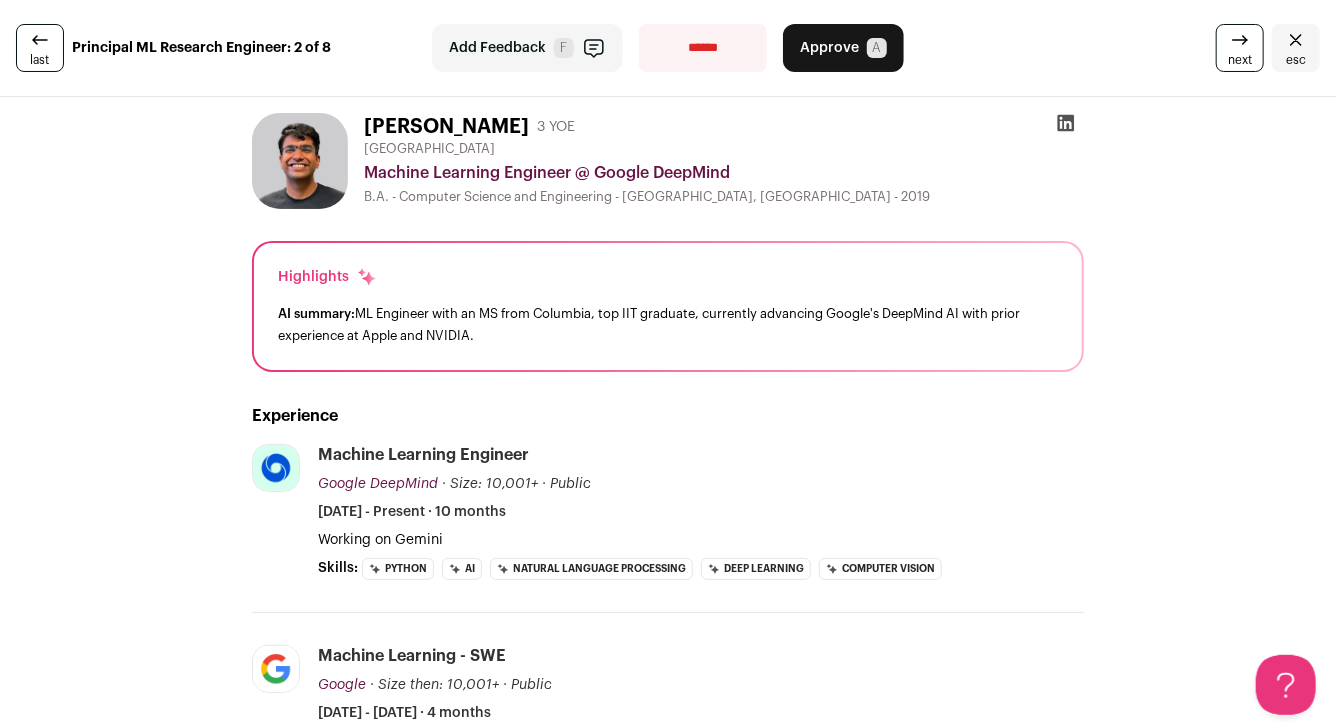 scroll, scrollTop: 0, scrollLeft: 0, axis: both 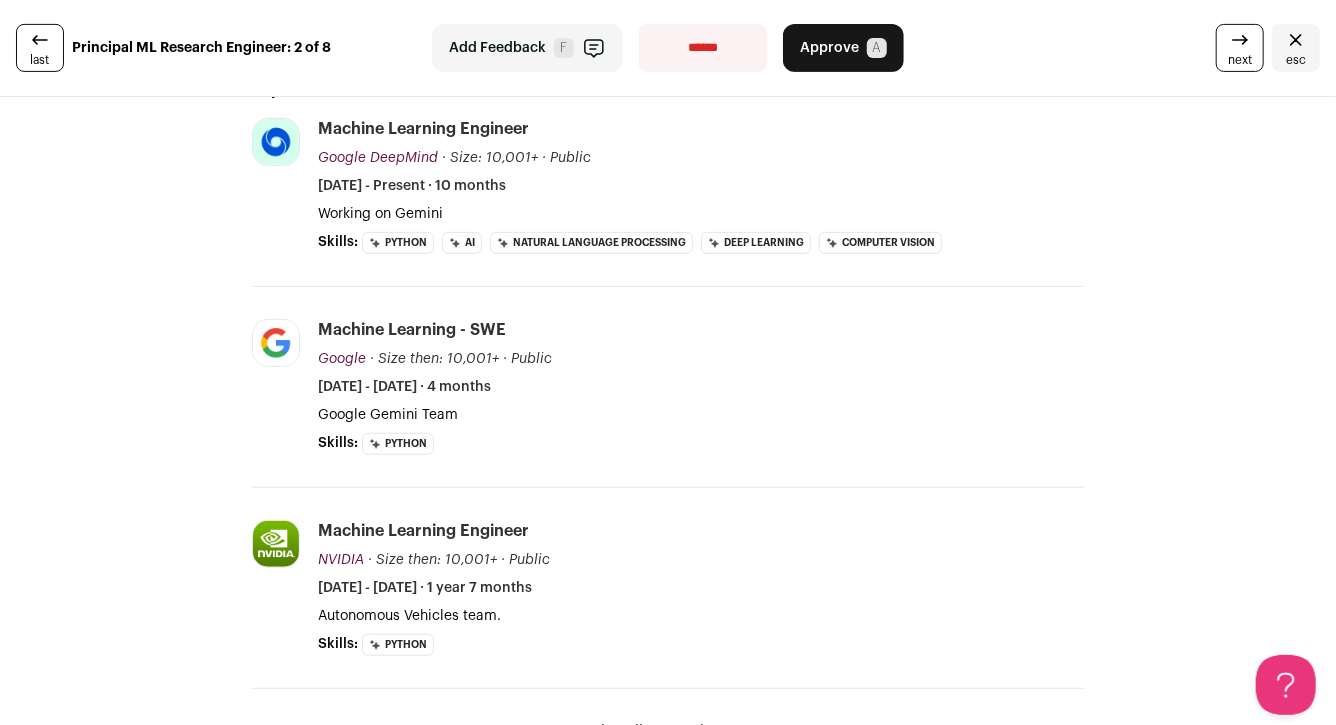 click on "Google Gemini Team" at bounding box center [701, 415] 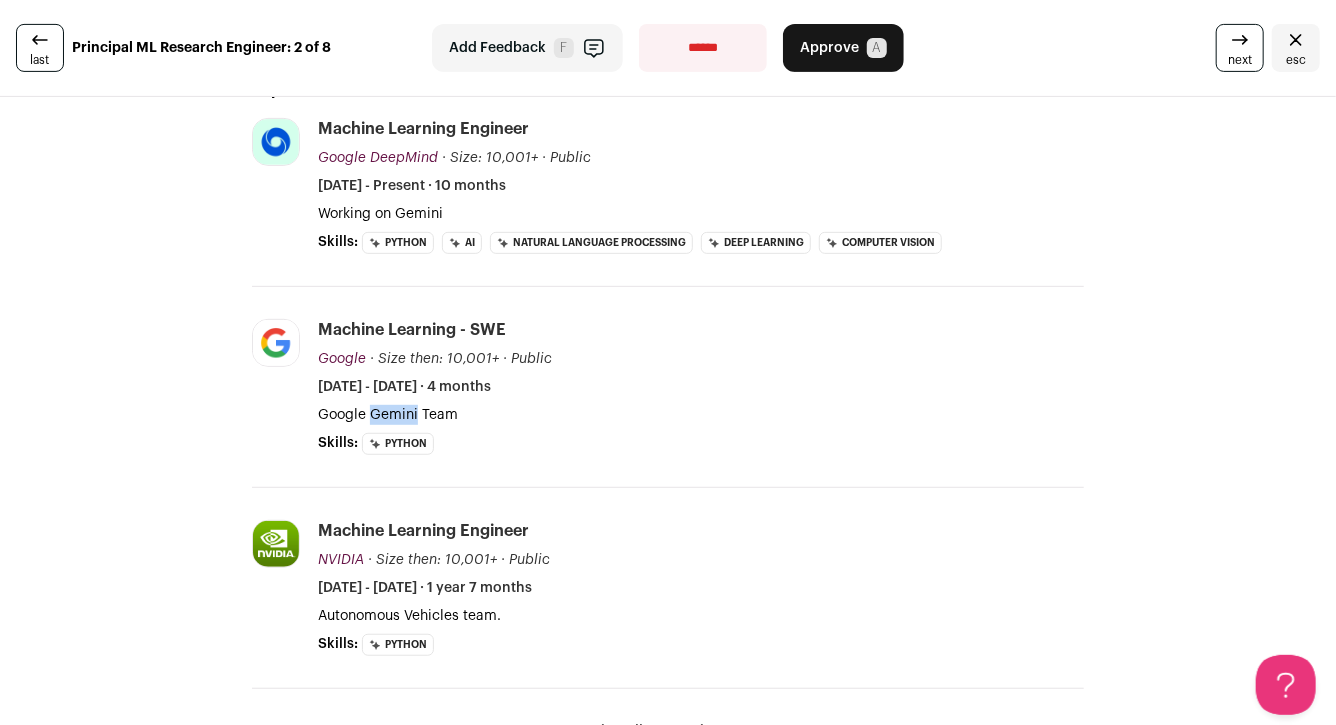 click on "Google Gemini Team" at bounding box center [701, 415] 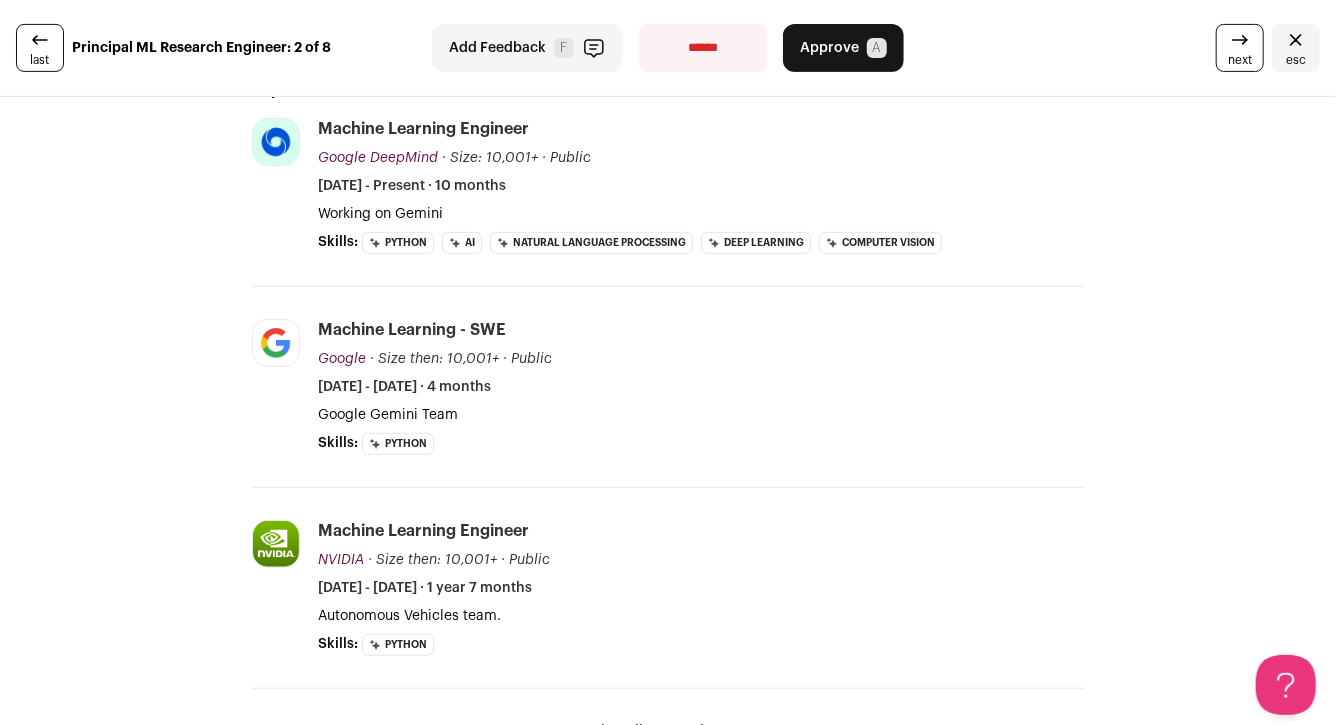 click on "Working on Gemini" at bounding box center (701, 214) 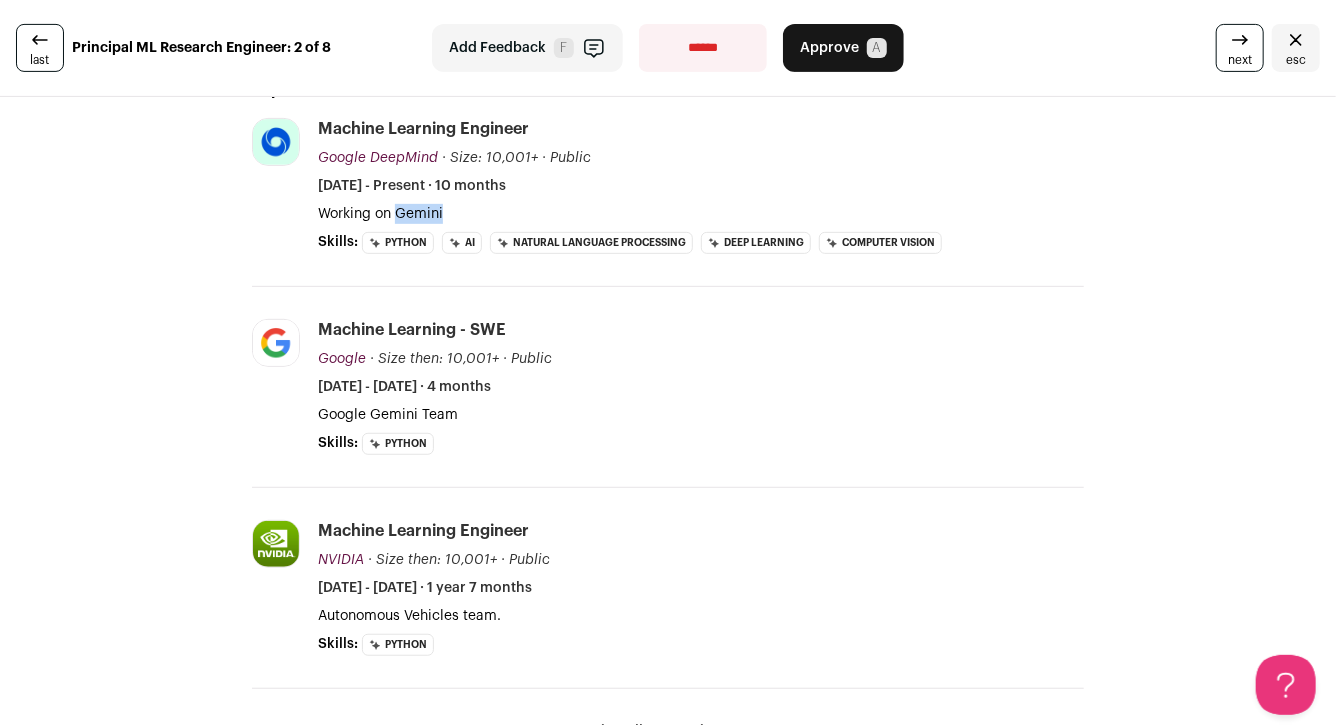 click on "Working on Gemini" at bounding box center (701, 214) 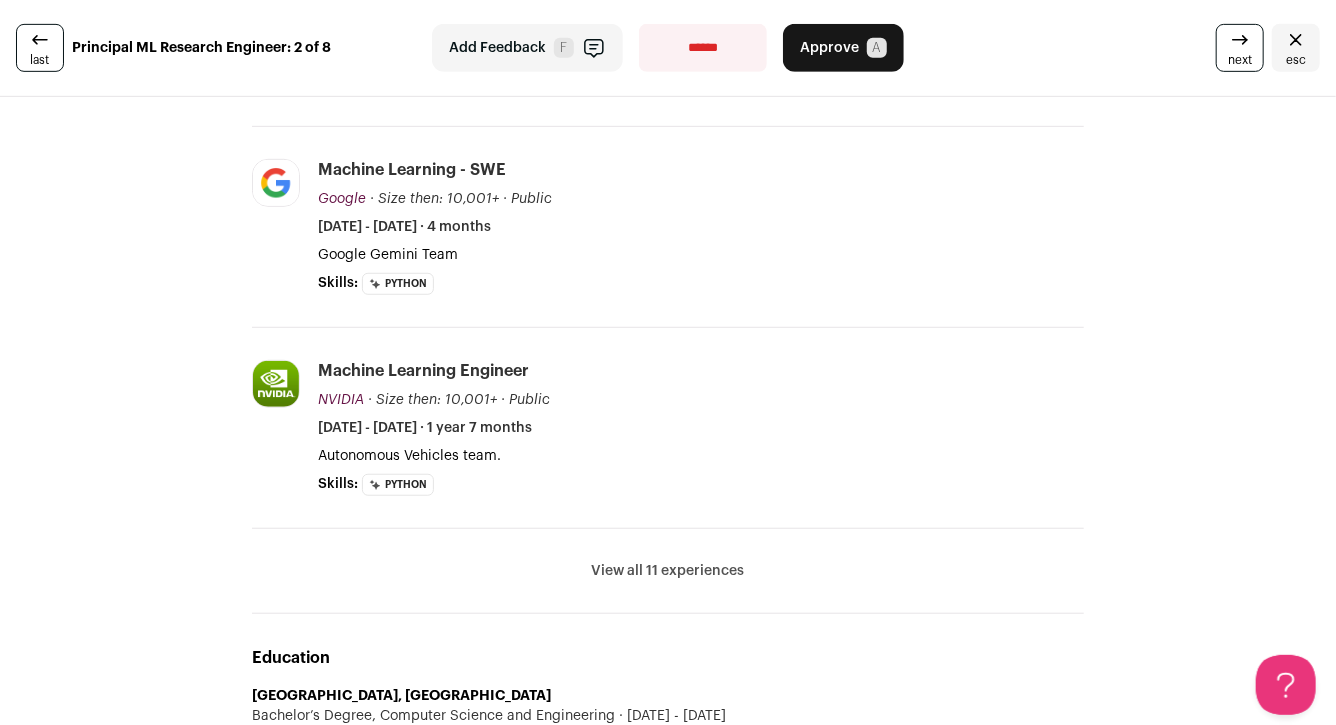 scroll, scrollTop: 510, scrollLeft: 0, axis: vertical 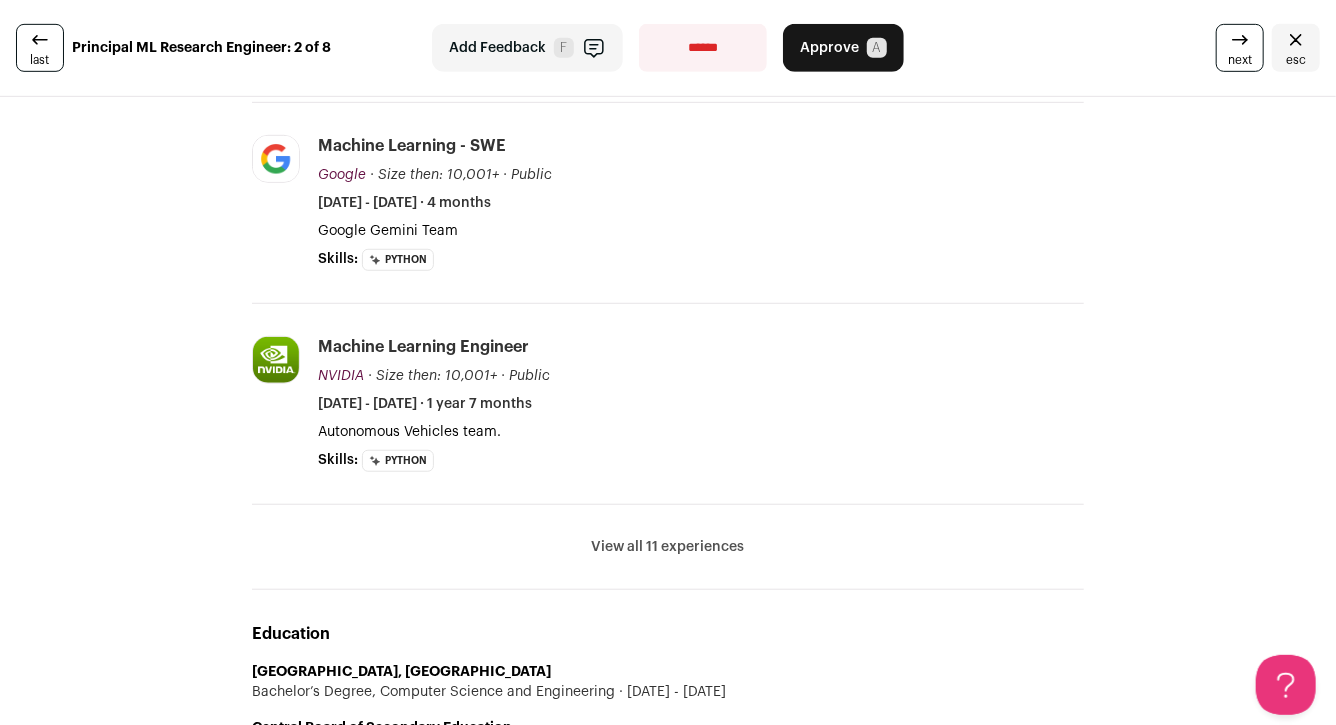 click on "View all 11 experiences" at bounding box center (668, 547) 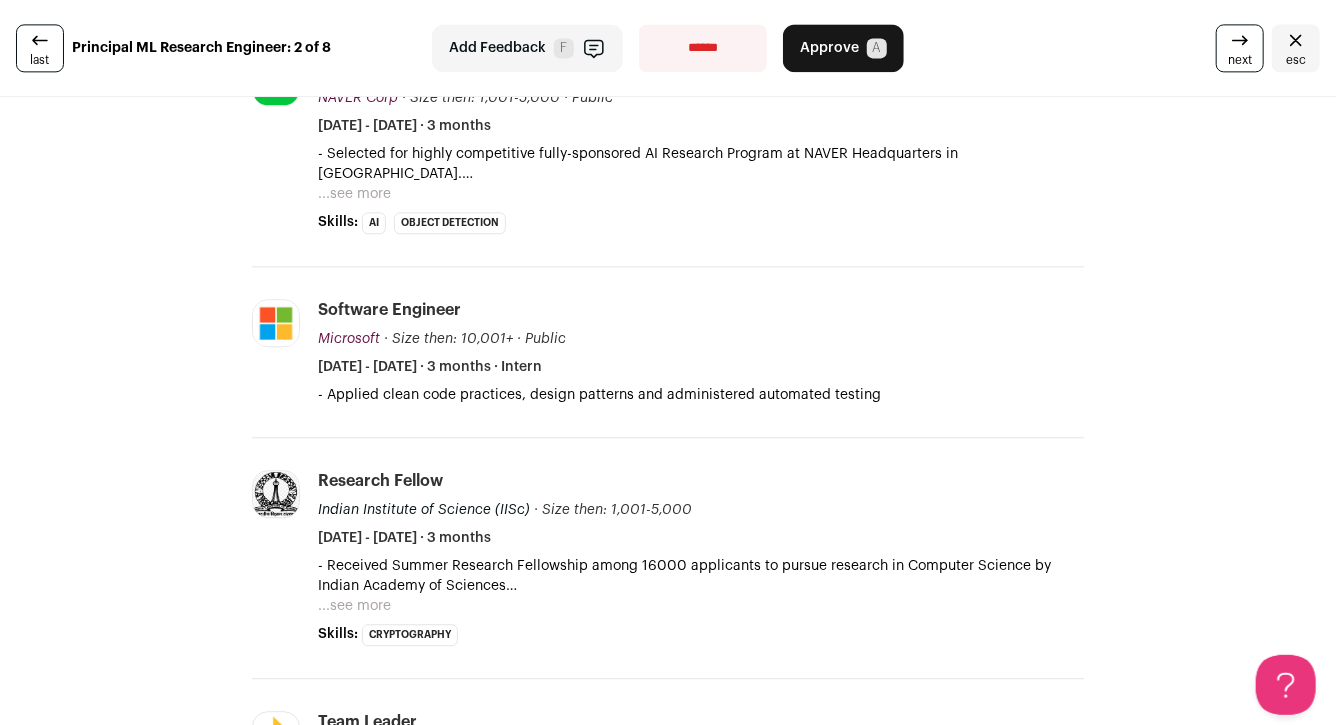 scroll, scrollTop: 2288, scrollLeft: 0, axis: vertical 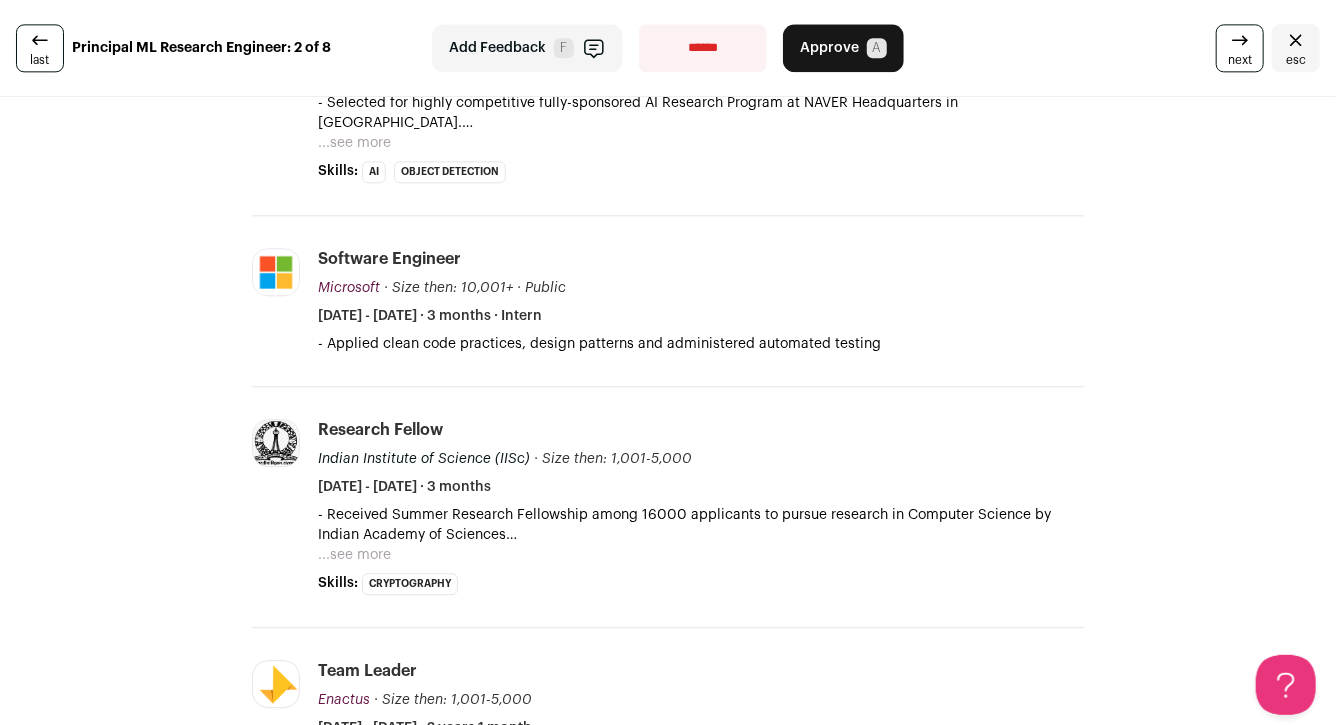 click on "Add Feedback
F" at bounding box center (527, 48) 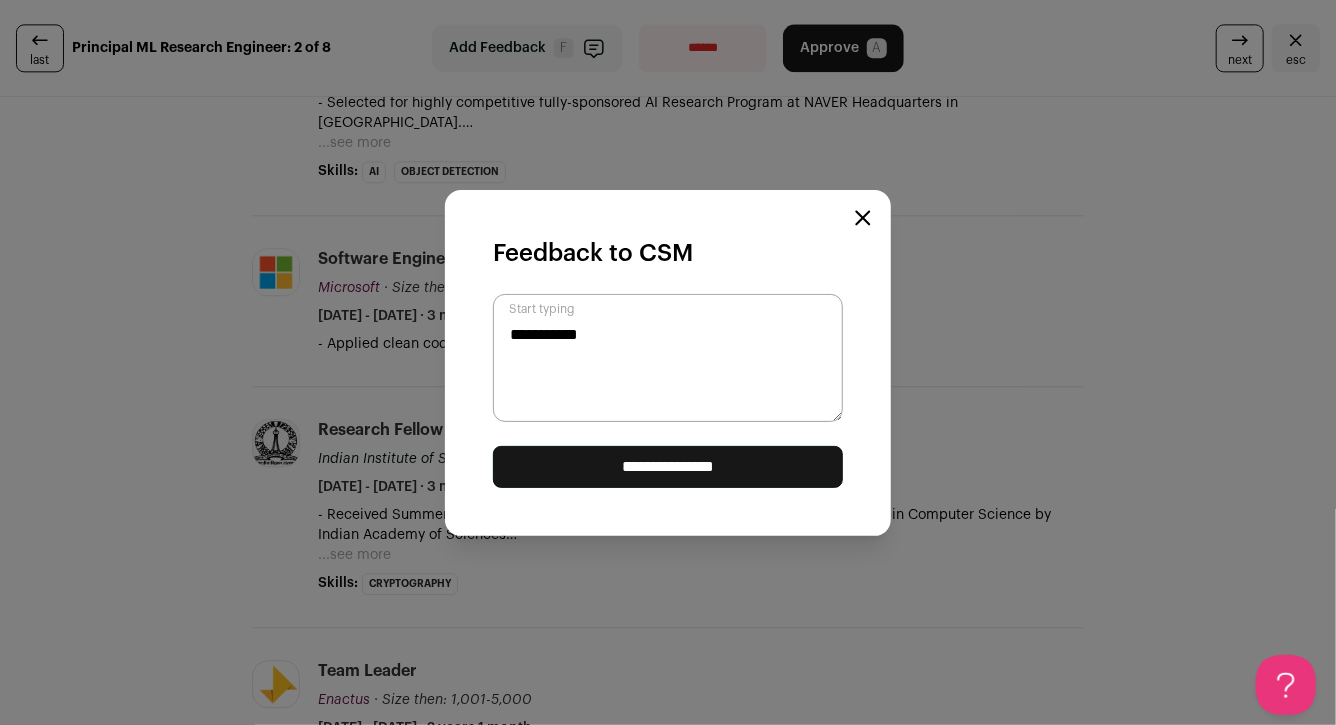 type on "**********" 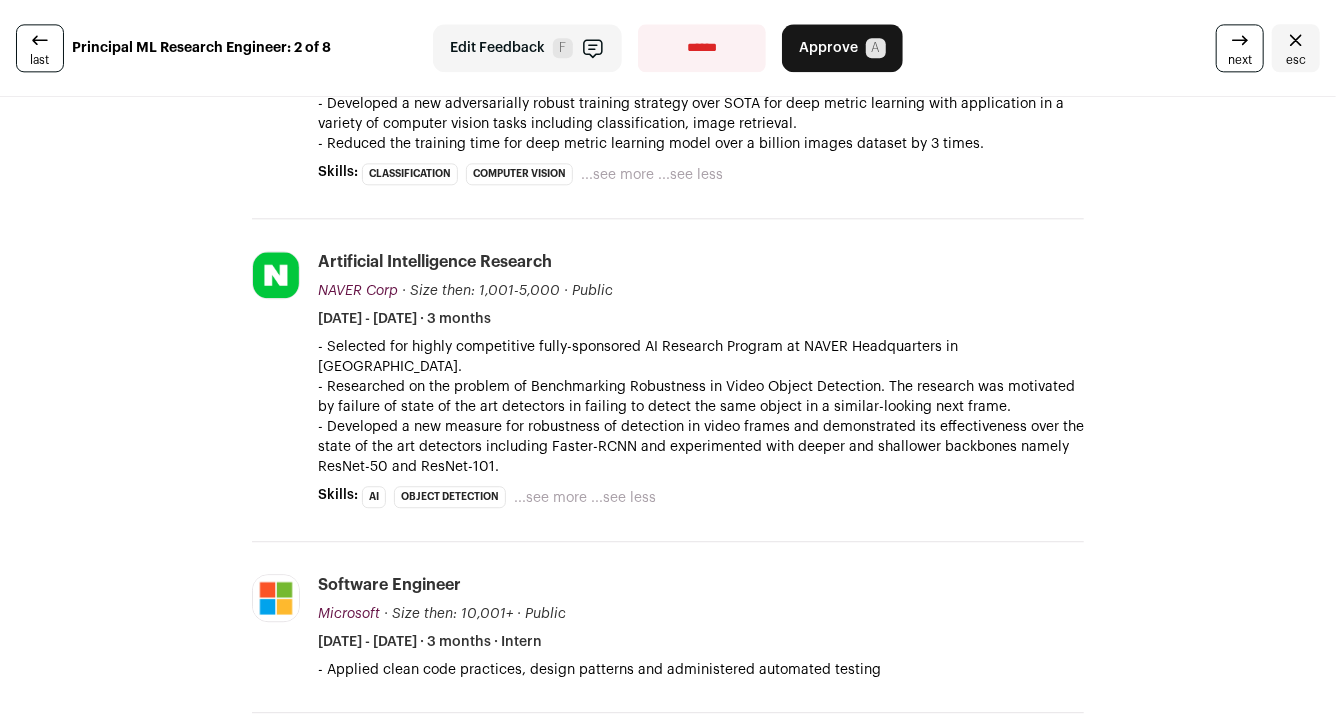 scroll, scrollTop: 2429, scrollLeft: 0, axis: vertical 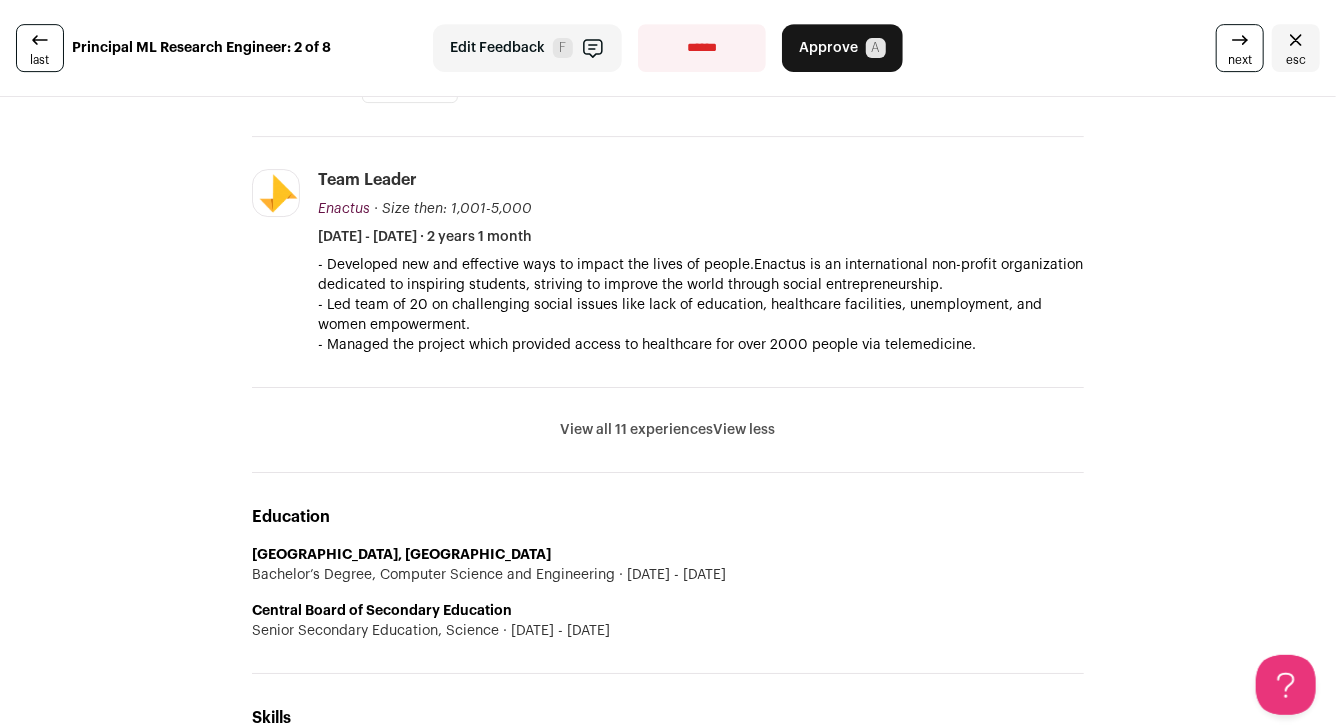 click on "Approve" at bounding box center (828, 48) 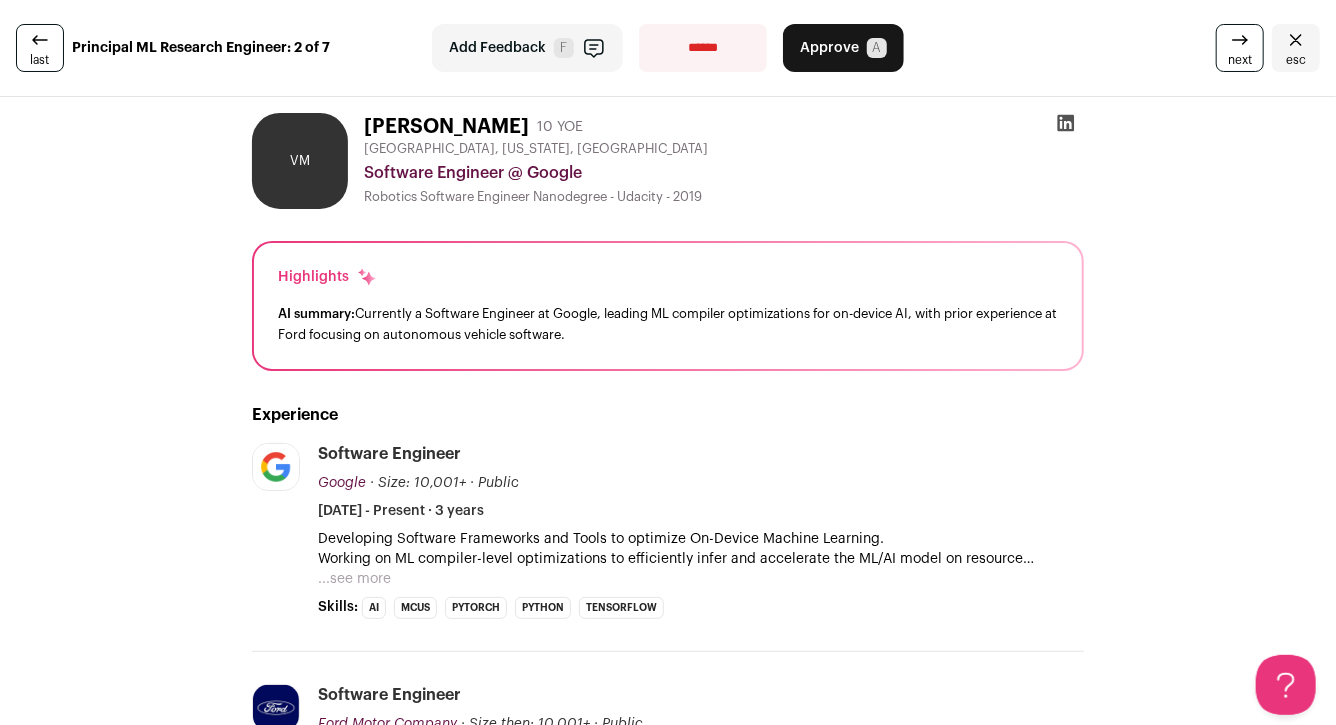 scroll, scrollTop: 0, scrollLeft: 0, axis: both 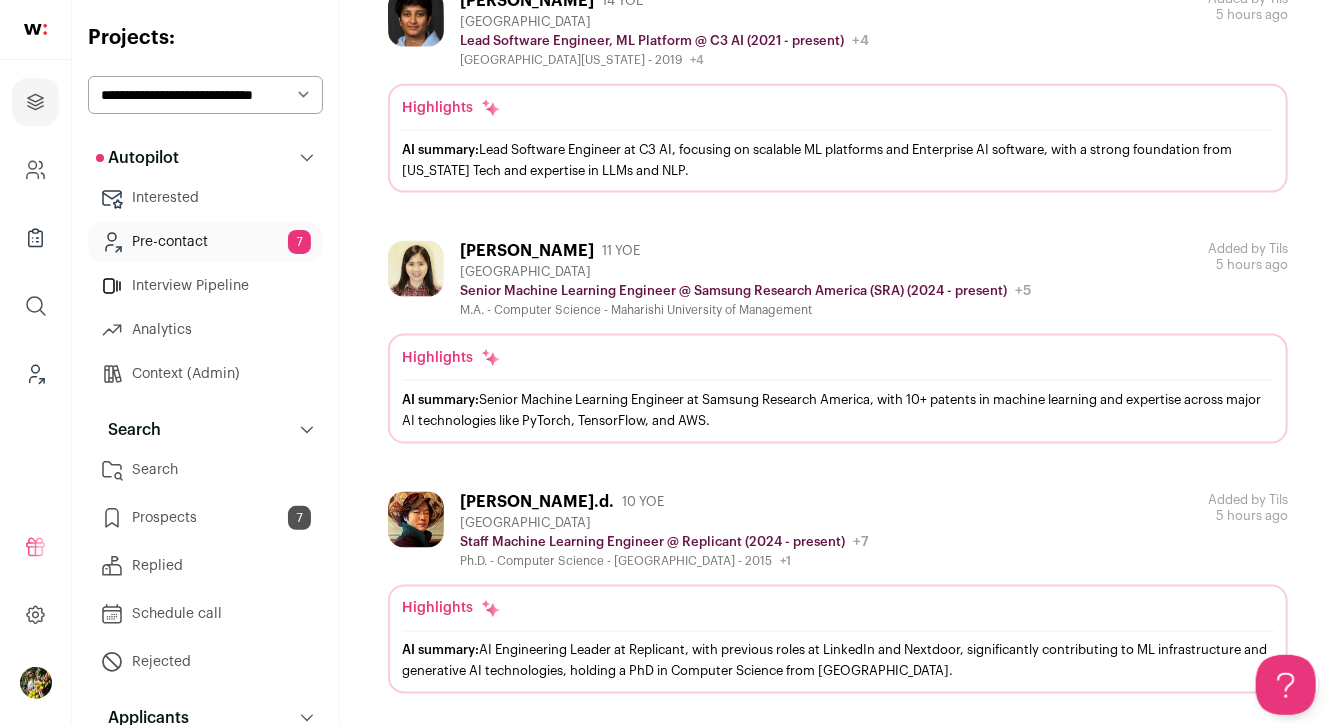 click on "AI summary:  AI Engineering Leader at Replicant, with previous roles at LinkedIn and Nextdoor, significantly contributing to ML infrastructure and generative AI technologies, holding a PhD in Computer Science from Northeastern University." at bounding box center (838, 661) 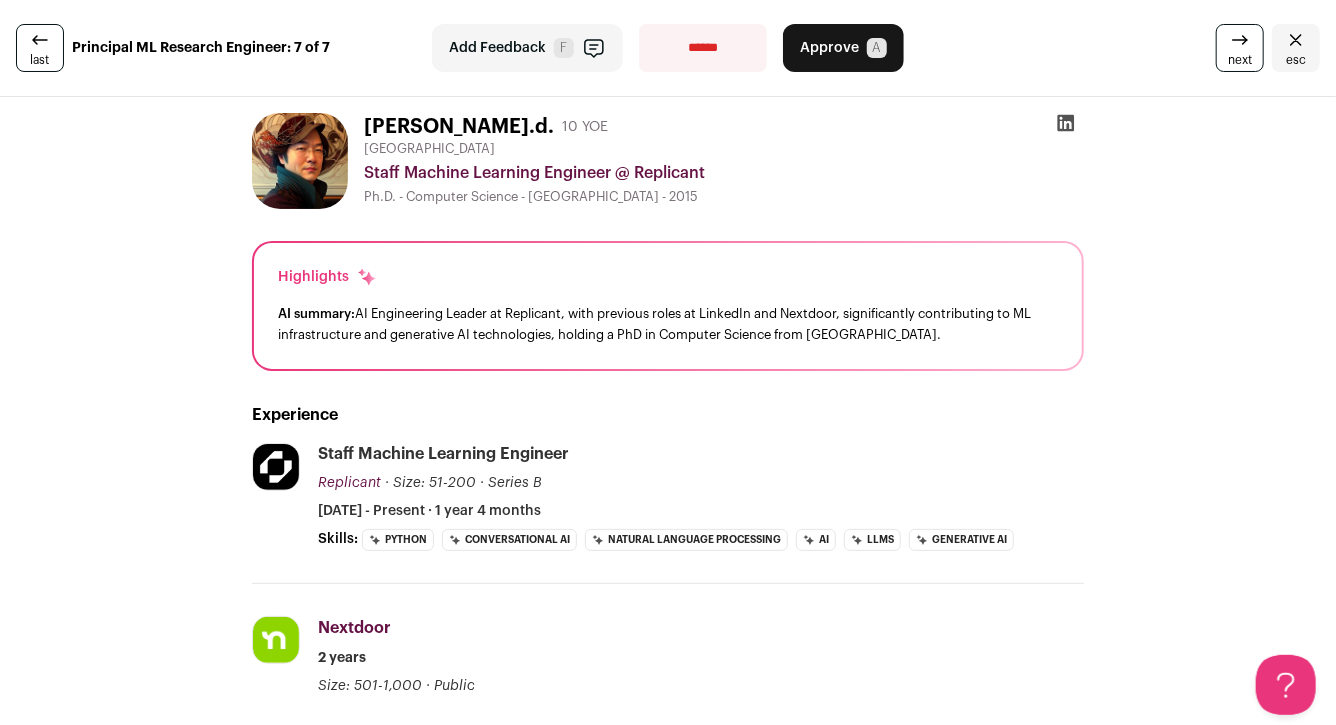 scroll, scrollTop: 0, scrollLeft: 0, axis: both 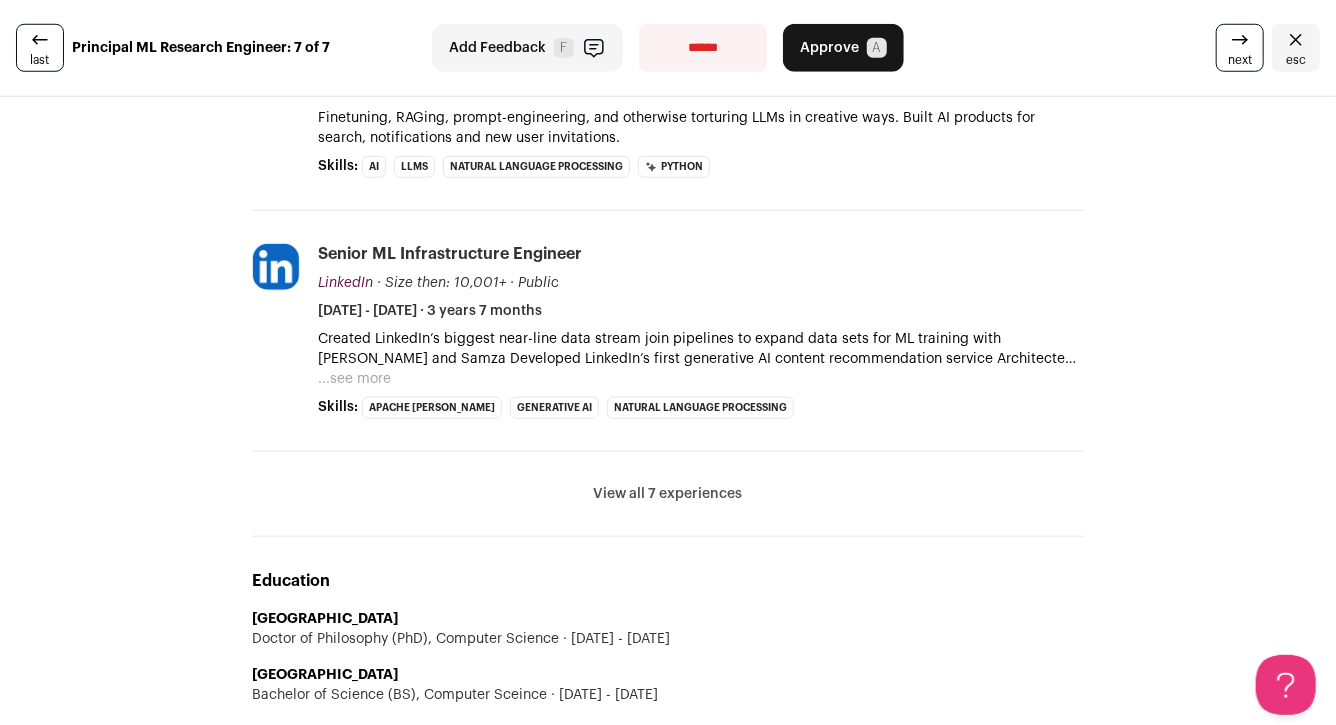 click on "View all 7 experiences" at bounding box center (668, 494) 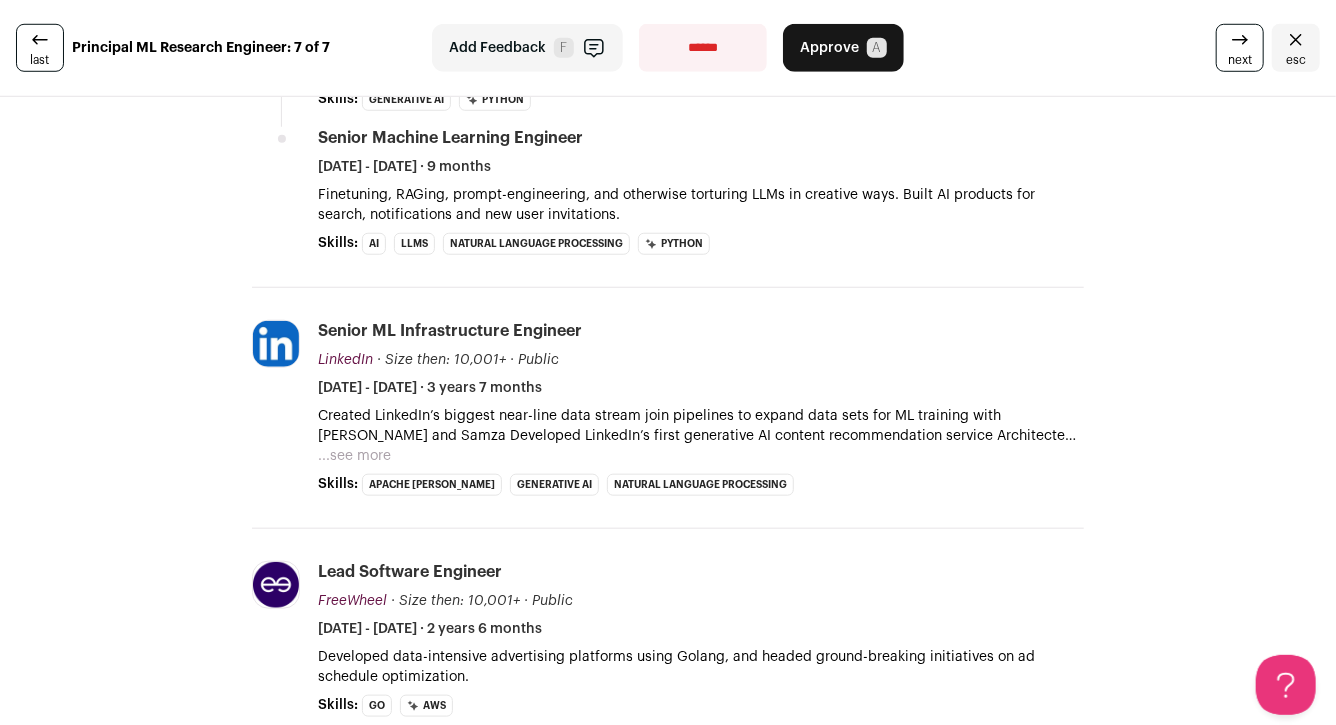 scroll, scrollTop: 740, scrollLeft: 0, axis: vertical 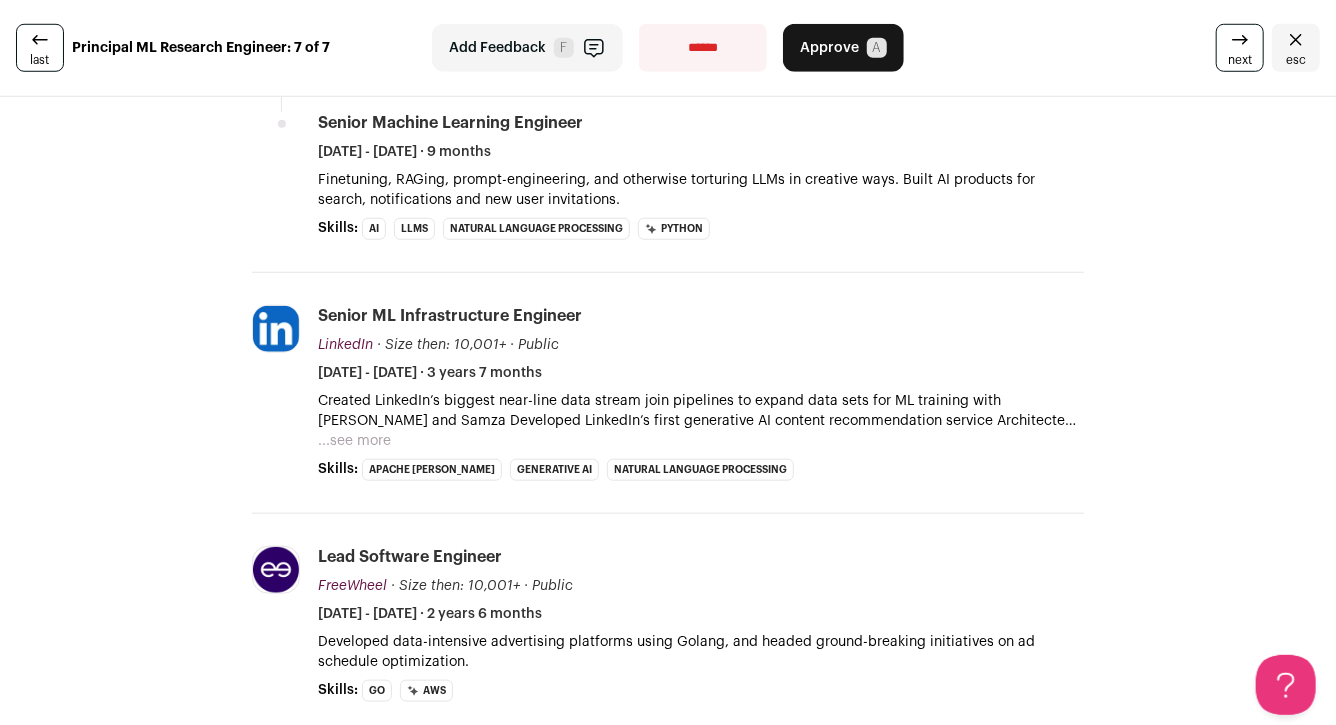 click on "...see more" at bounding box center [354, 441] 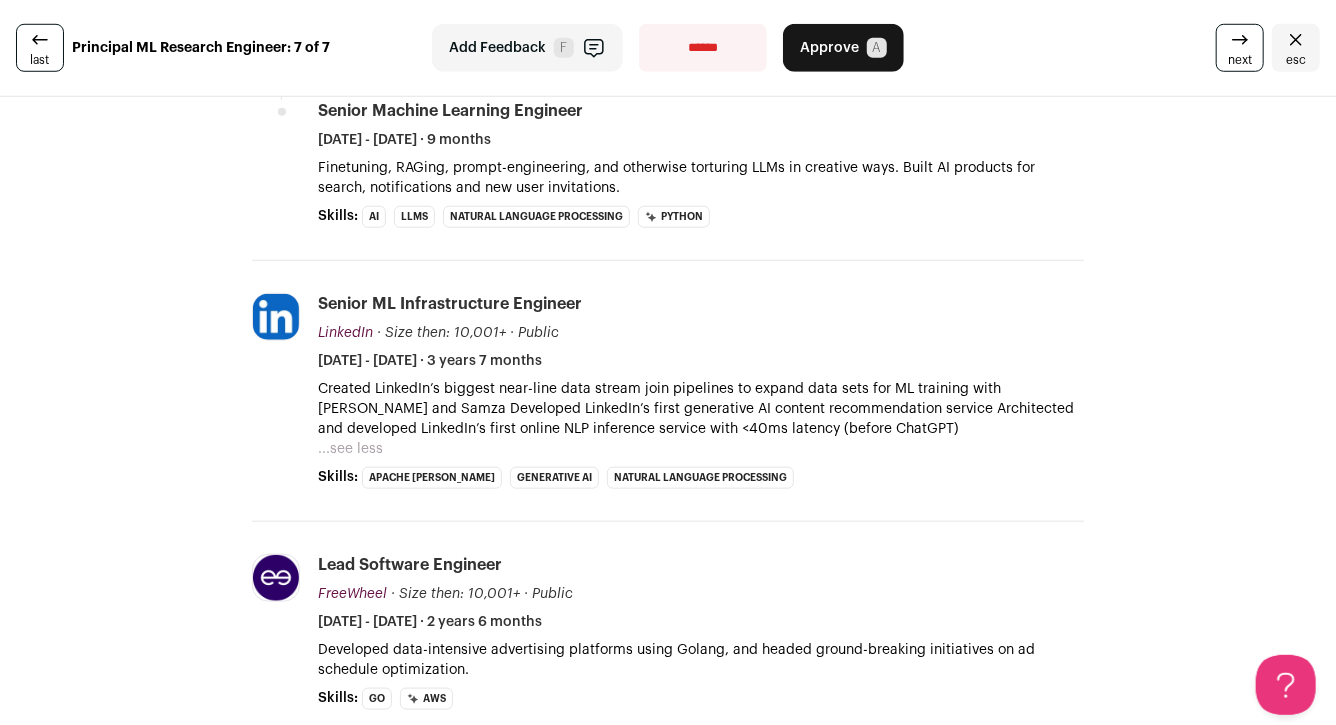 scroll, scrollTop: 757, scrollLeft: 0, axis: vertical 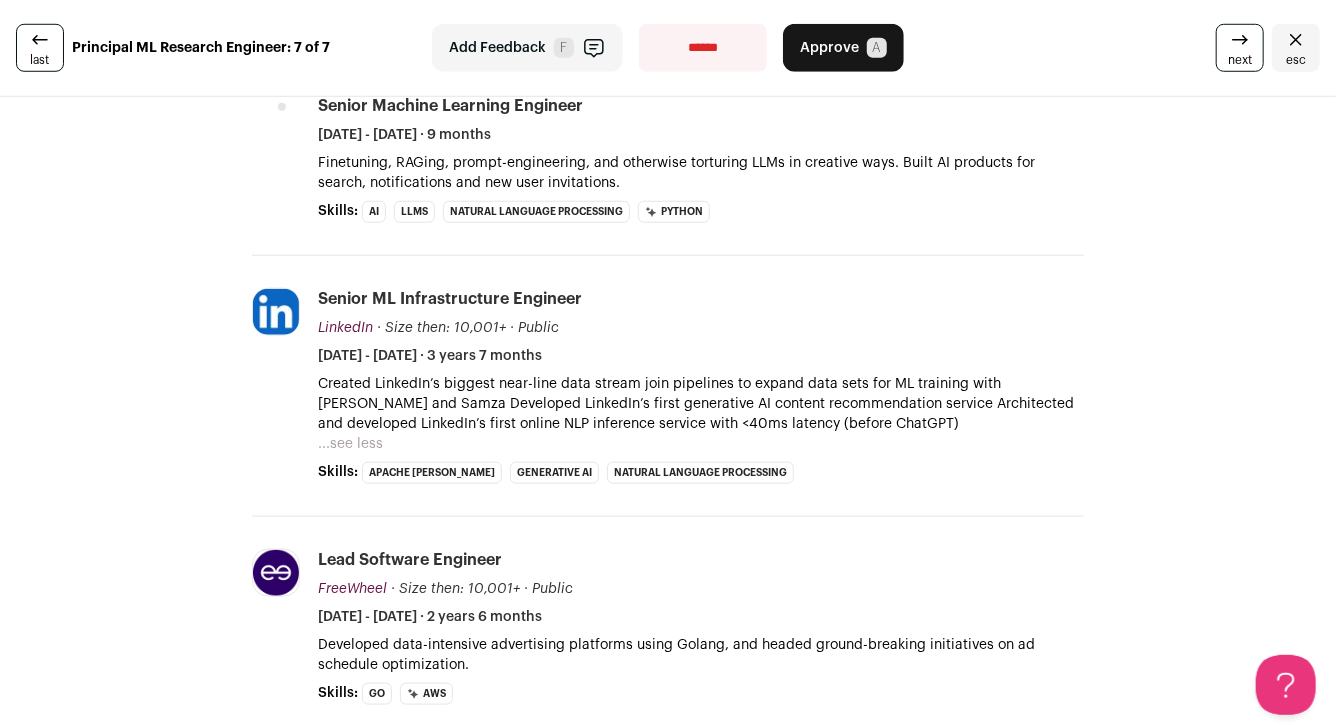 click on "Add Feedback" at bounding box center [497, 48] 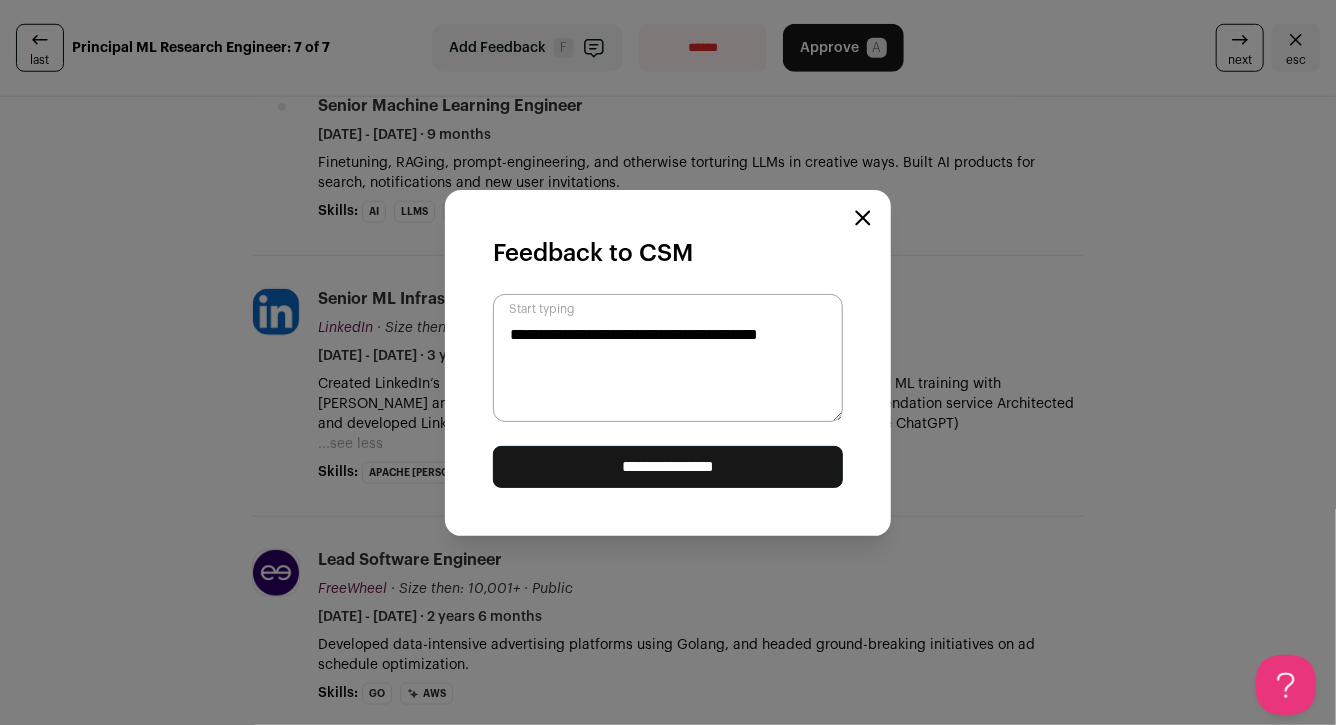click on "**********" at bounding box center (668, 358) 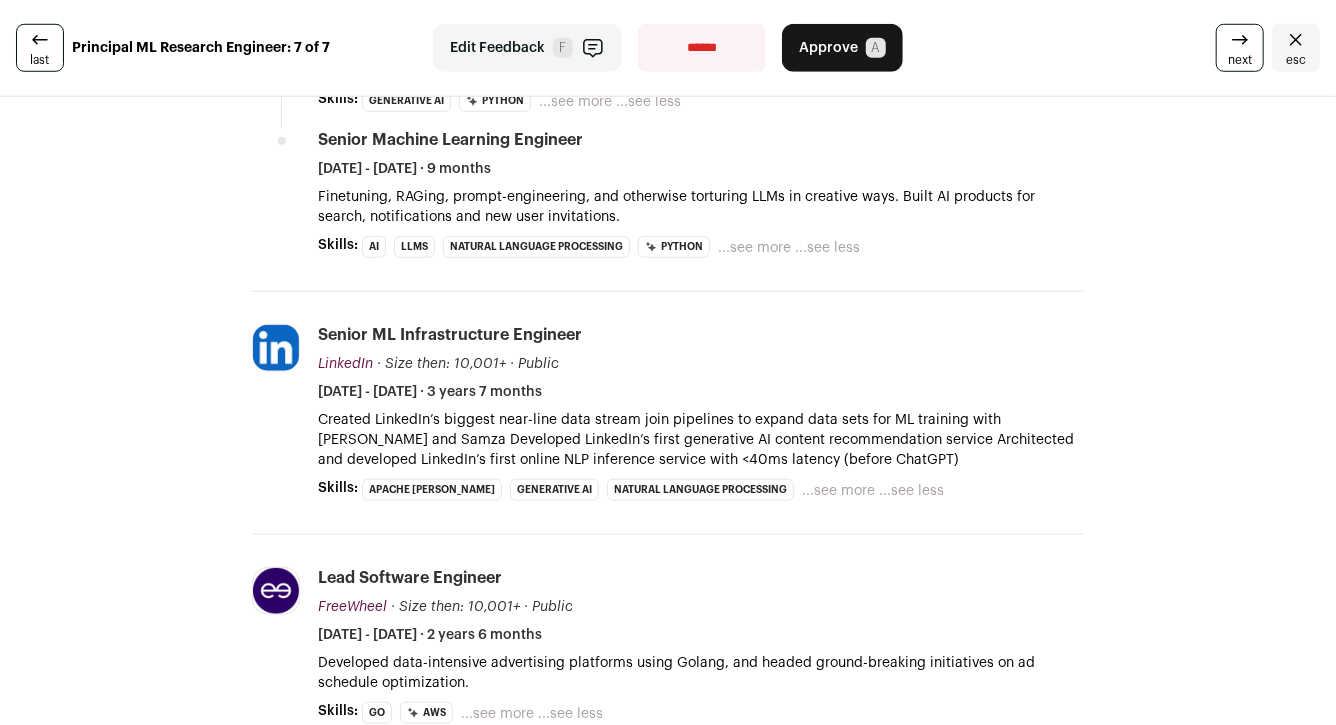 scroll, scrollTop: 0, scrollLeft: 0, axis: both 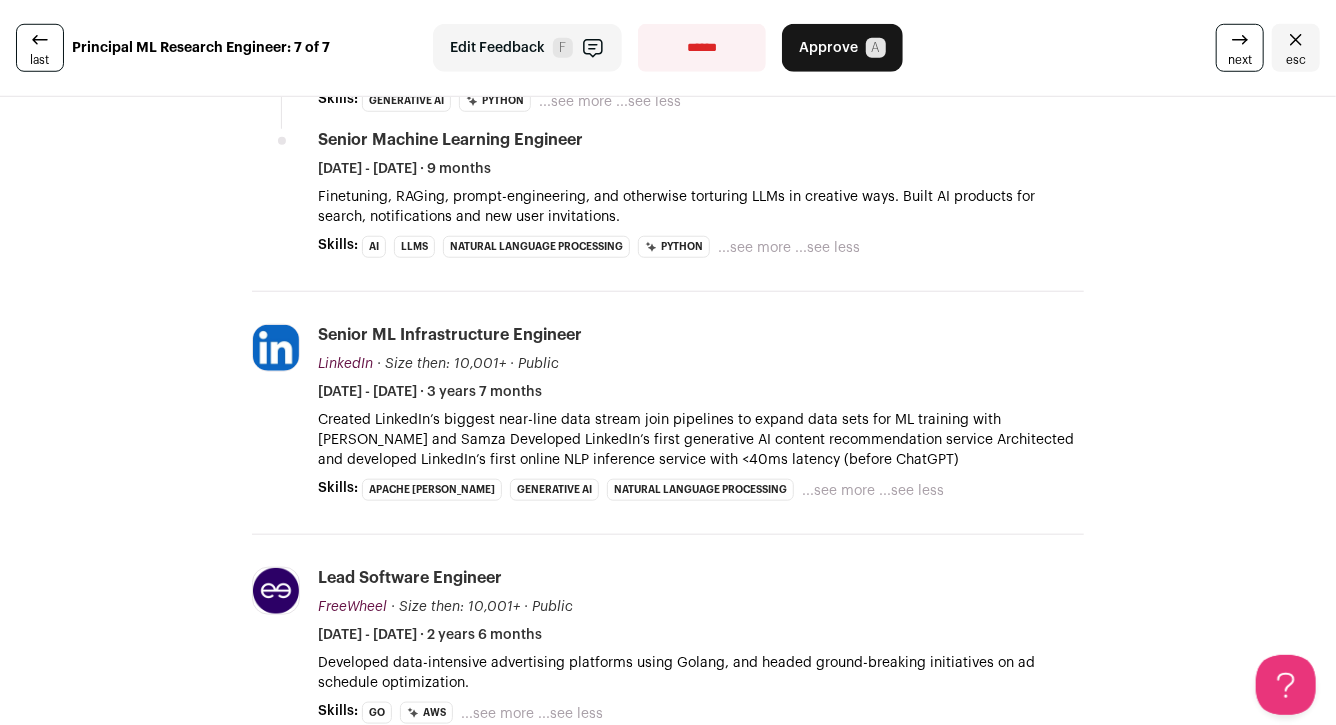 click on "Edit Feedback" at bounding box center (497, 48) 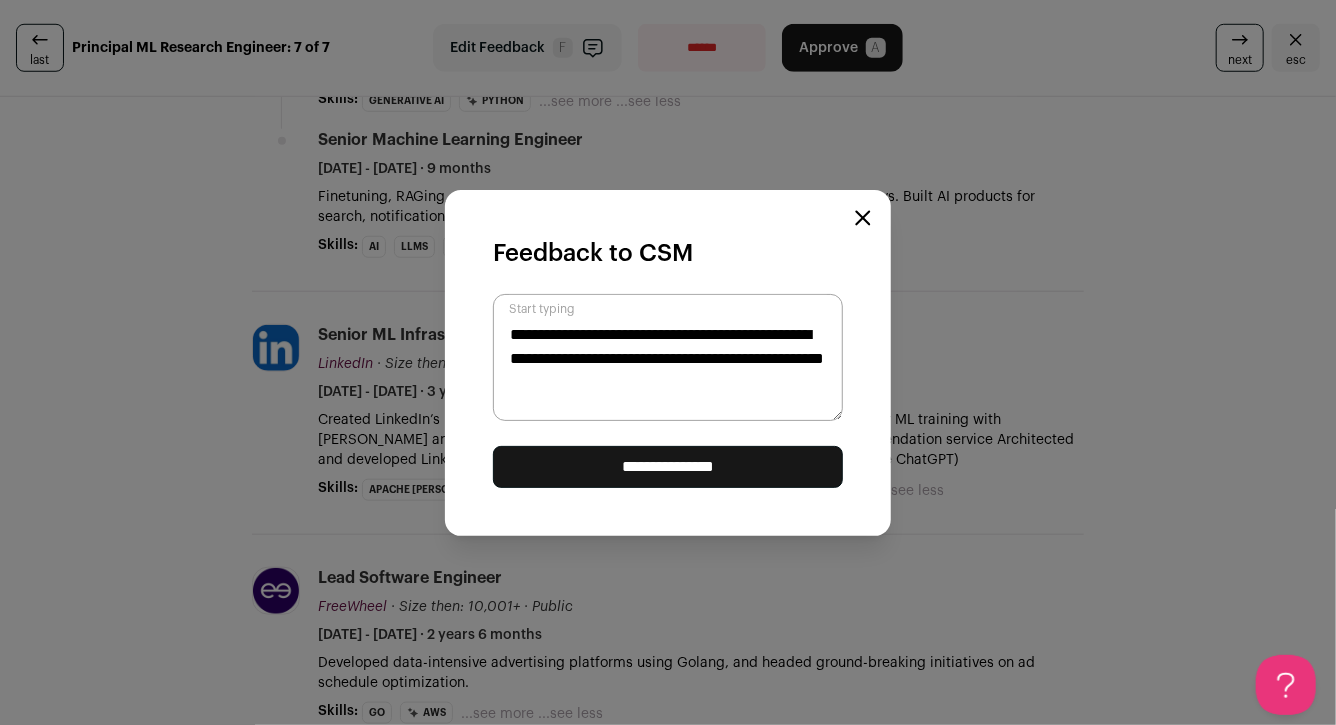 type on "**********" 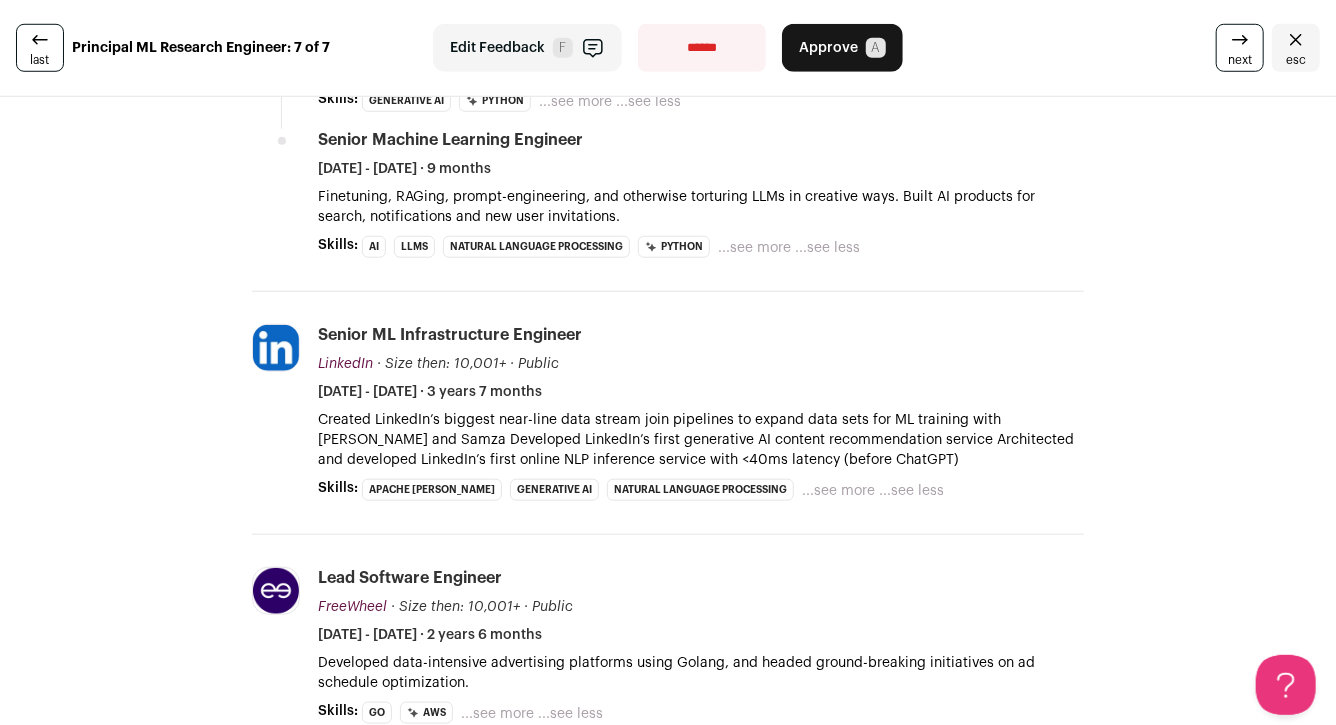 scroll, scrollTop: 0, scrollLeft: 0, axis: both 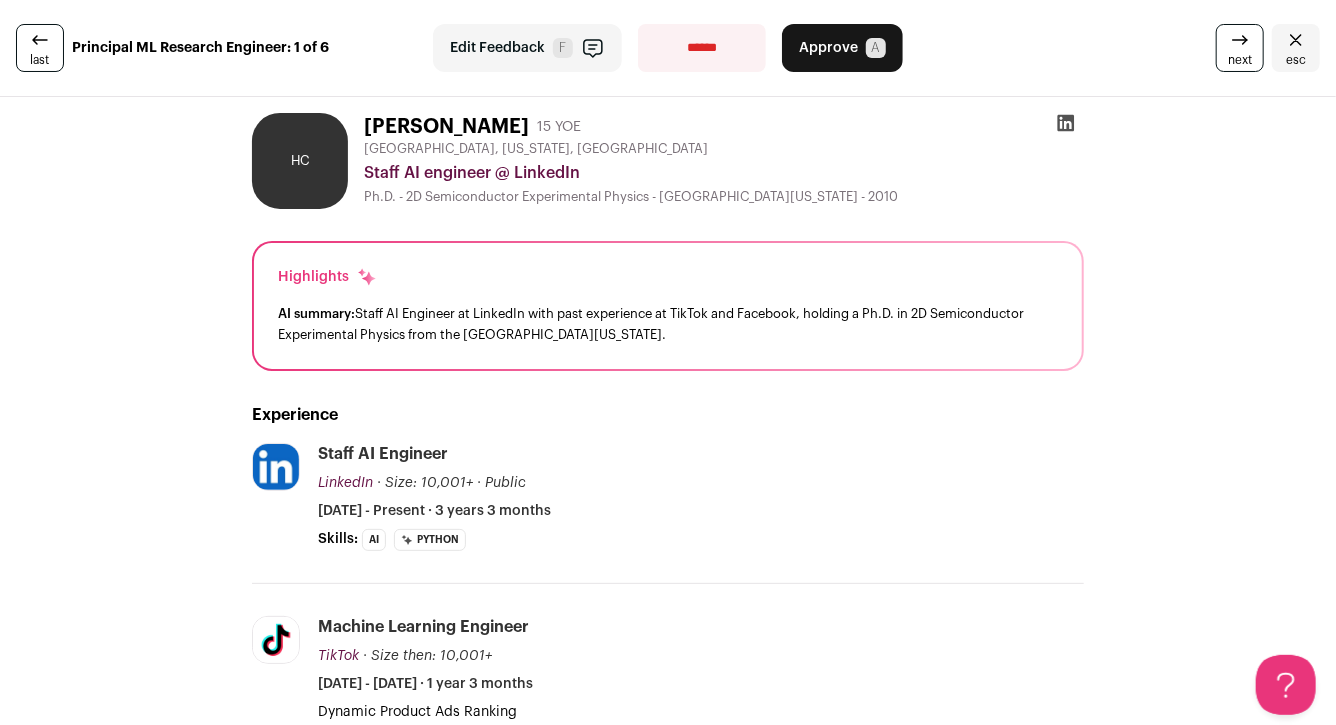 click on "esc" at bounding box center [1296, 60] 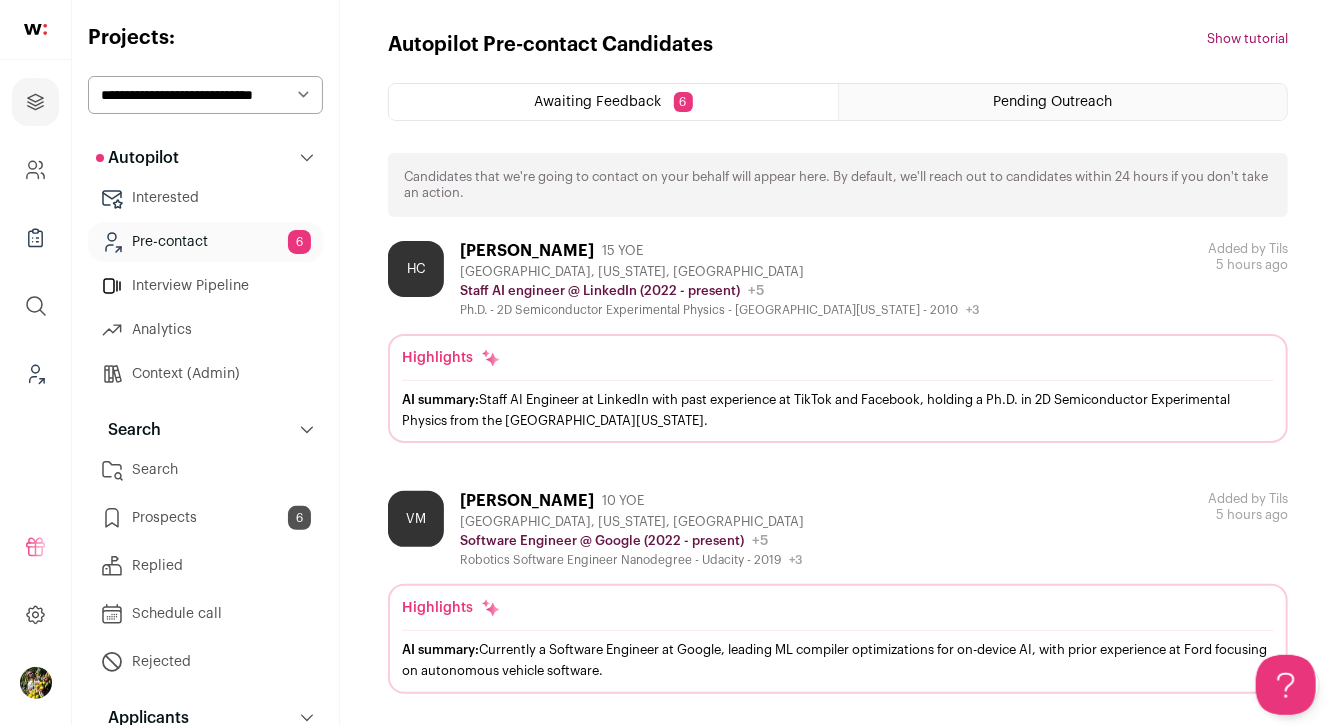 scroll, scrollTop: 0, scrollLeft: 0, axis: both 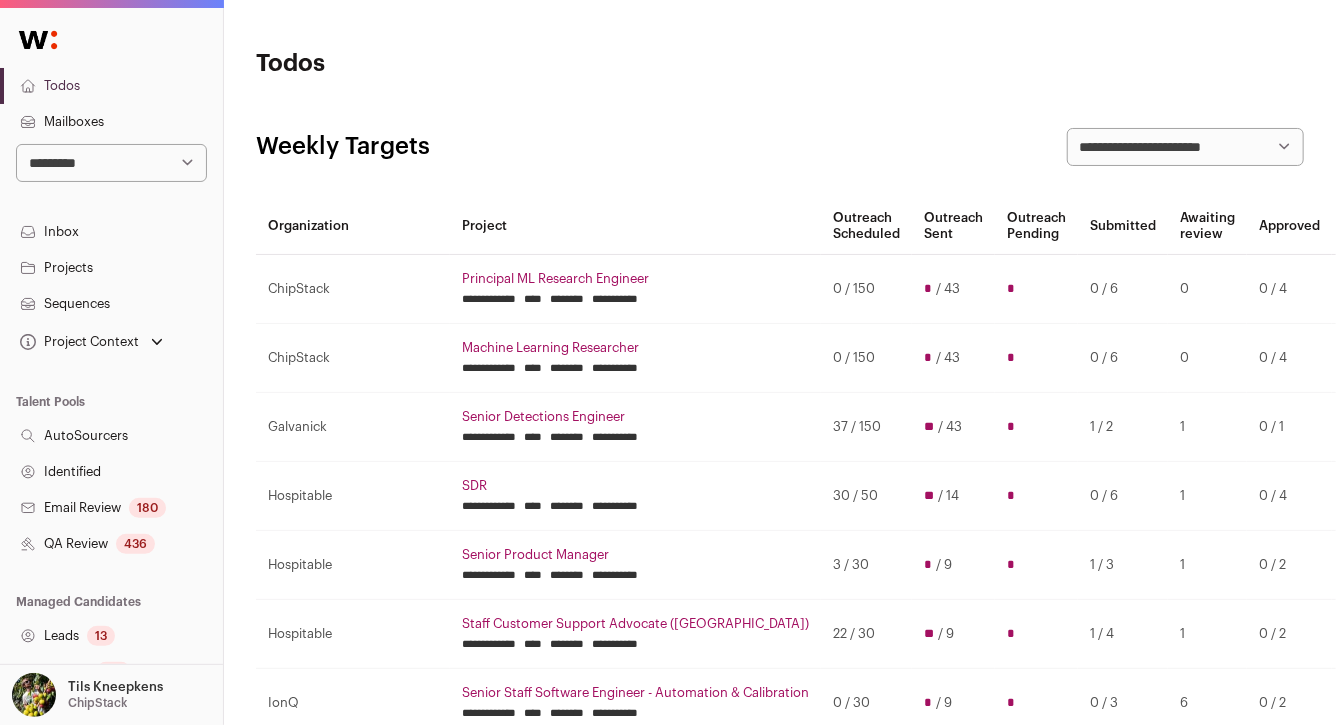 click on "**********" at bounding box center (111, 163) 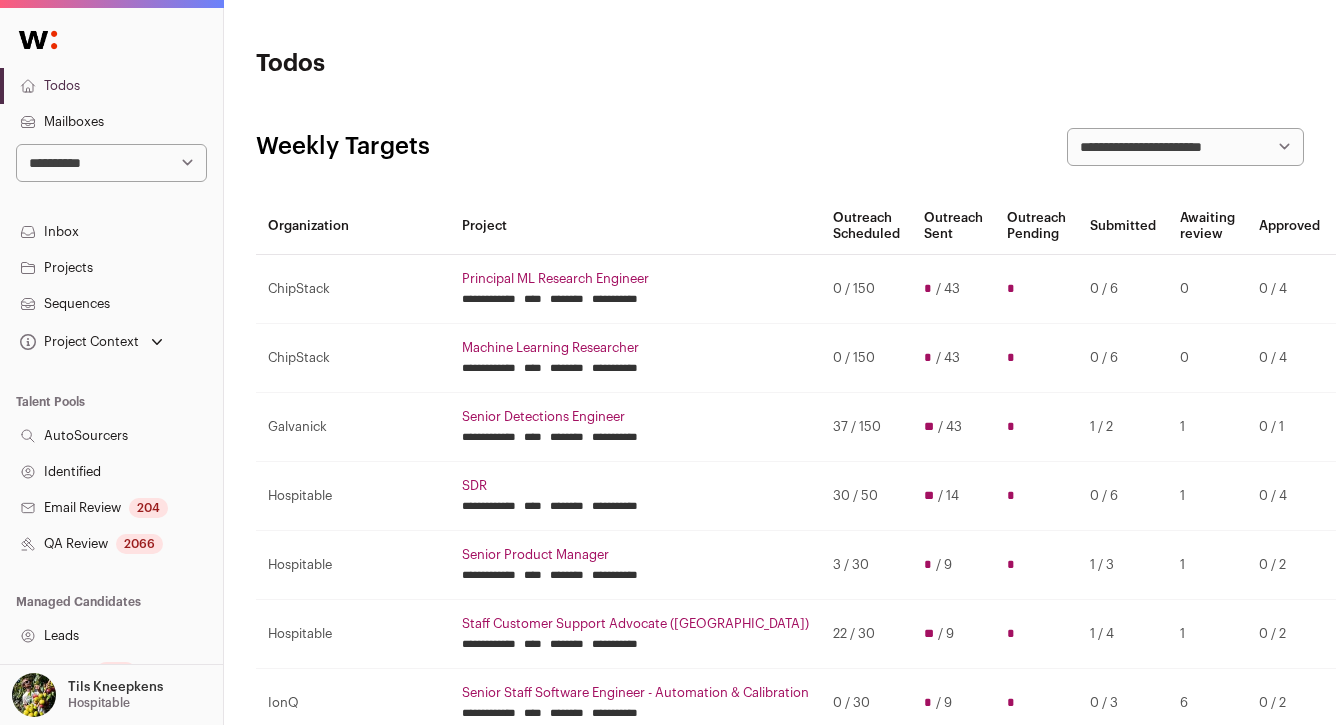 scroll, scrollTop: 0, scrollLeft: 0, axis: both 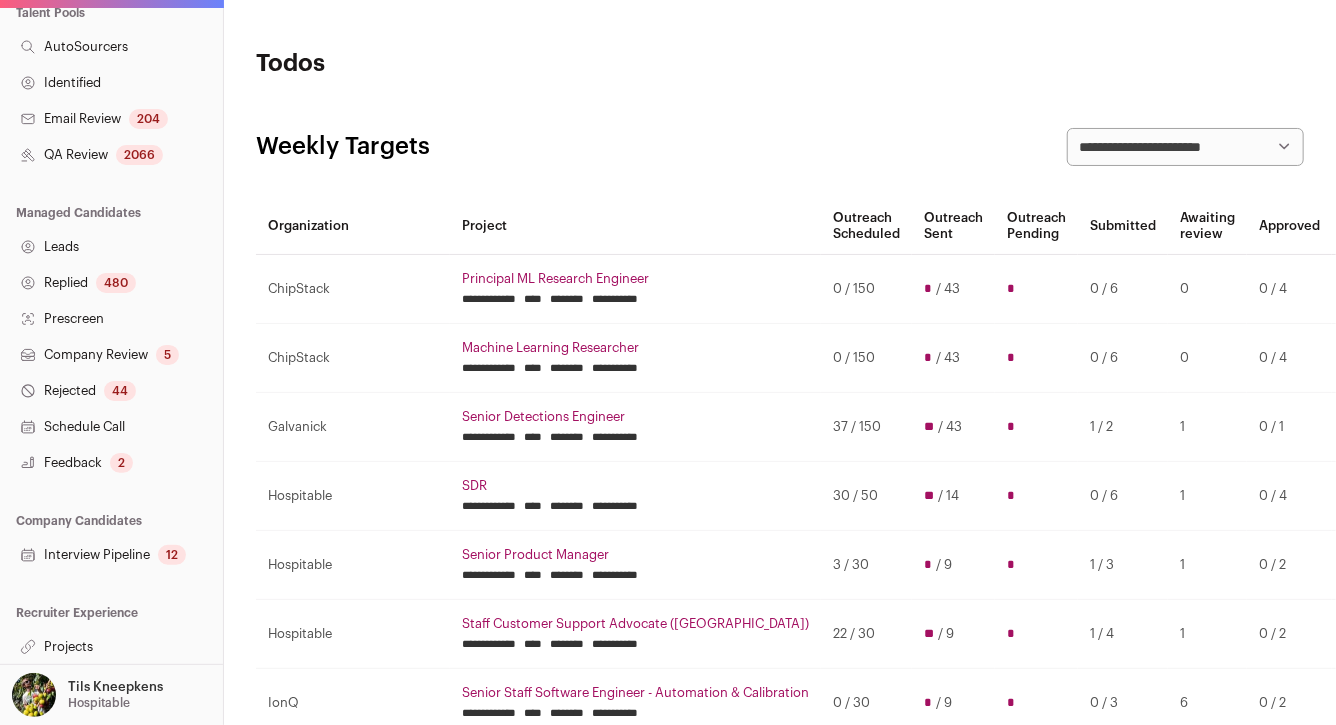 click on "Projects" at bounding box center [111, 647] 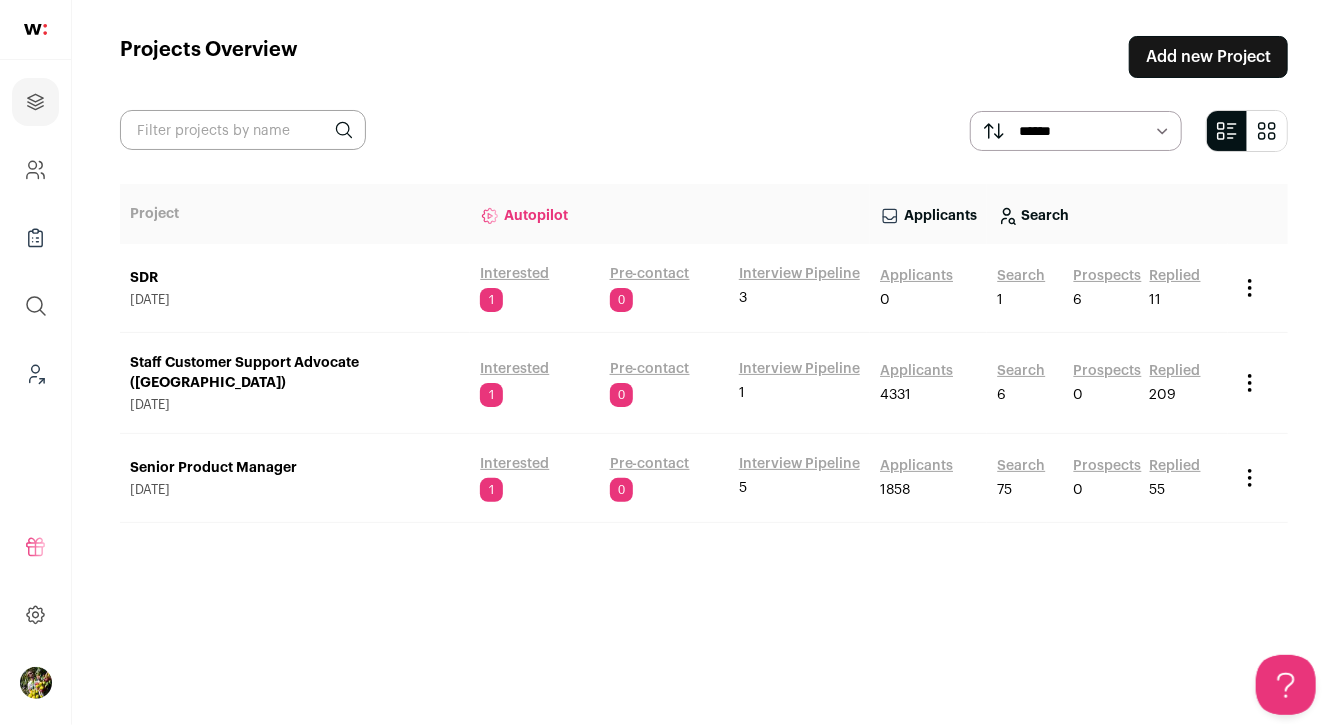 scroll, scrollTop: 0, scrollLeft: 0, axis: both 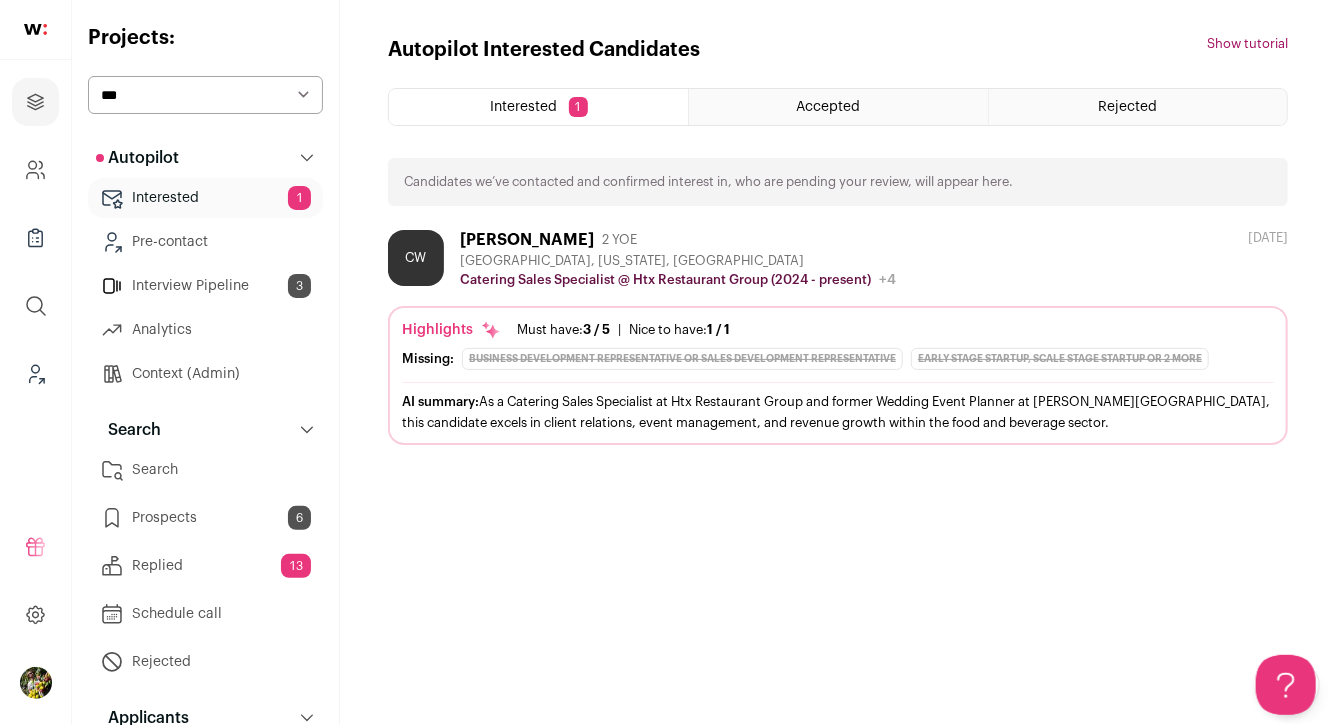 click on "Accepted" at bounding box center (828, 107) 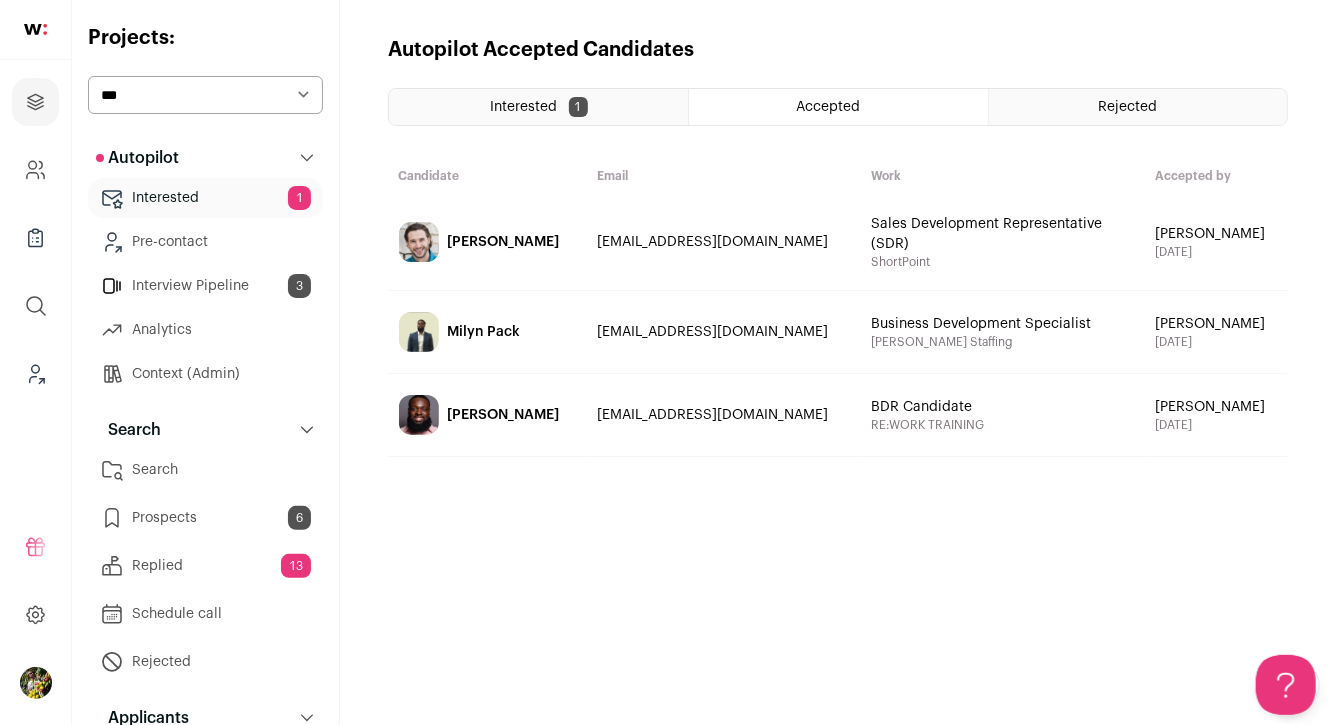 scroll, scrollTop: 0, scrollLeft: 0, axis: both 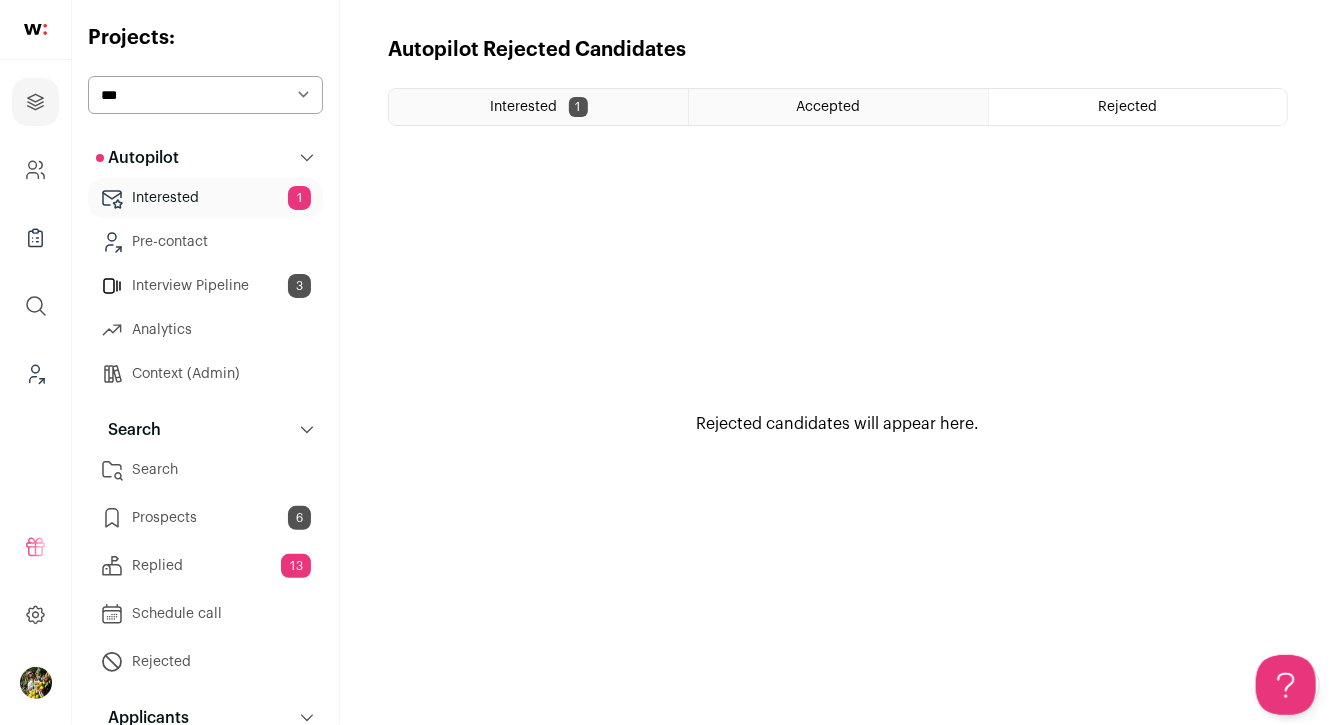 click on "Projects
Company and ATS Settings
Company Lists (Experimental)
Global Search
Leads (Backoffice)
Refer and earn $
User Settings" at bounding box center (668, 362) 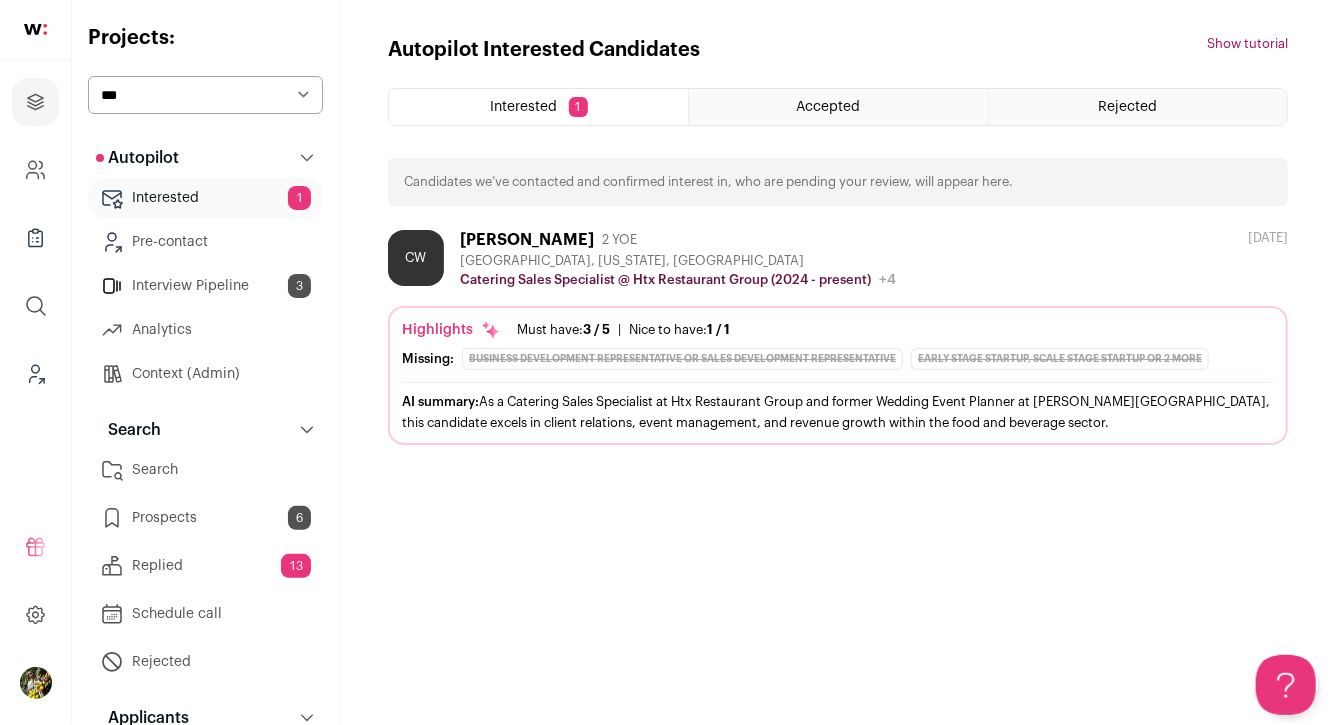 scroll, scrollTop: 0, scrollLeft: 0, axis: both 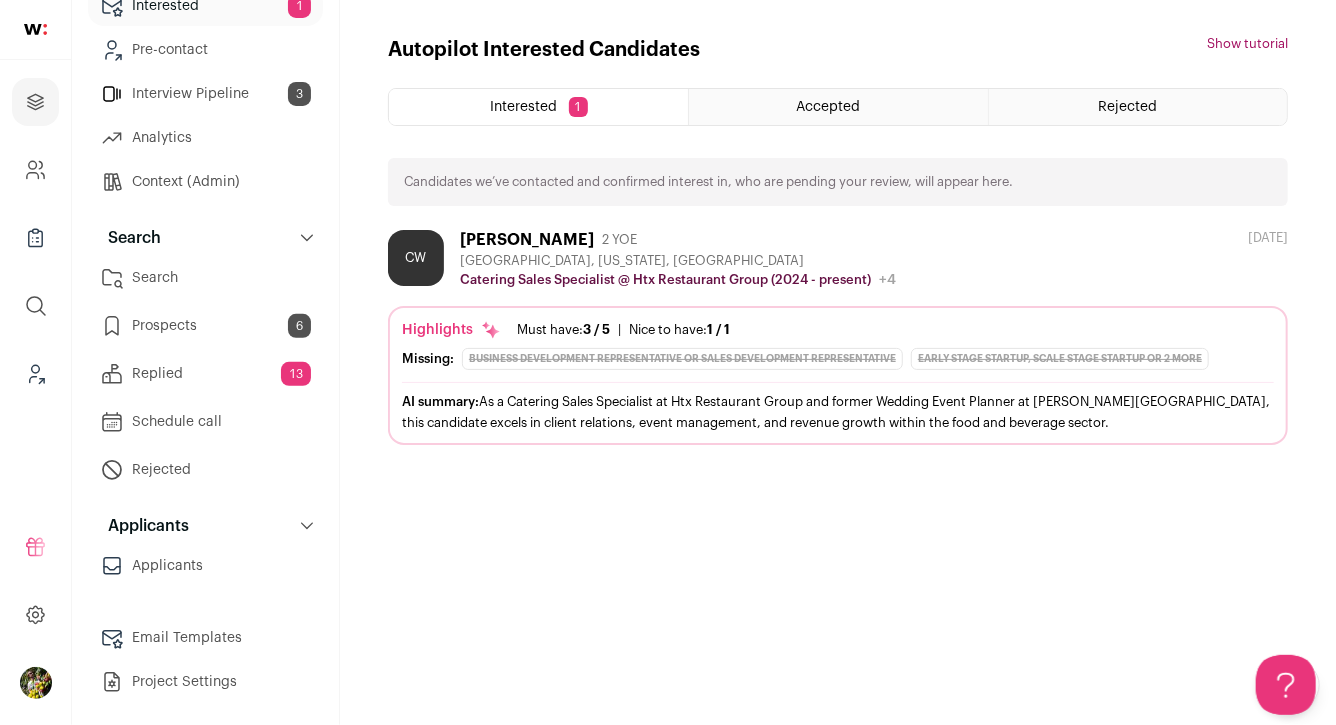 click on "Email Templates" at bounding box center (205, 638) 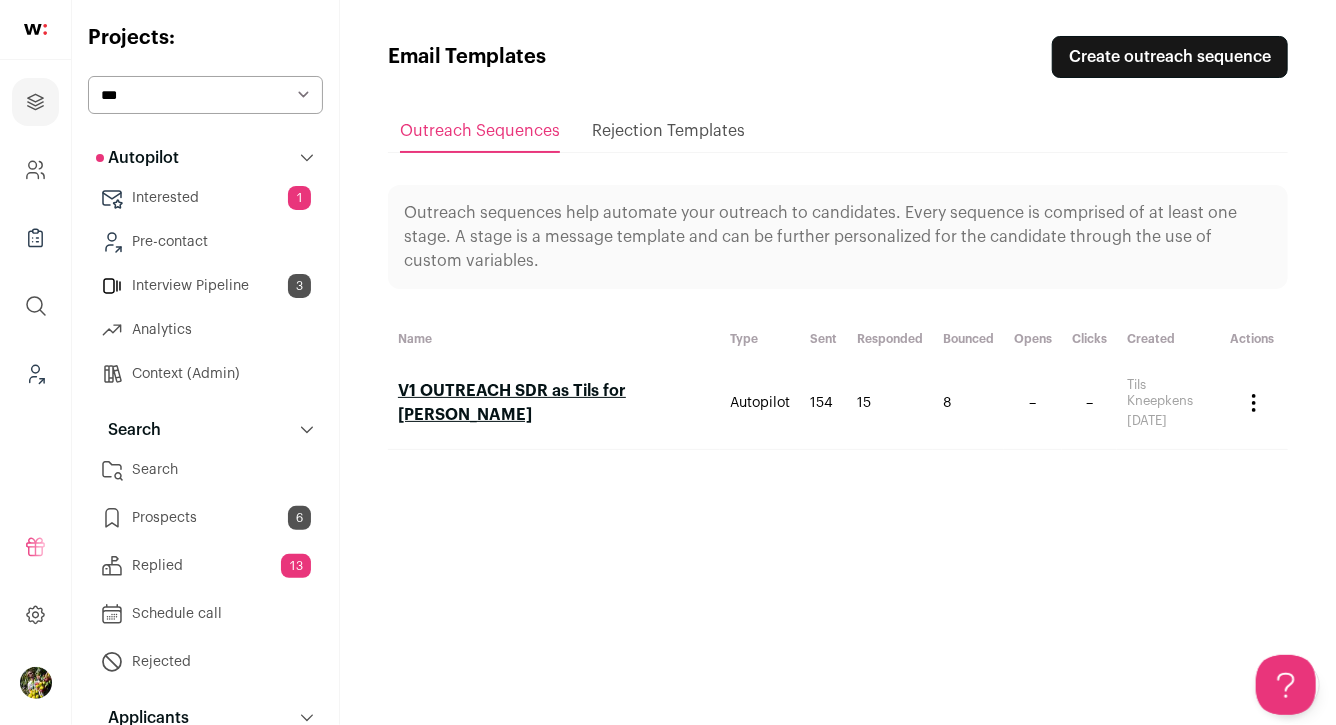 scroll, scrollTop: 0, scrollLeft: 0, axis: both 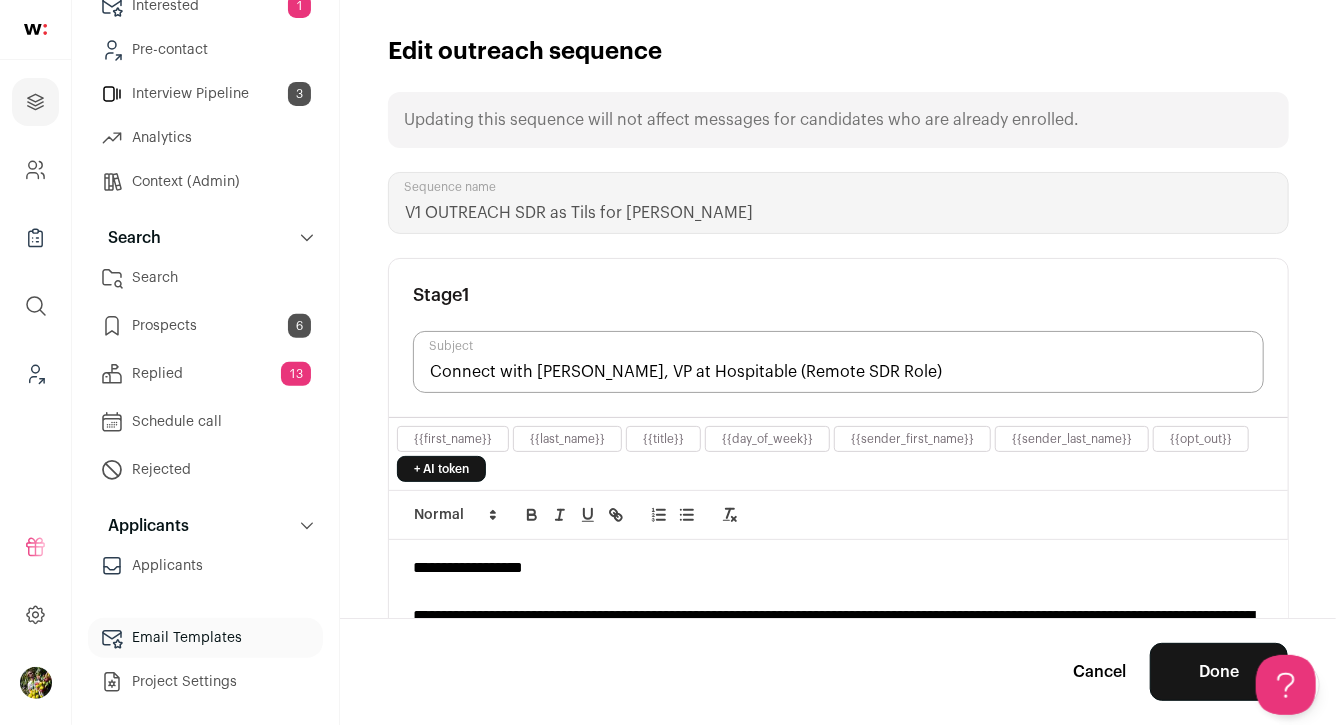 click on "Stage
1
Send @
Time
********
*******
*******
*******
*******
*******
*******
*******
*******
*******
********
********
********
*******
*******
*******
*******
*******
*******
*******
*******
*******
********
********
in
5
Days
Connect with Derek Jones, VP at Hospitable (Remote SDR Role)
Subject" at bounding box center [838, 338] 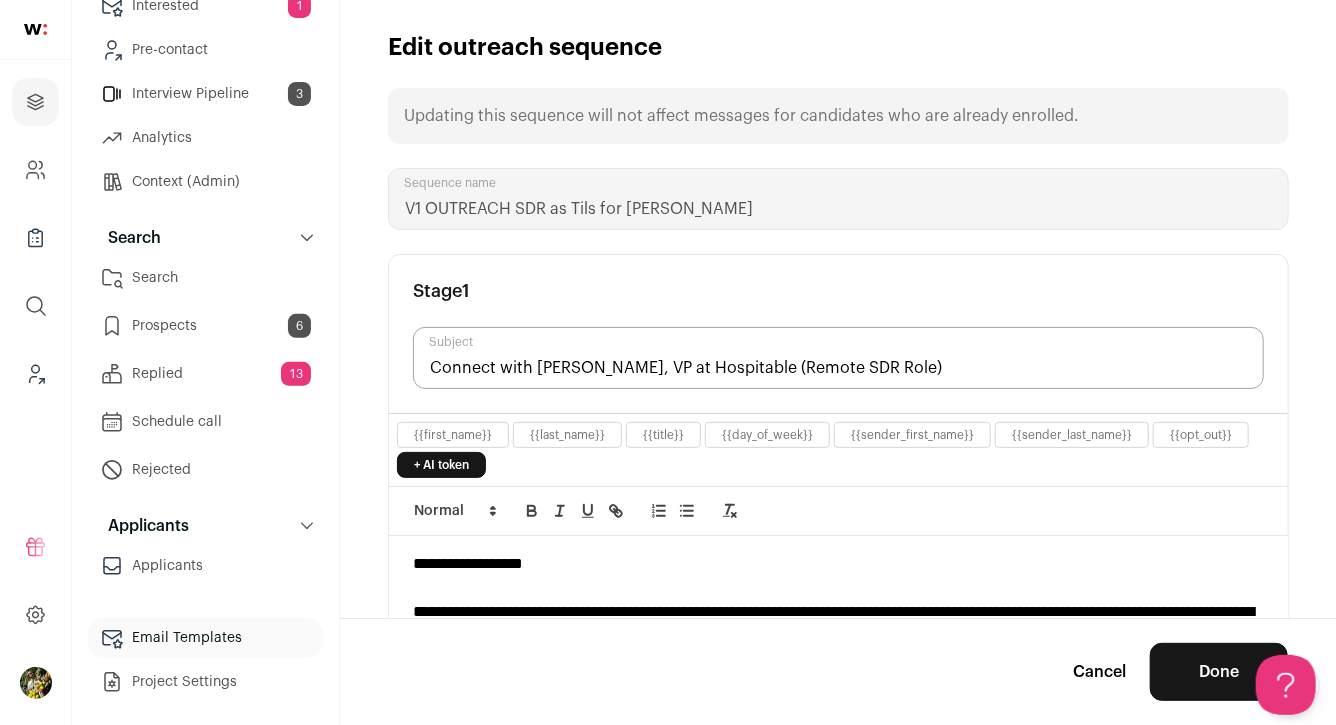 scroll, scrollTop: 0, scrollLeft: 0, axis: both 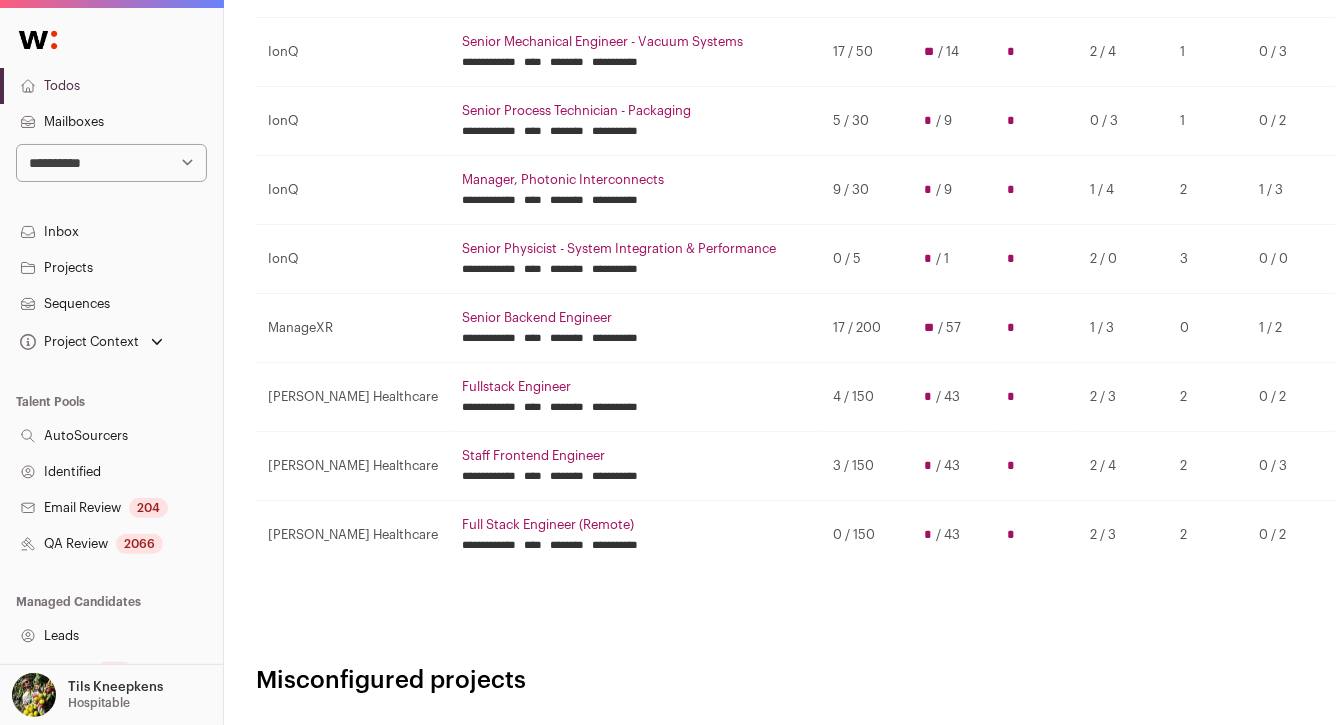 click on "**********" at bounding box center (111, 163) 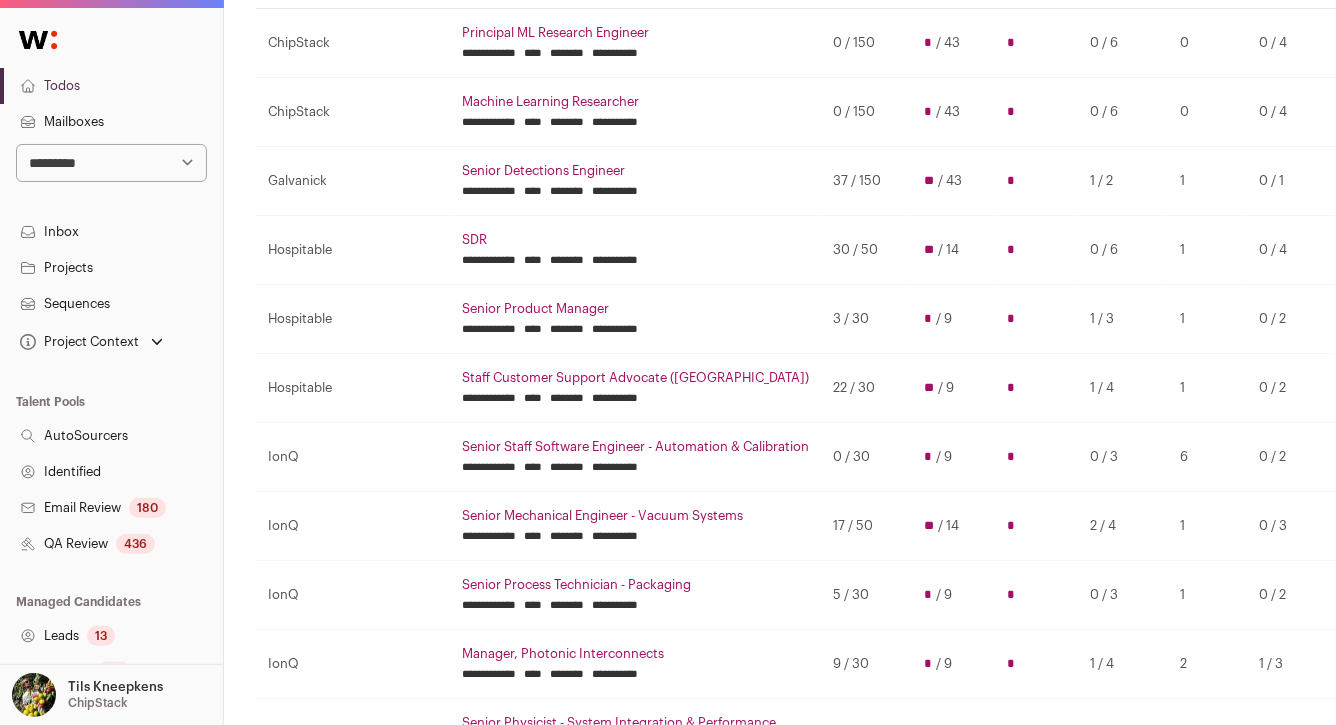 scroll, scrollTop: 320, scrollLeft: 0, axis: vertical 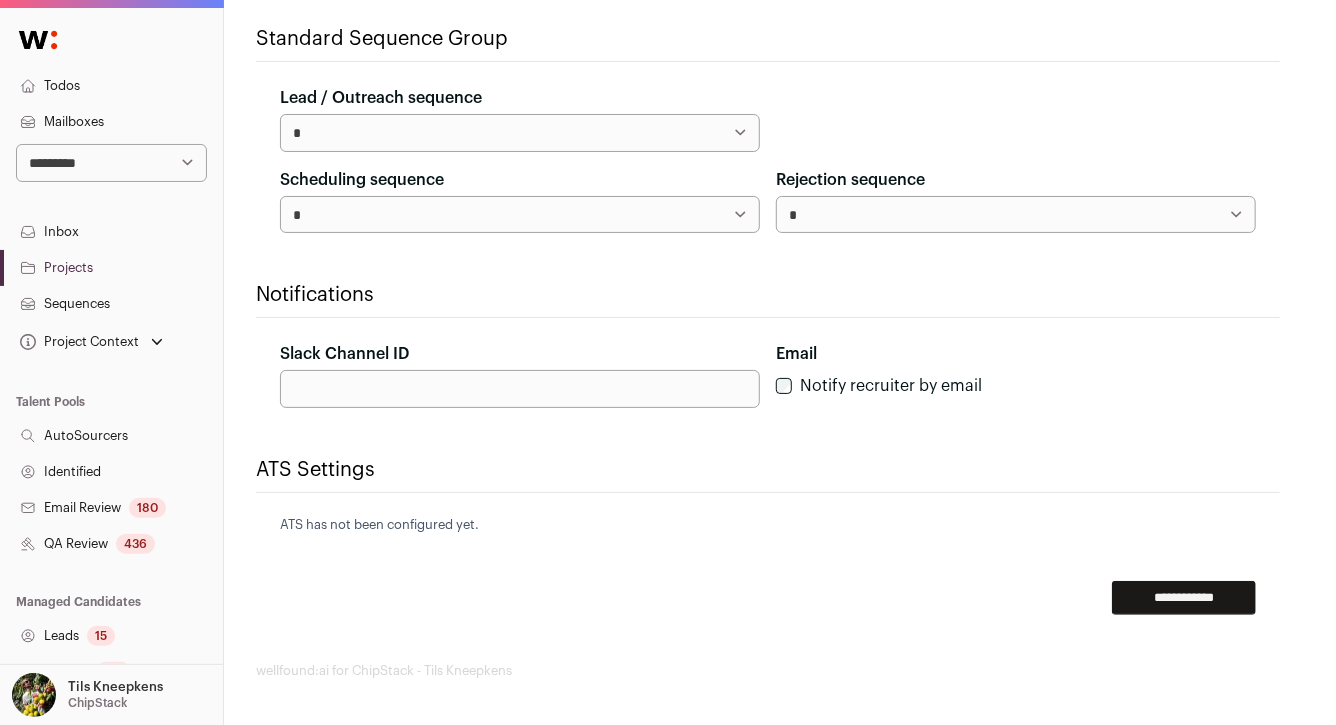 click on "**********" at bounding box center [520, 133] 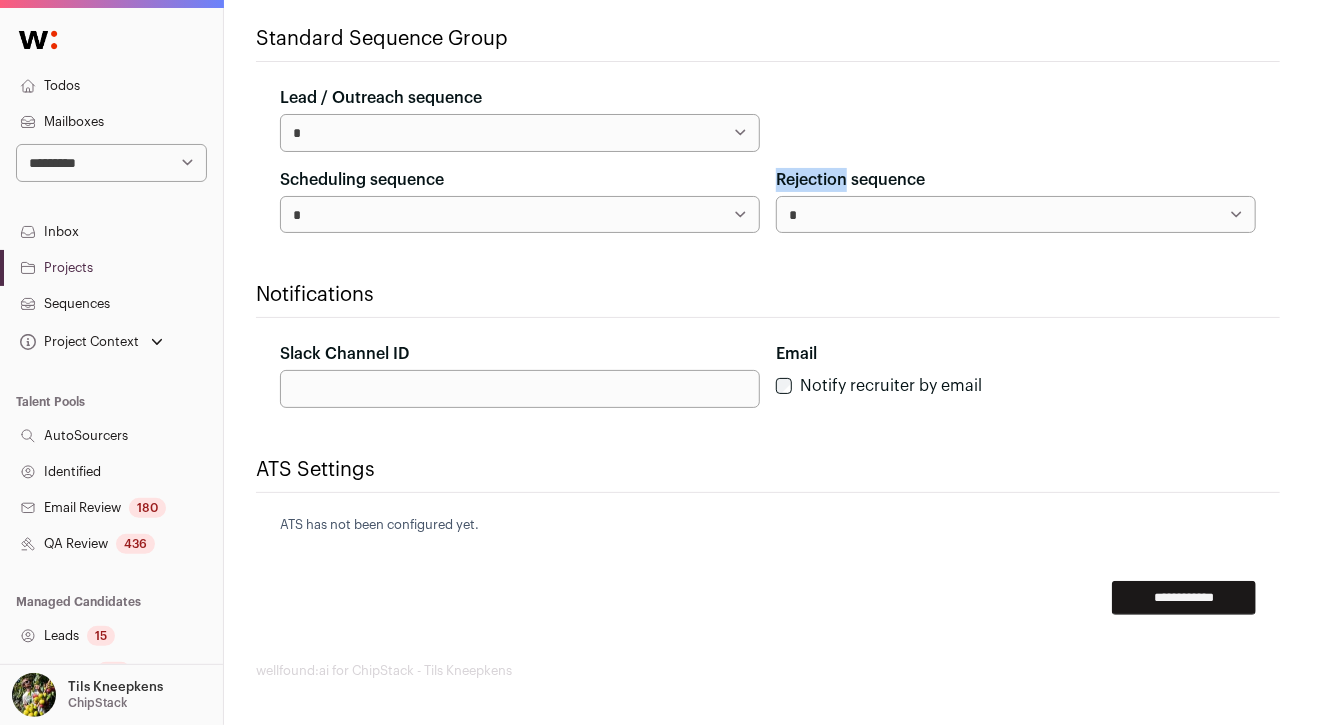 click on "Rejection sequence" at bounding box center [850, 180] 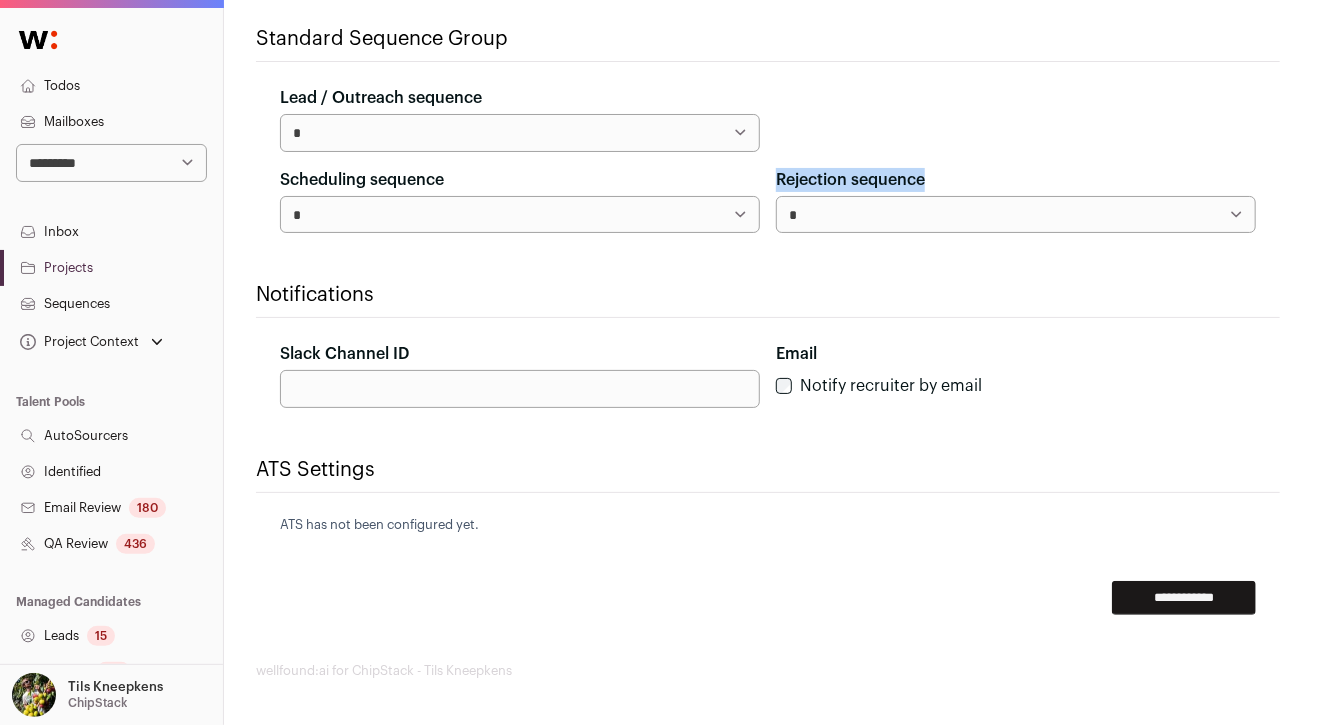 click on "Rejection sequence" at bounding box center [850, 180] 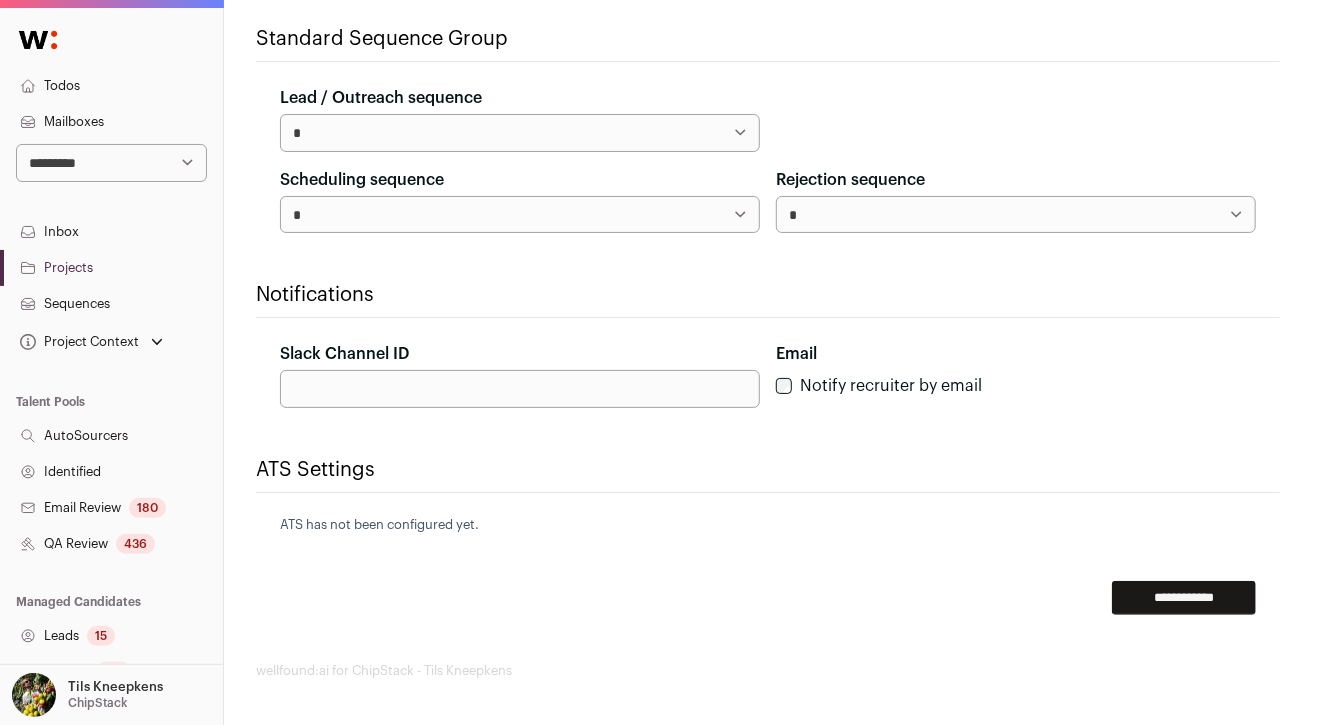 click on "**********" at bounding box center [768, 160] 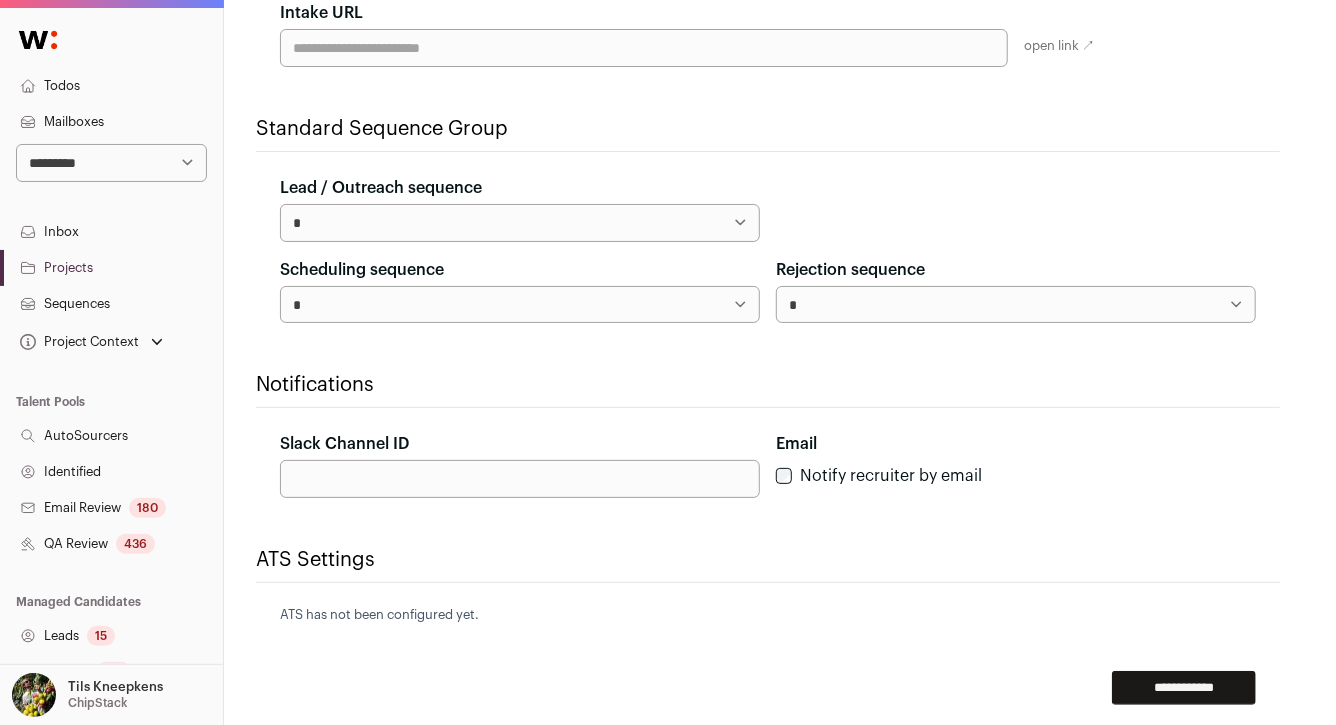 scroll, scrollTop: 554, scrollLeft: 0, axis: vertical 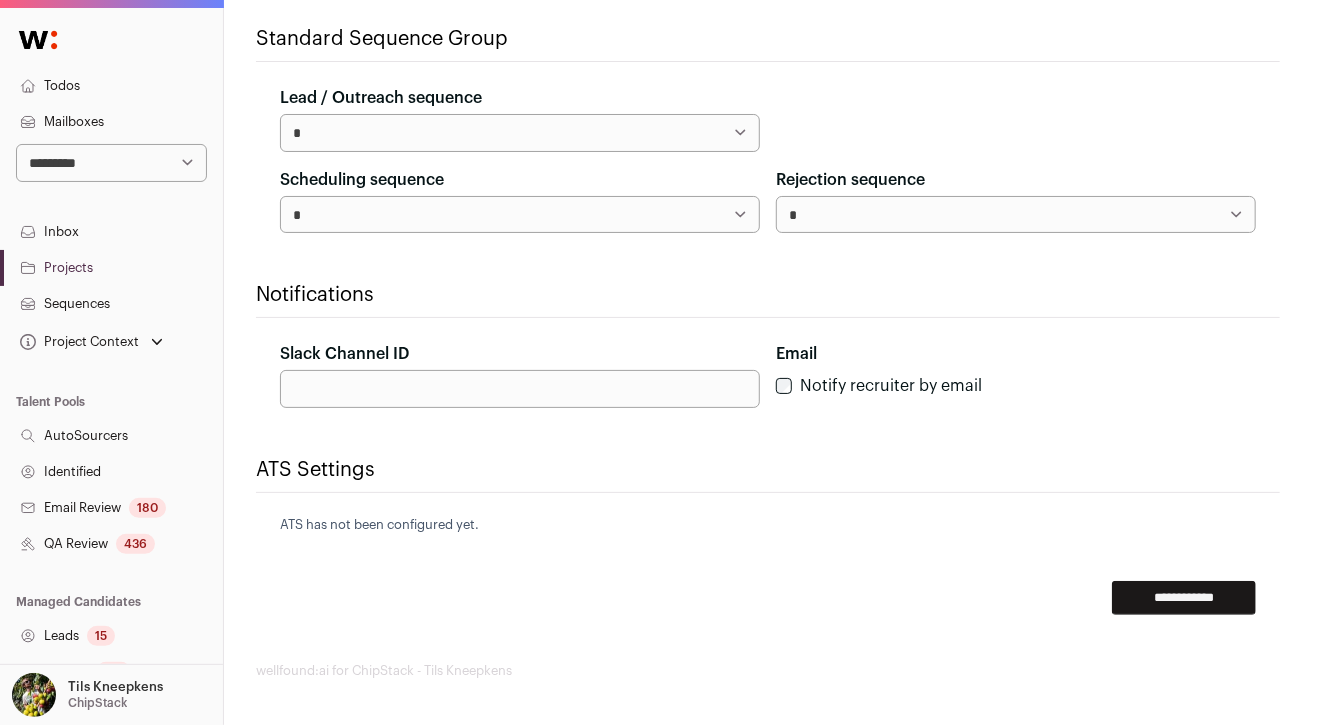 click on "Slack Channel ID" at bounding box center [520, 389] 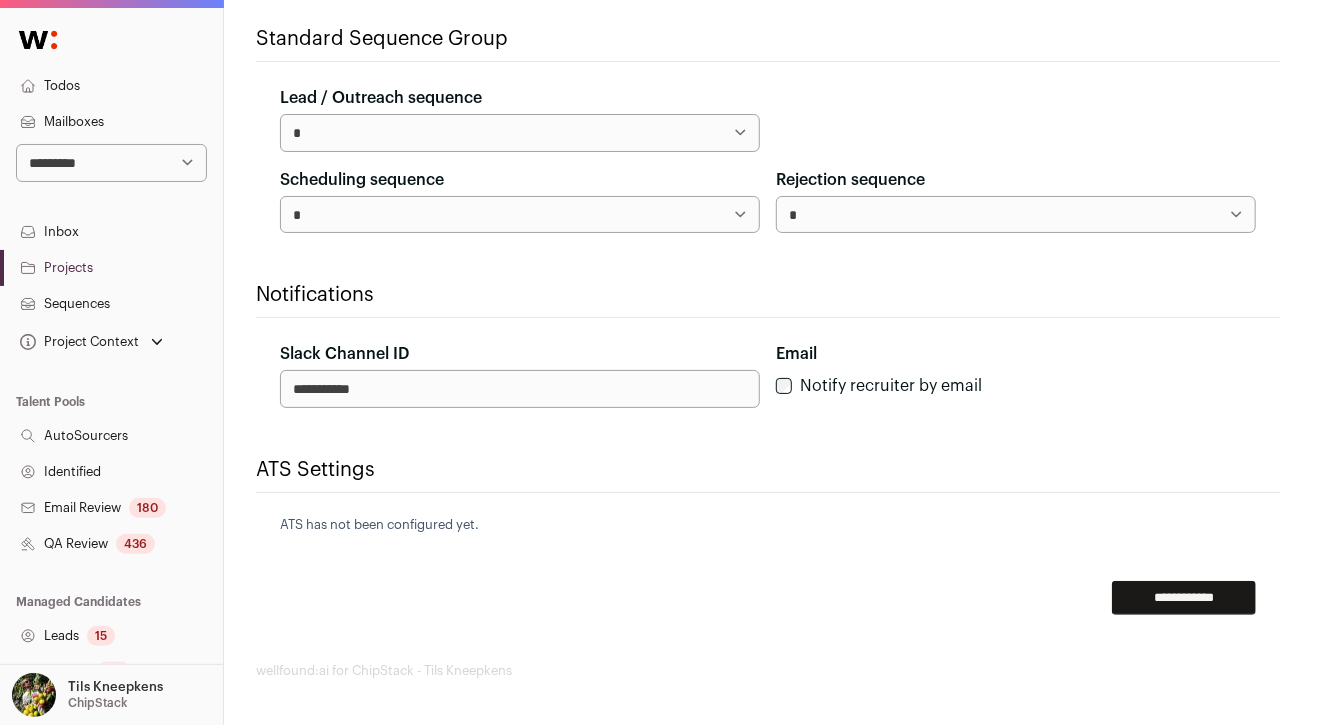 type on "**********" 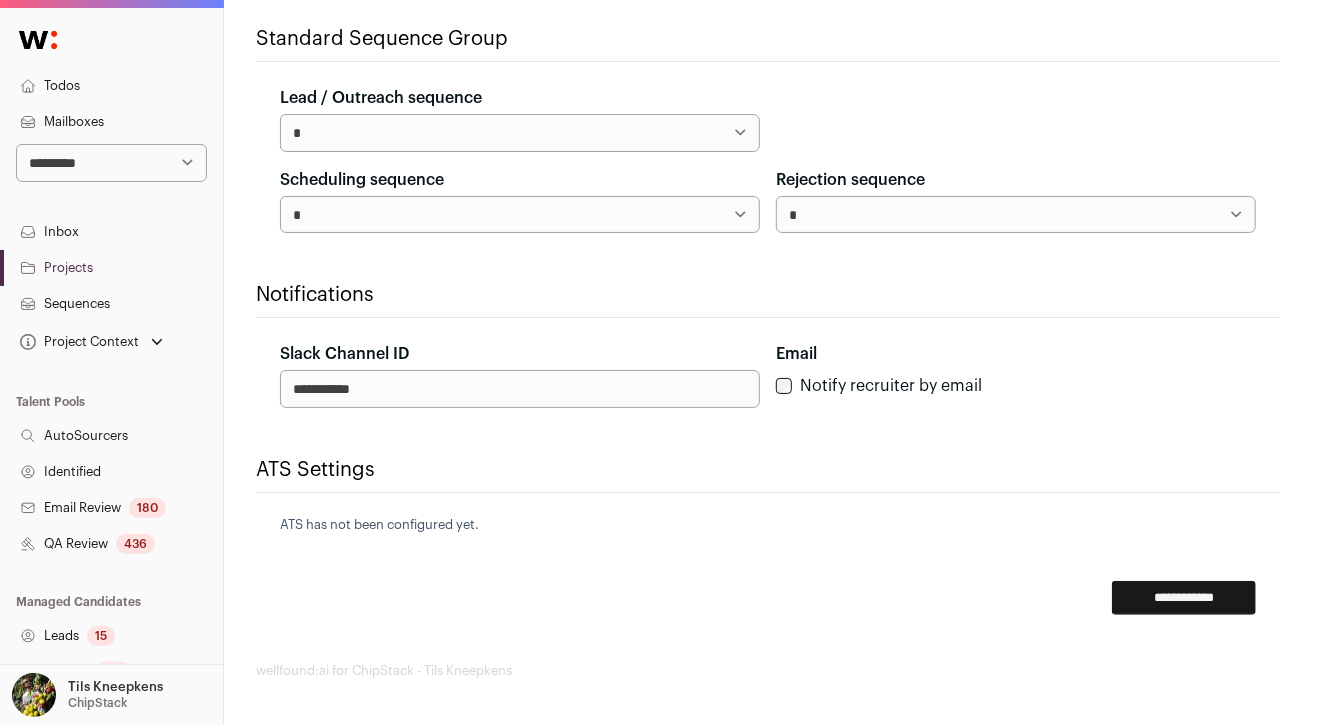 click on "**********" at bounding box center [1184, 598] 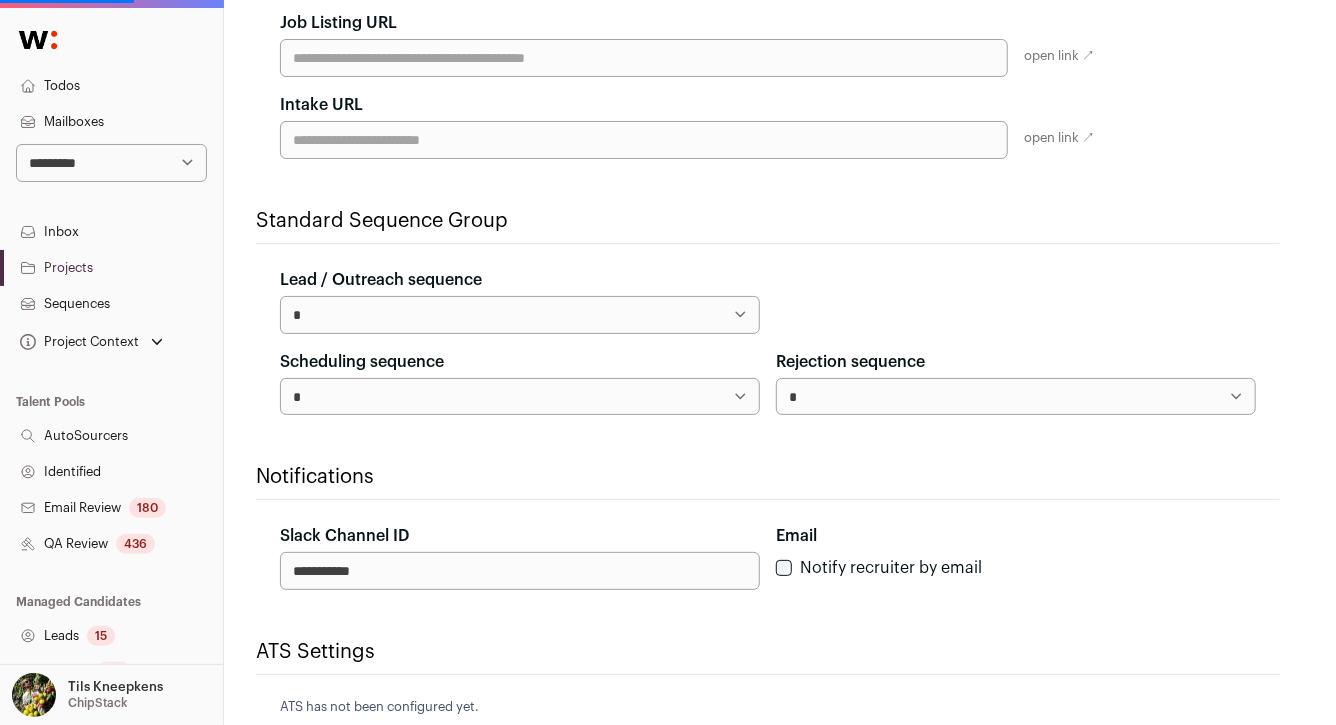 scroll, scrollTop: 0, scrollLeft: 0, axis: both 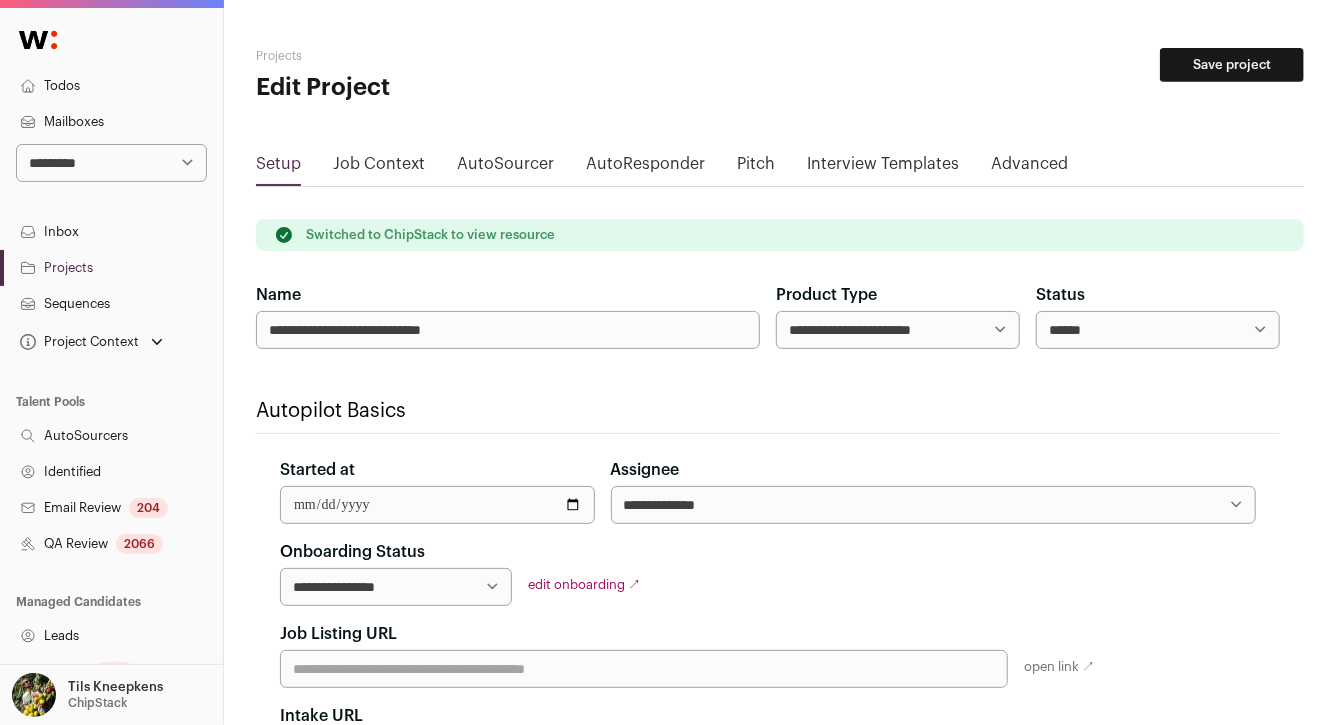 click on "**********" at bounding box center [508, 330] 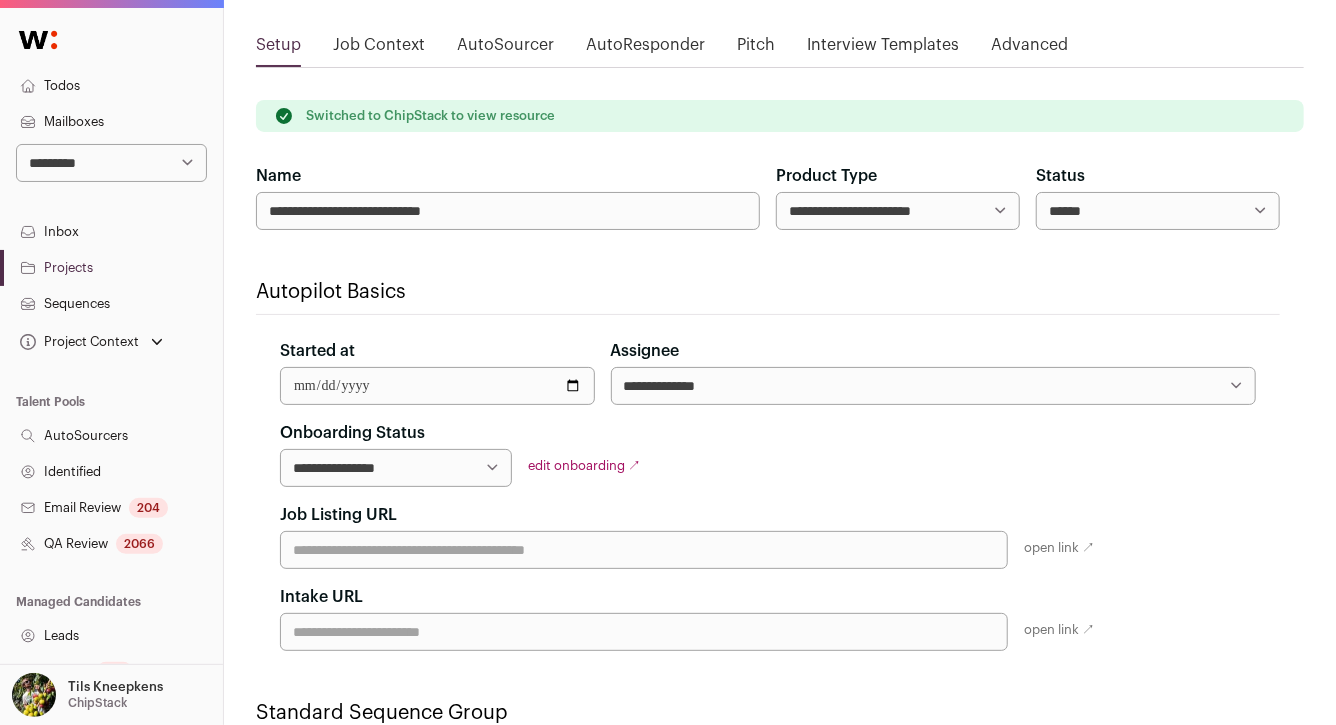 scroll, scrollTop: 120, scrollLeft: 0, axis: vertical 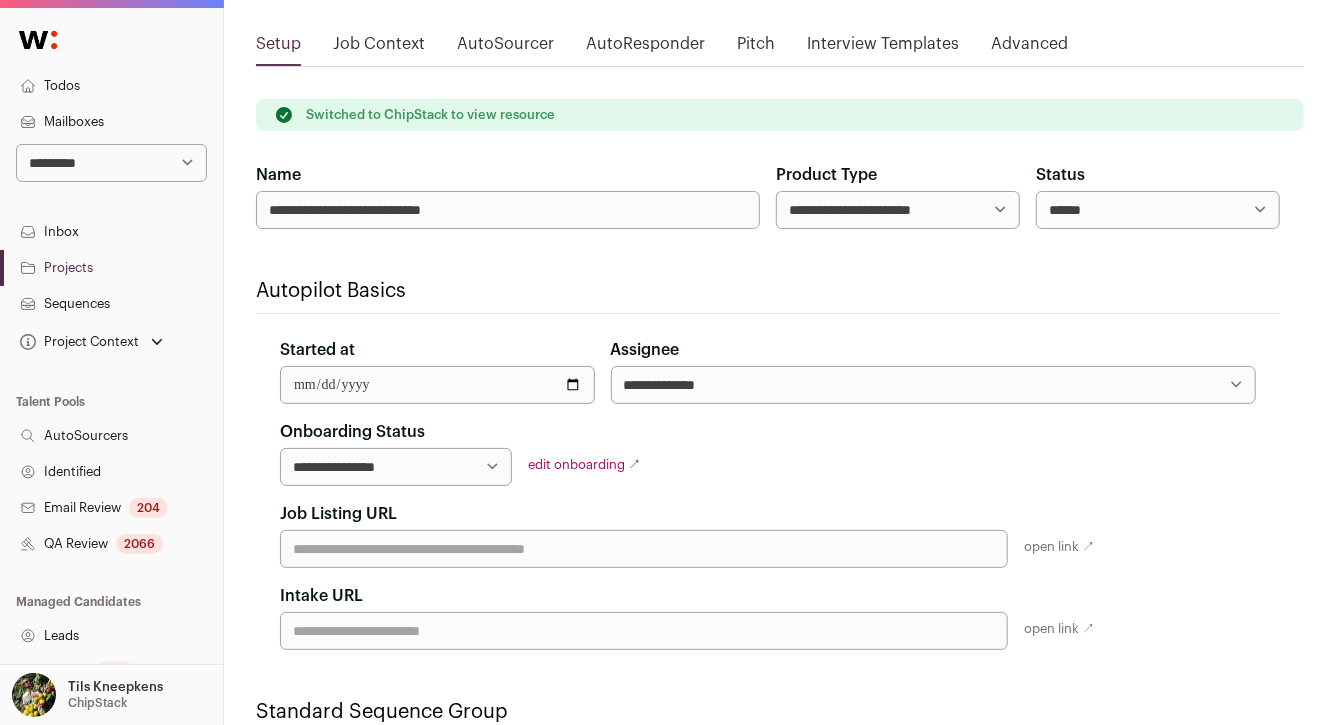 click on "Job Listing URL" at bounding box center (644, 549) 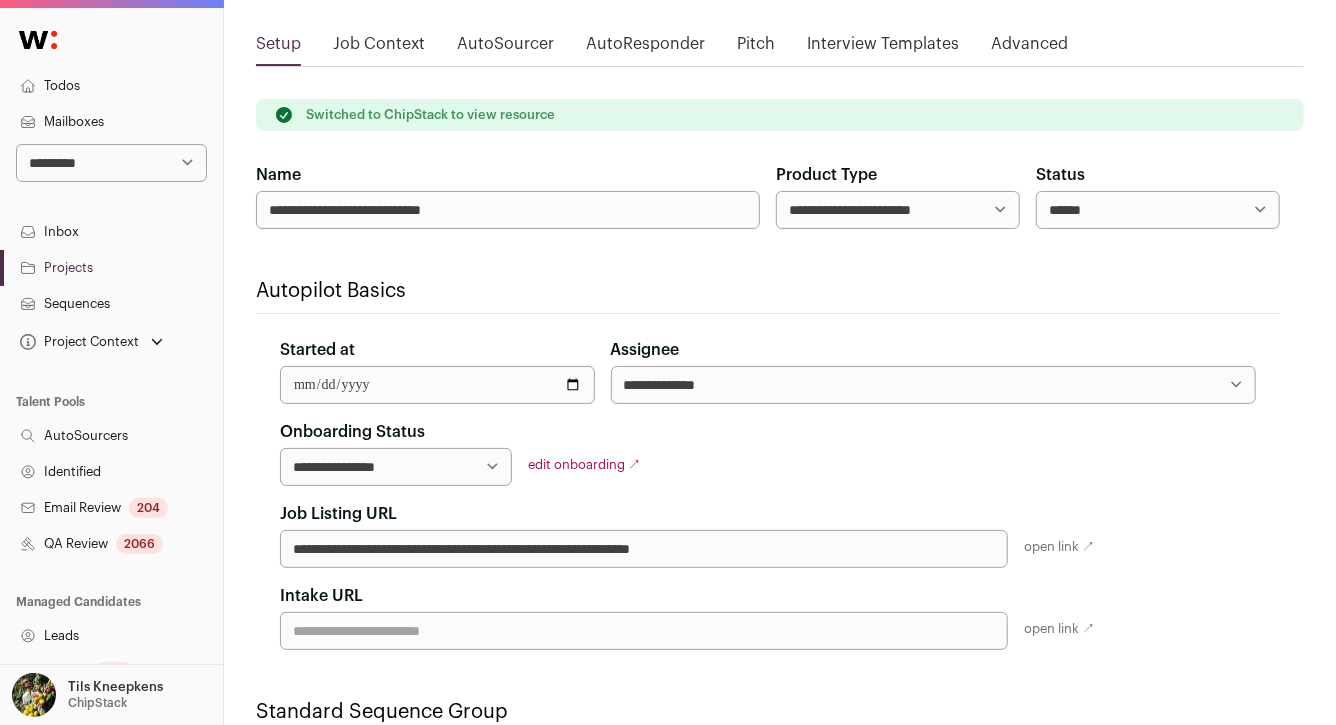 type on "**********" 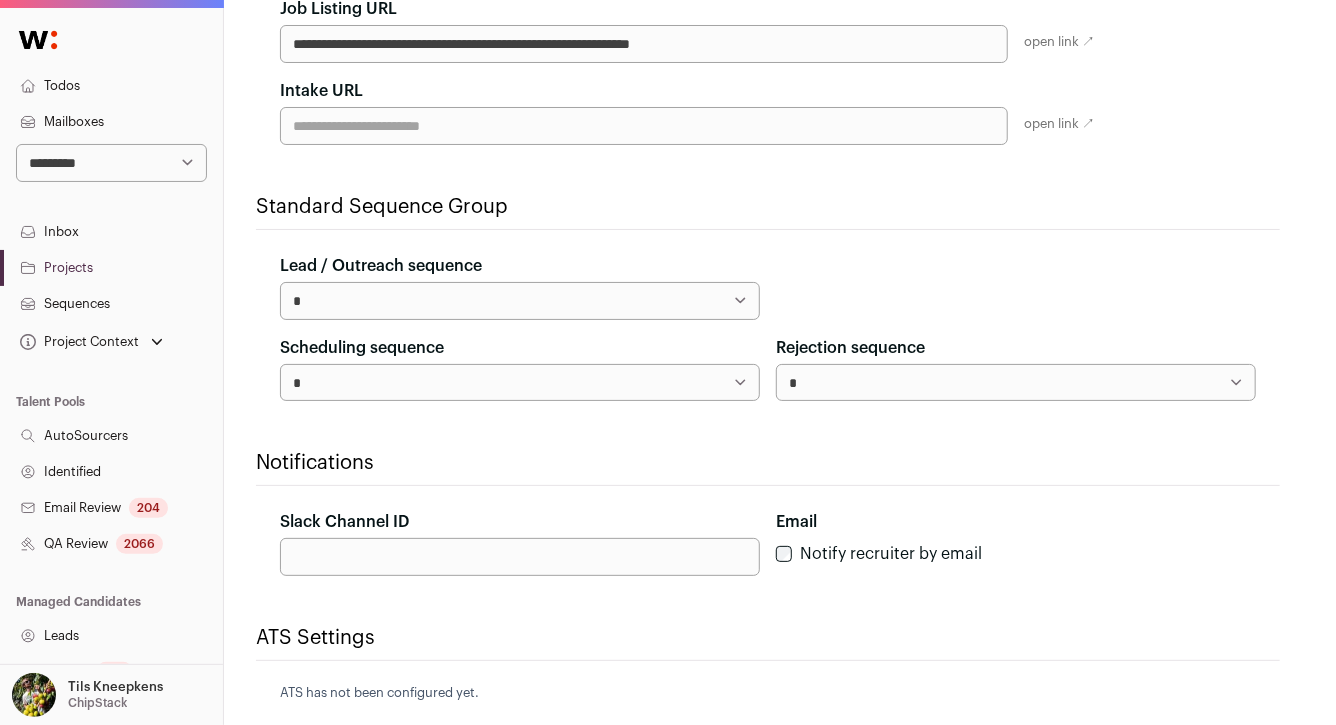 scroll, scrollTop: 626, scrollLeft: 0, axis: vertical 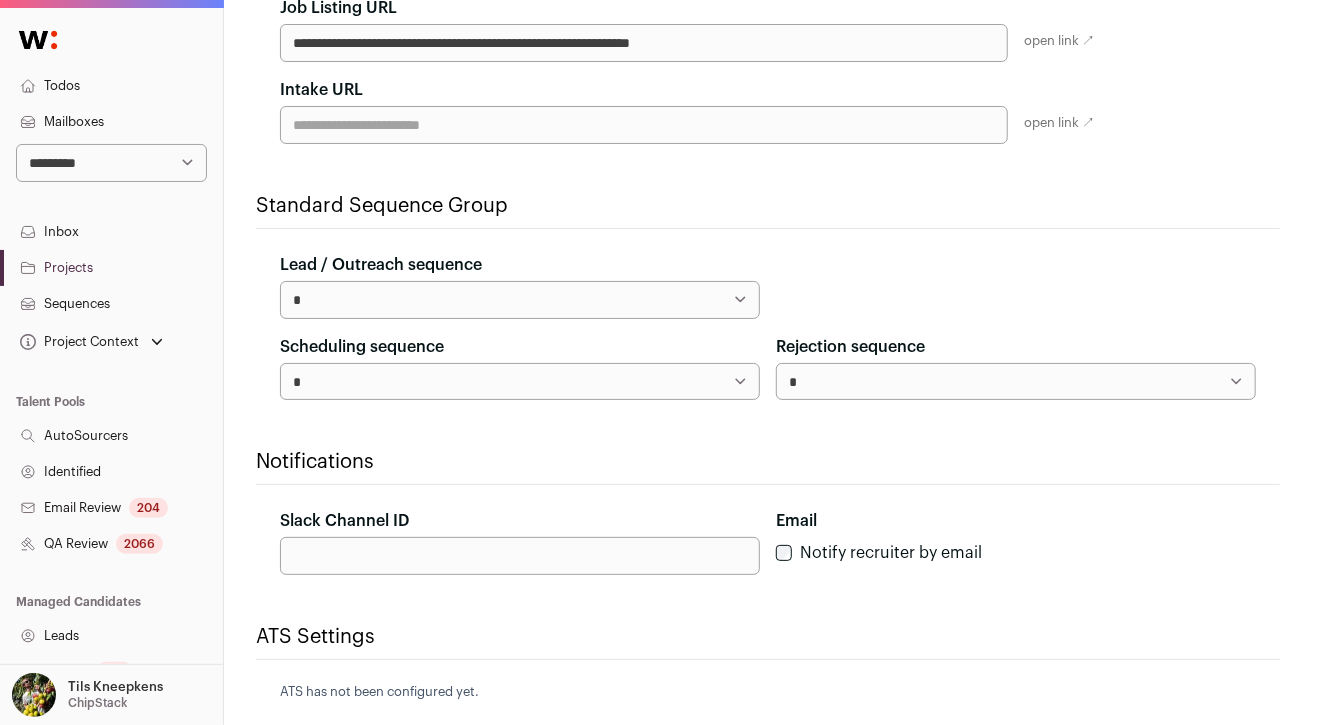 click on "Intake URL" at bounding box center (644, 125) 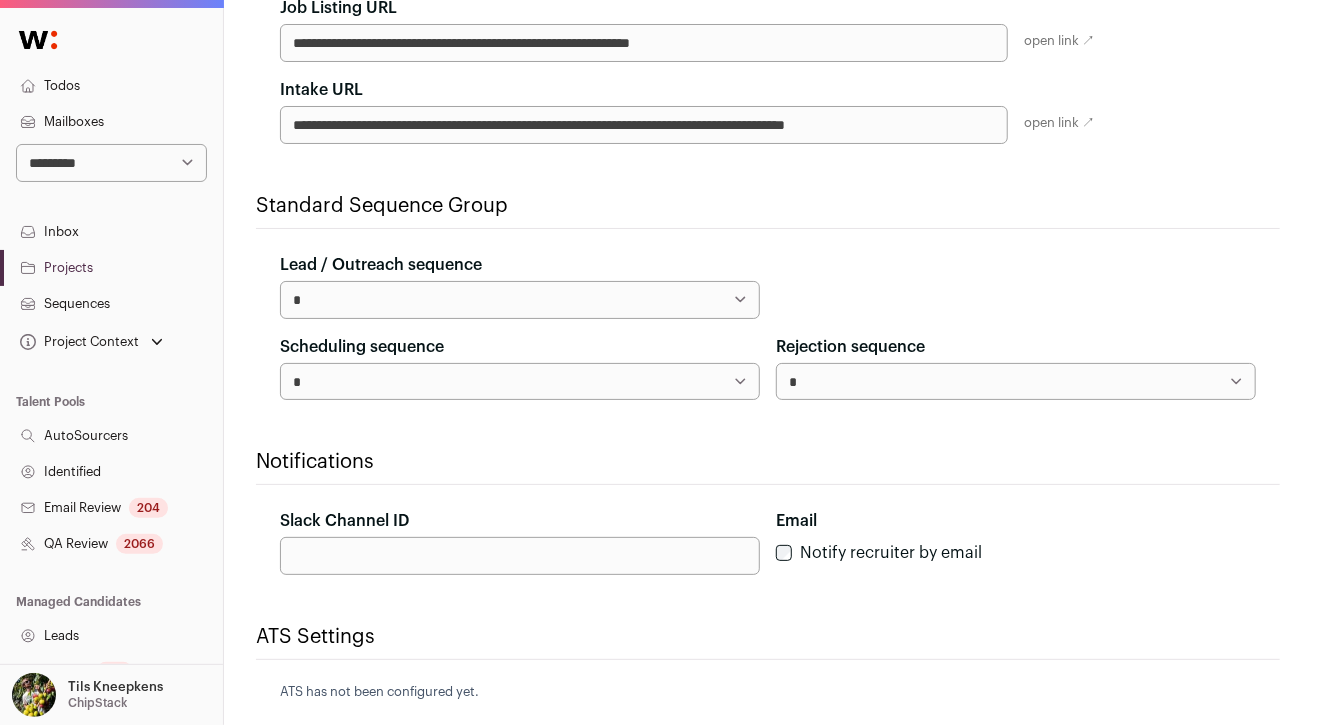 scroll, scrollTop: 0, scrollLeft: 12, axis: horizontal 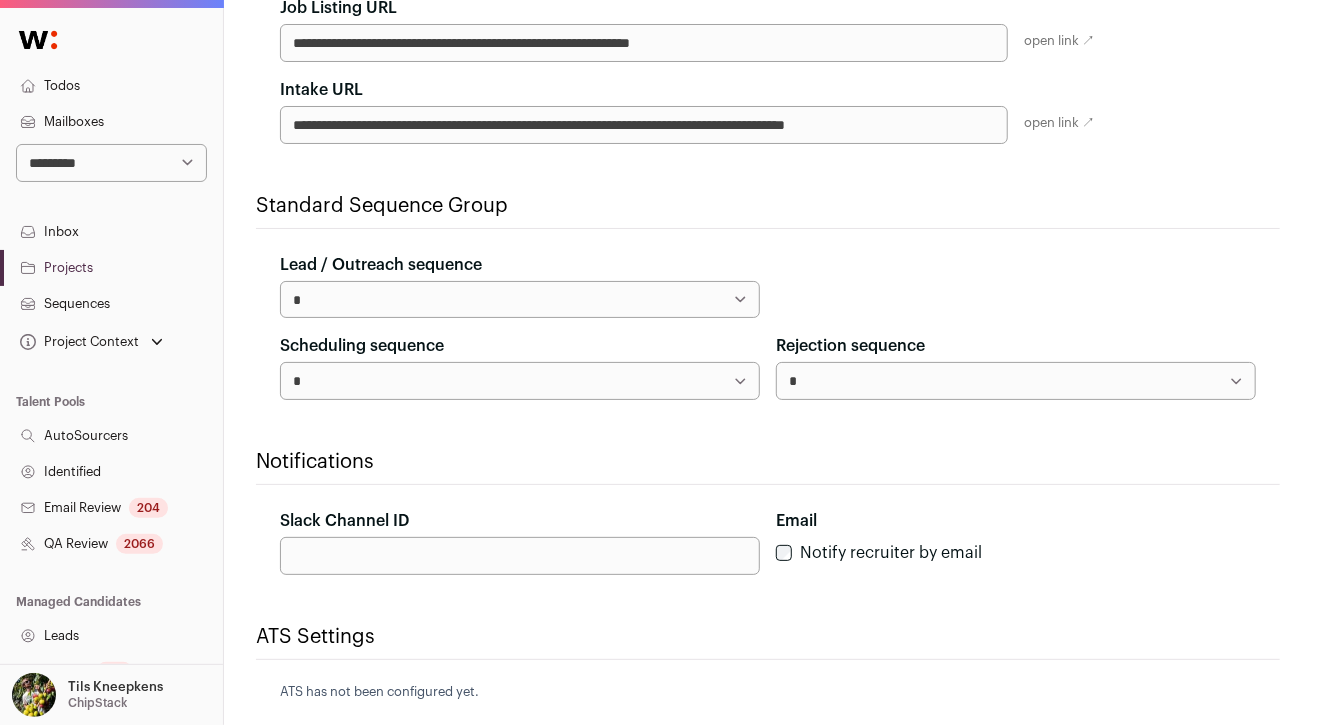type on "**********" 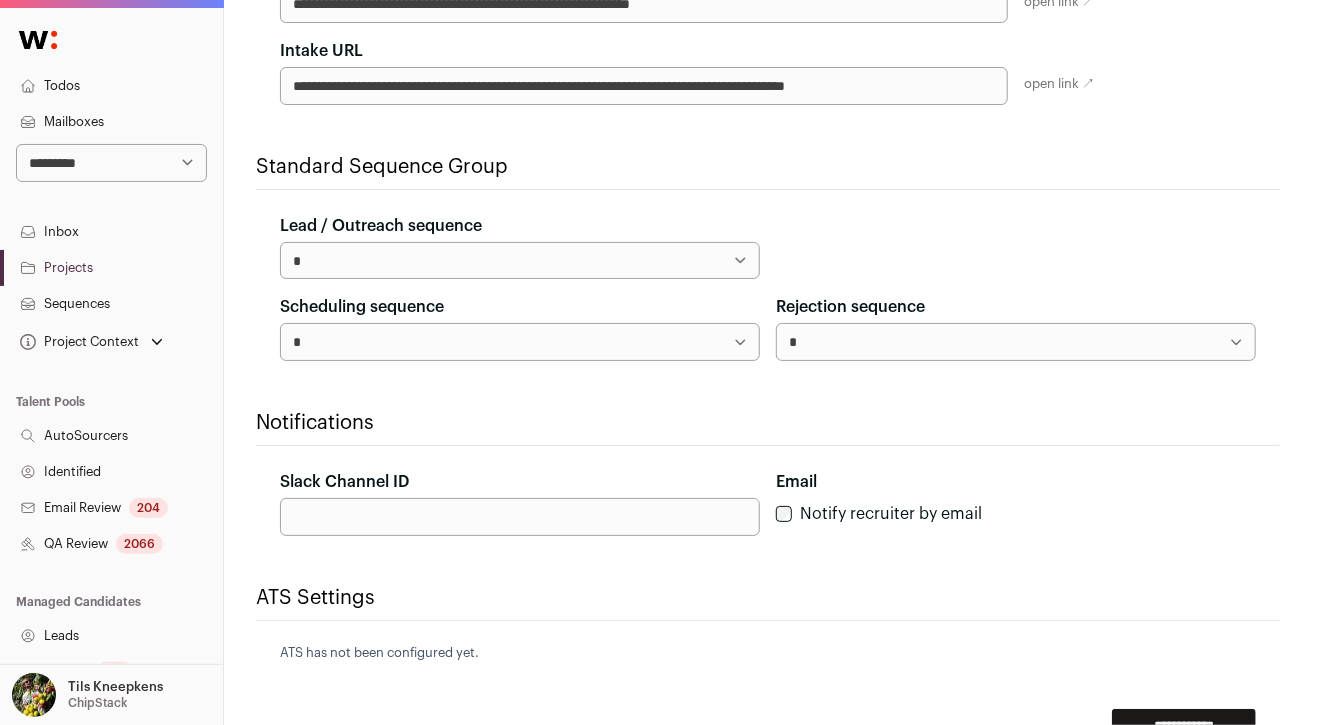 scroll, scrollTop: 793, scrollLeft: 0, axis: vertical 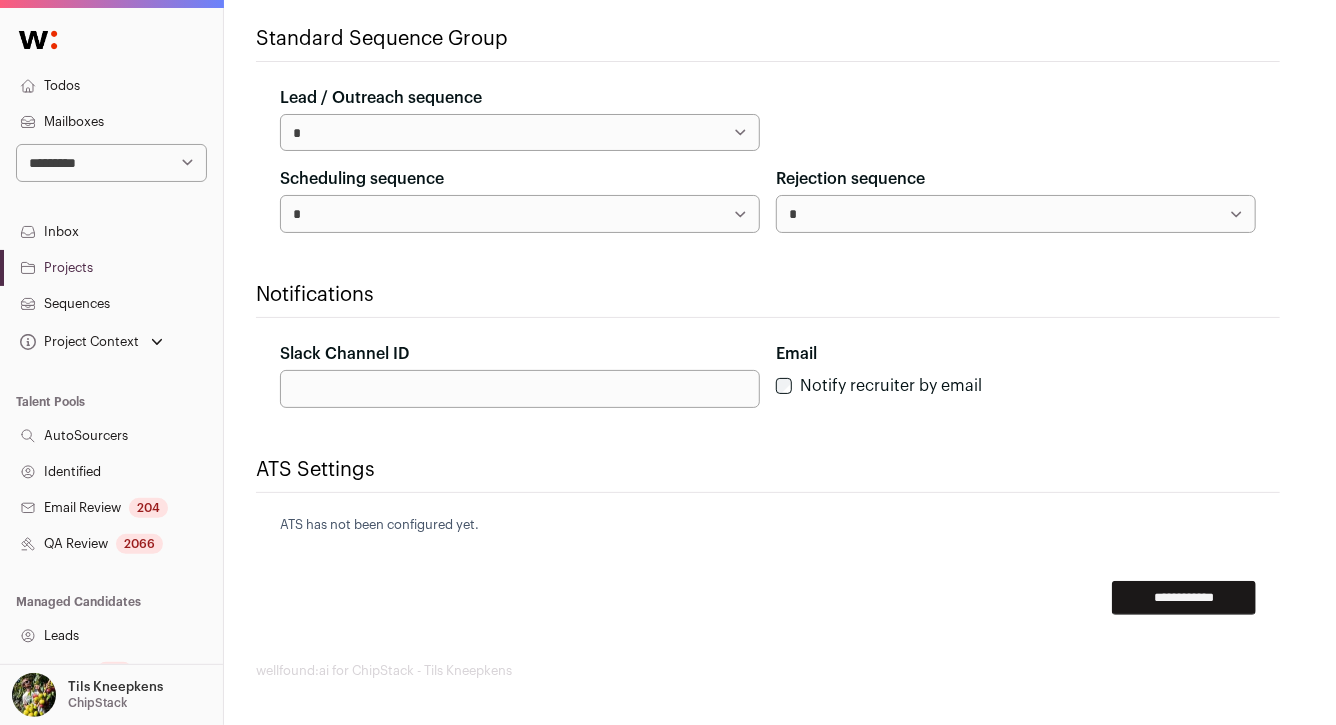 click on "**********" at bounding box center (1016, 214) 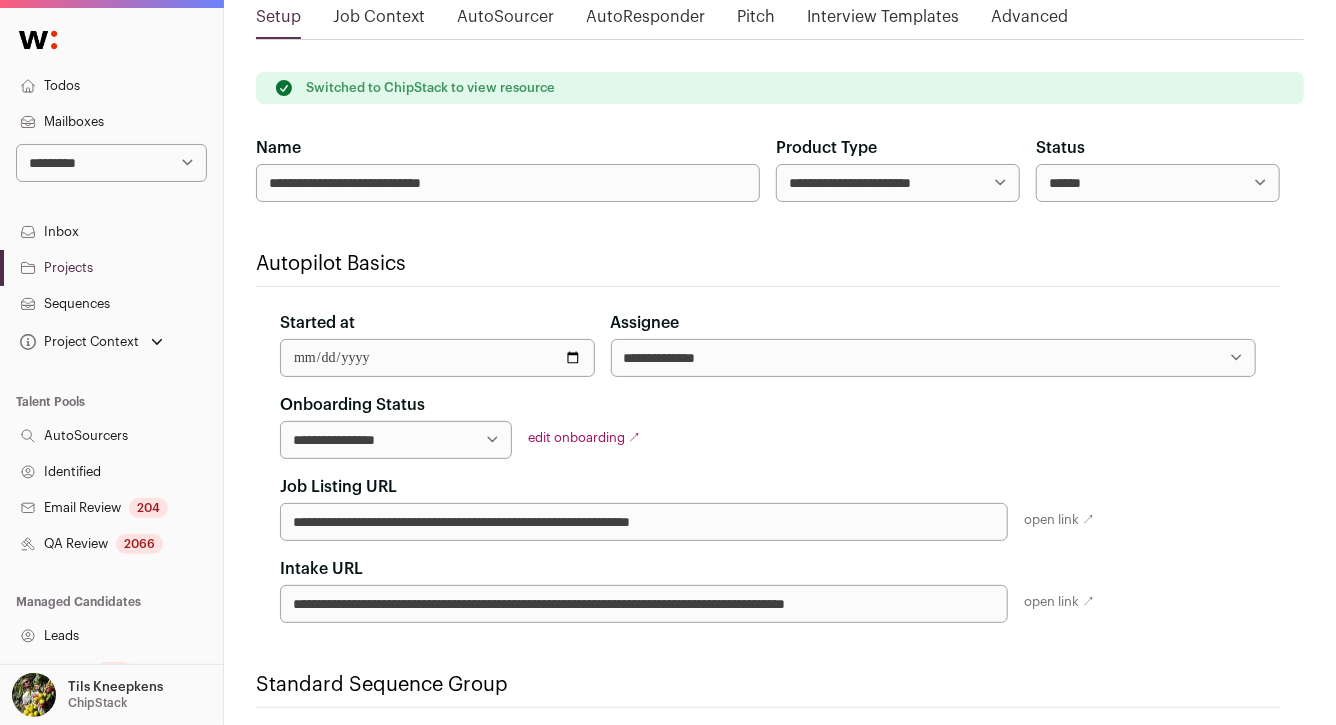 scroll, scrollTop: 102, scrollLeft: 0, axis: vertical 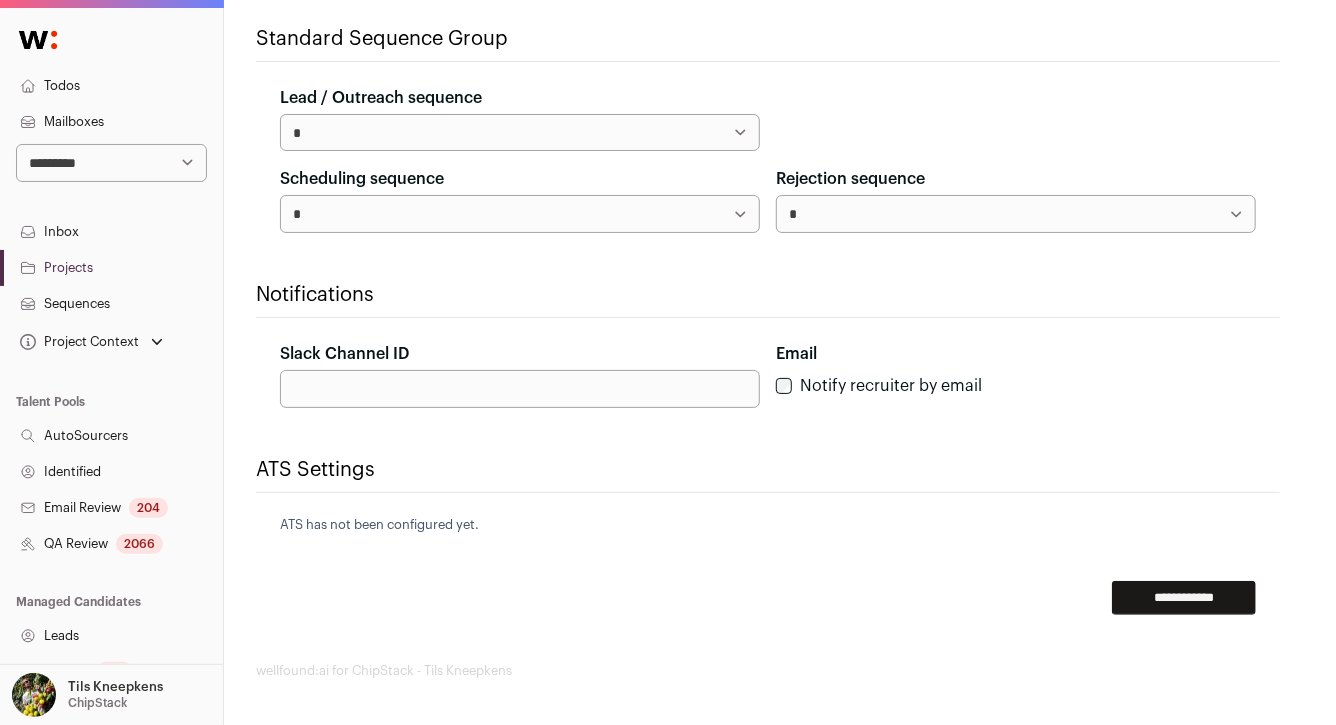 click on "Slack Channel ID" at bounding box center [520, 389] 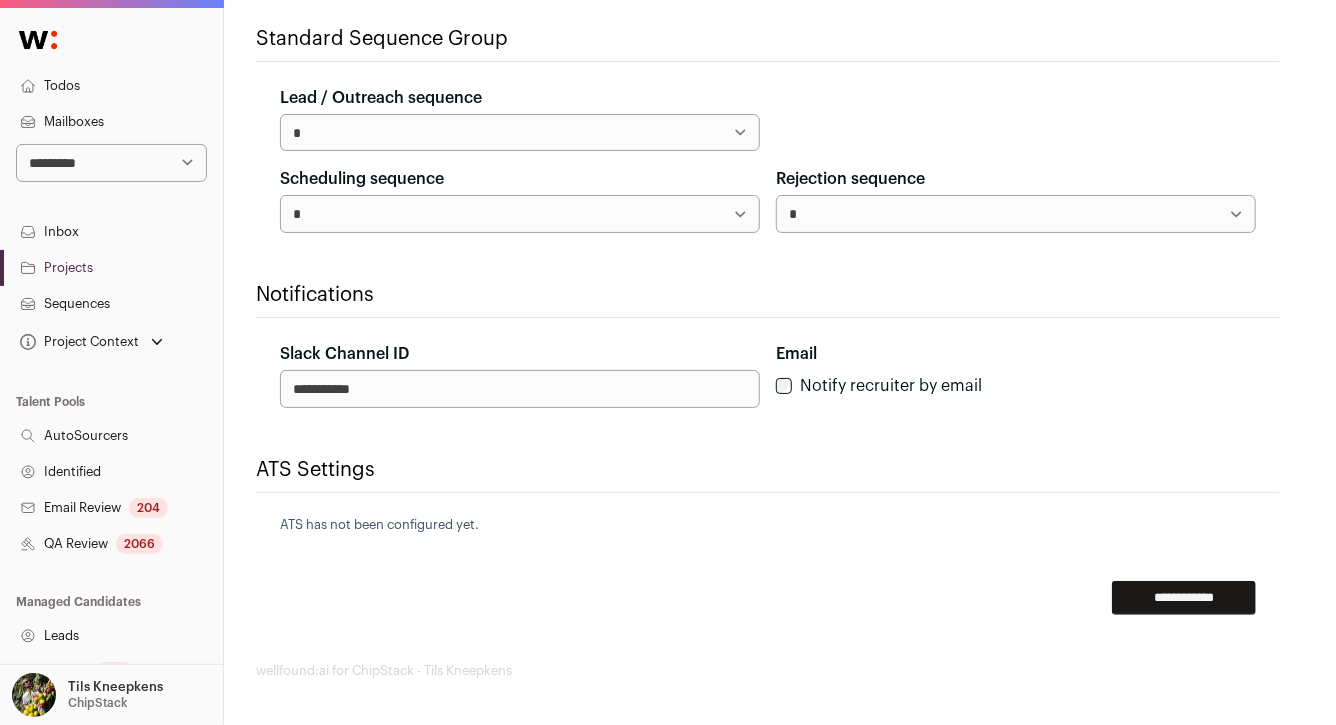 type on "**********" 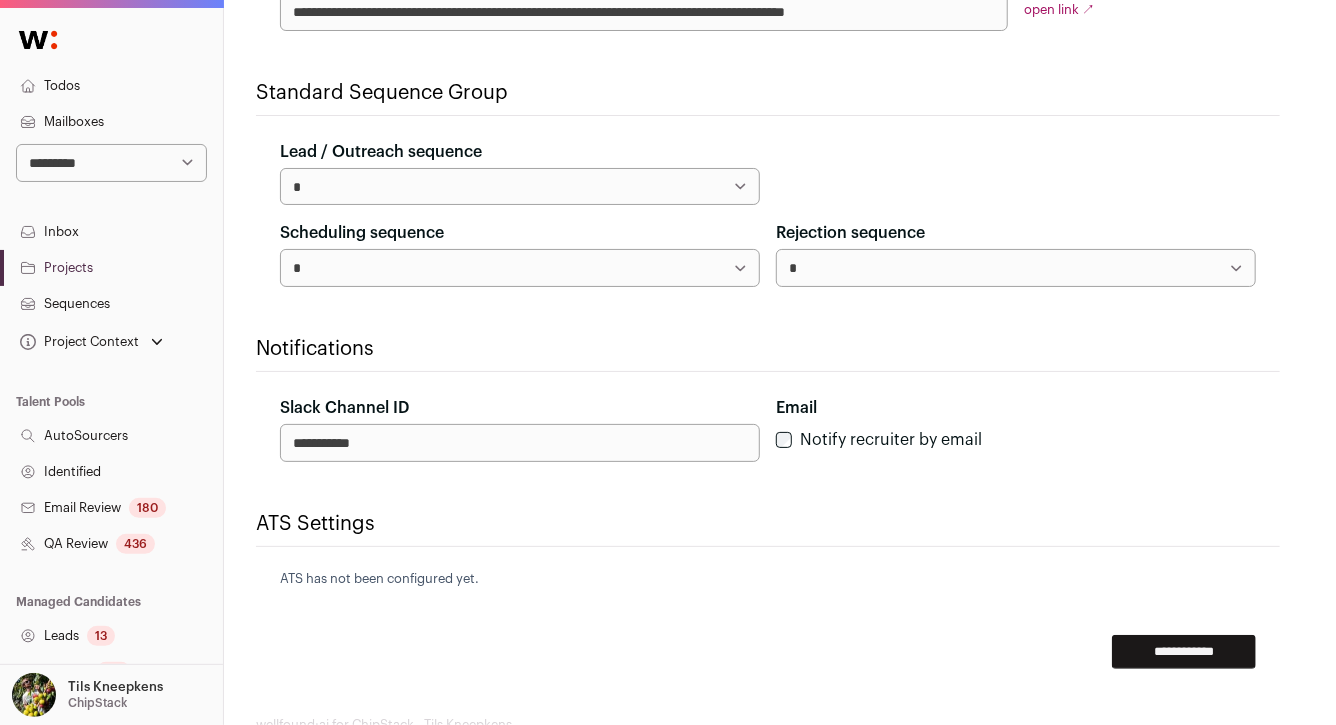 scroll, scrollTop: 793, scrollLeft: 0, axis: vertical 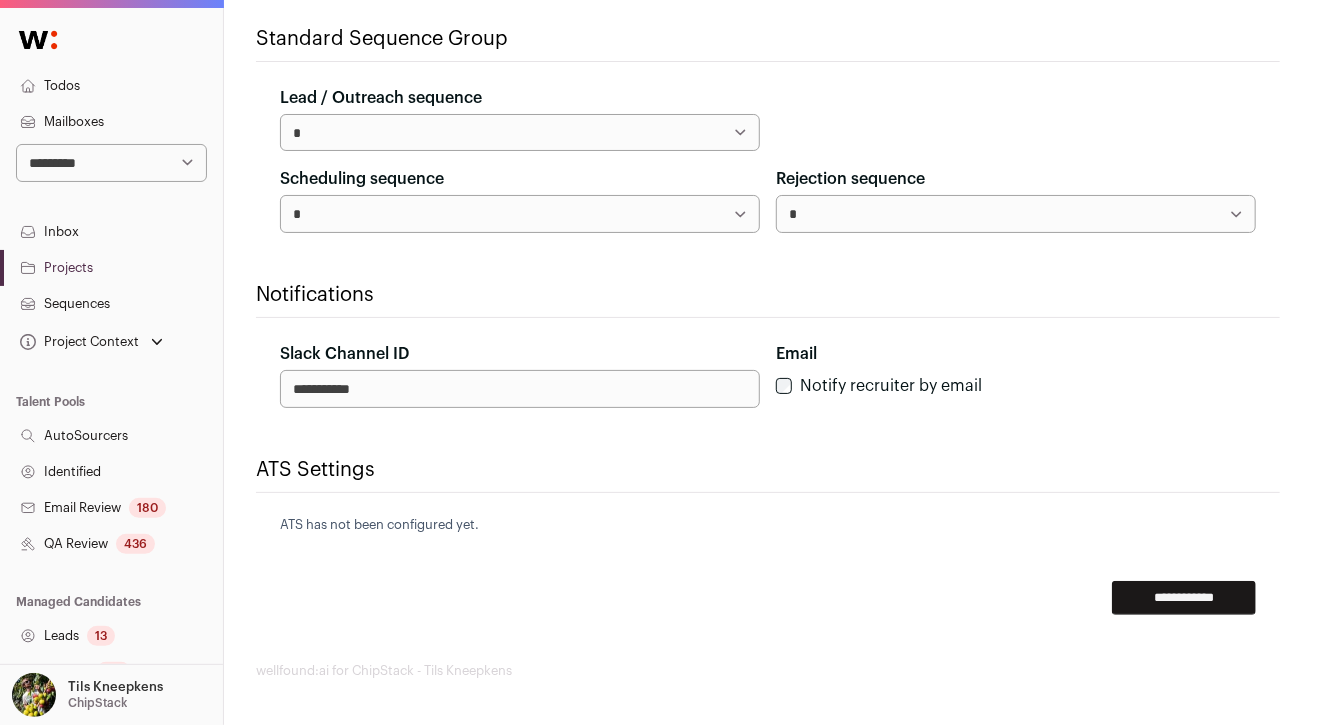click on "Projects" at bounding box center [111, 268] 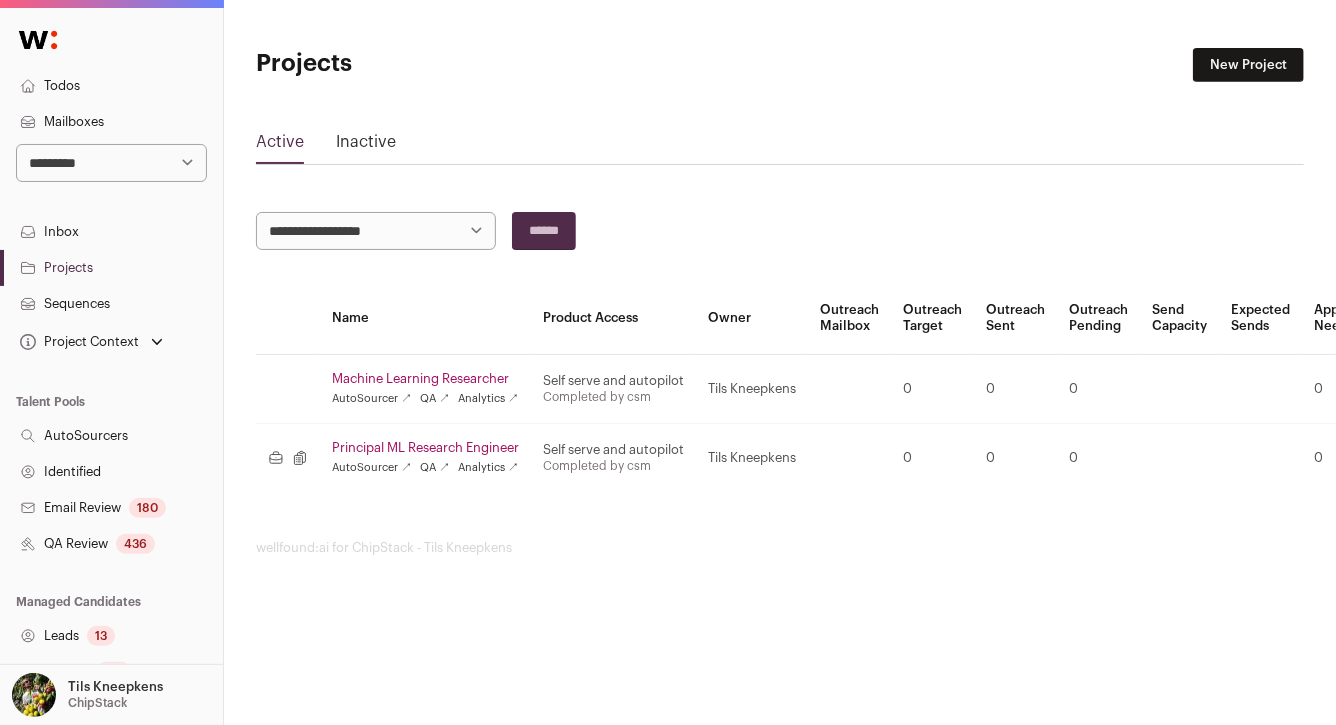 scroll, scrollTop: 0, scrollLeft: 0, axis: both 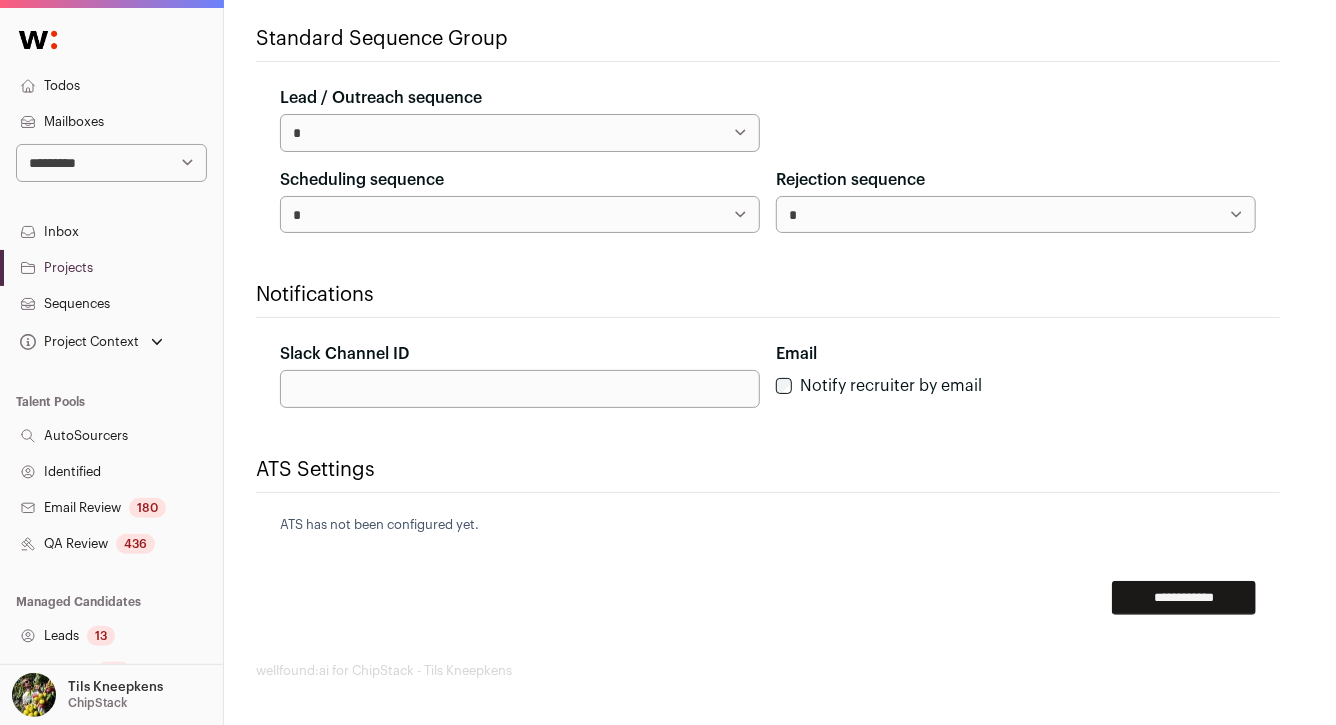 click on "Slack Channel ID" at bounding box center (520, 389) 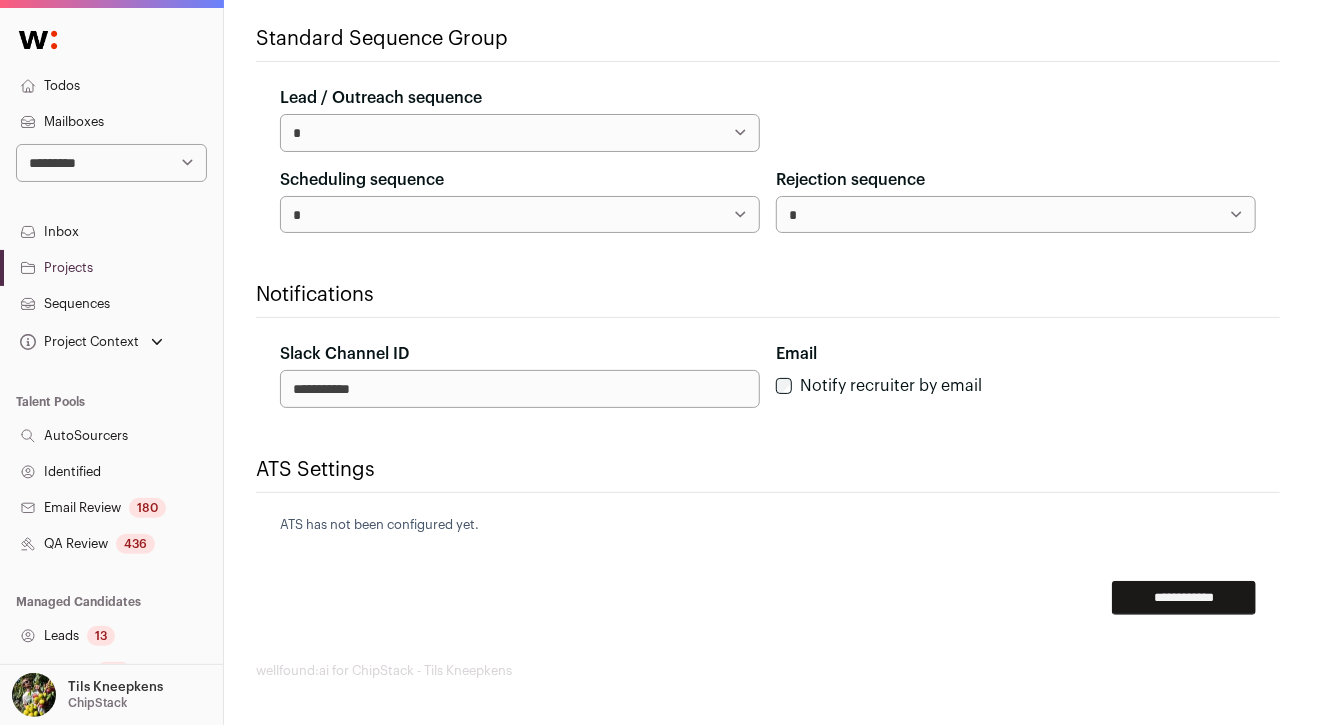 type on "**********" 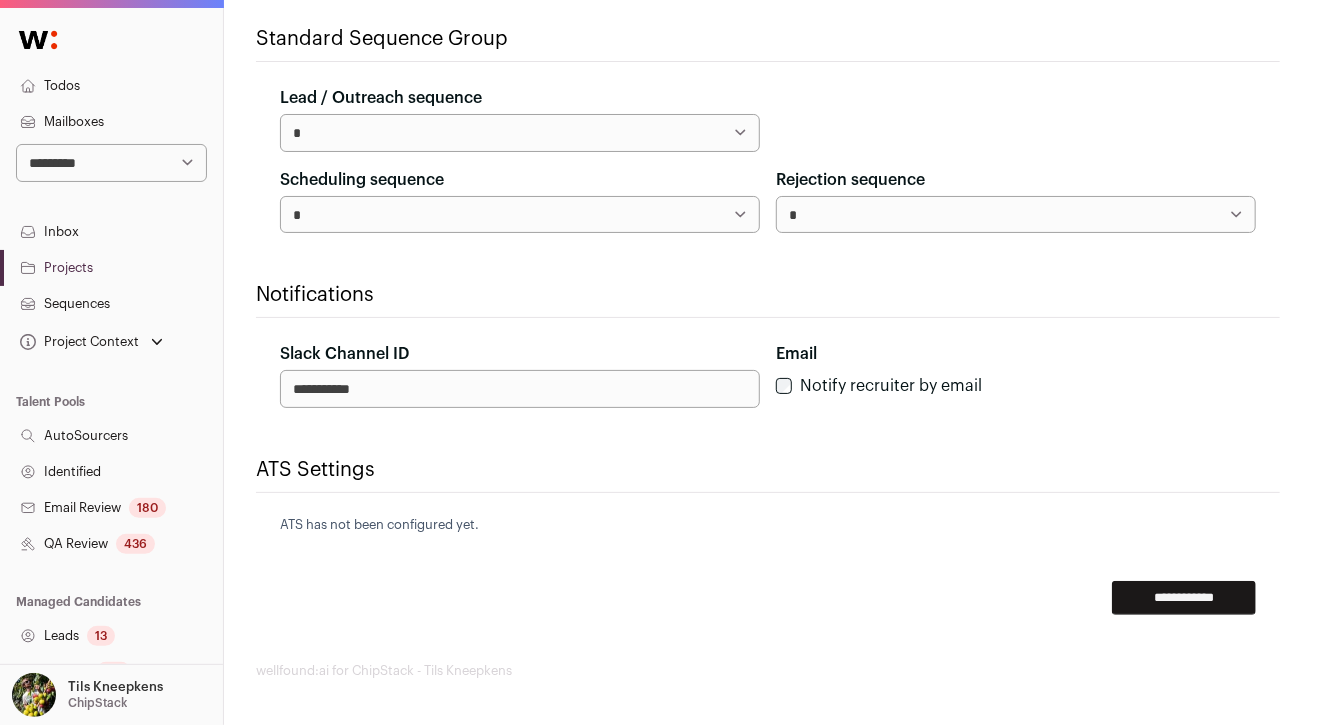 click on "**********" at bounding box center [520, 375] 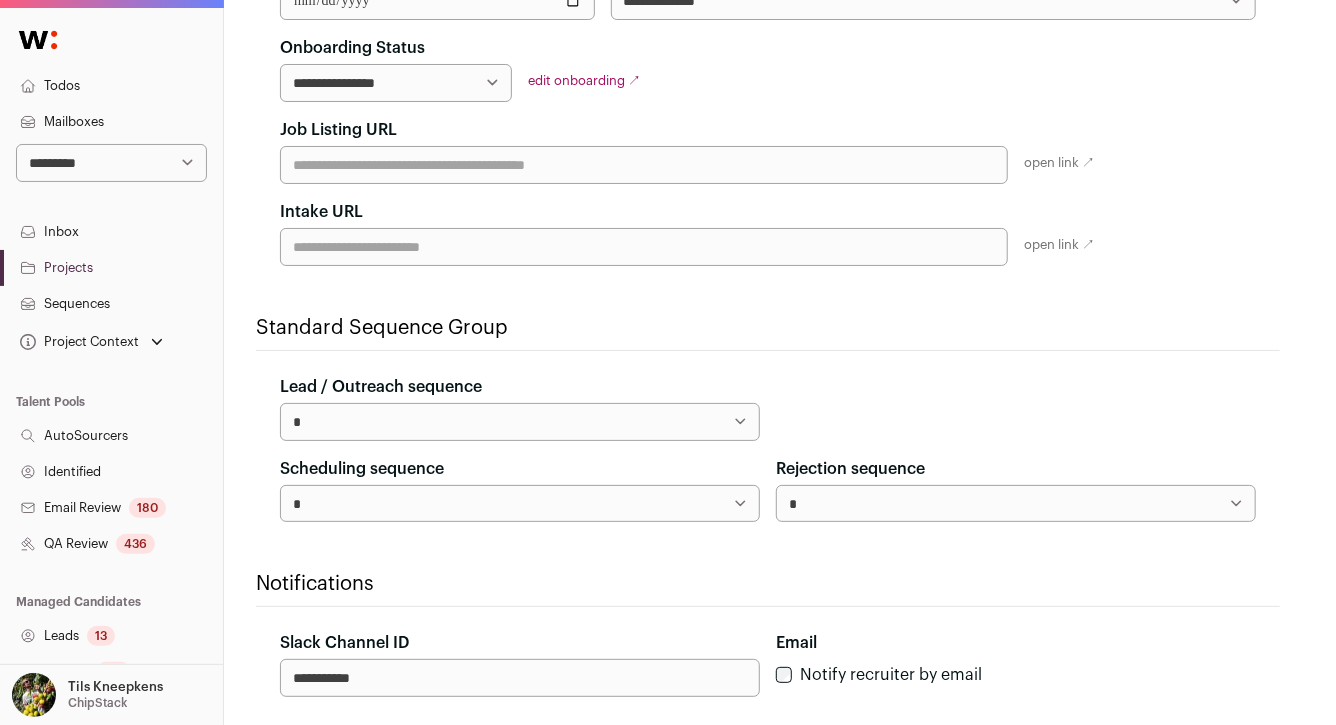 scroll, scrollTop: 435, scrollLeft: 0, axis: vertical 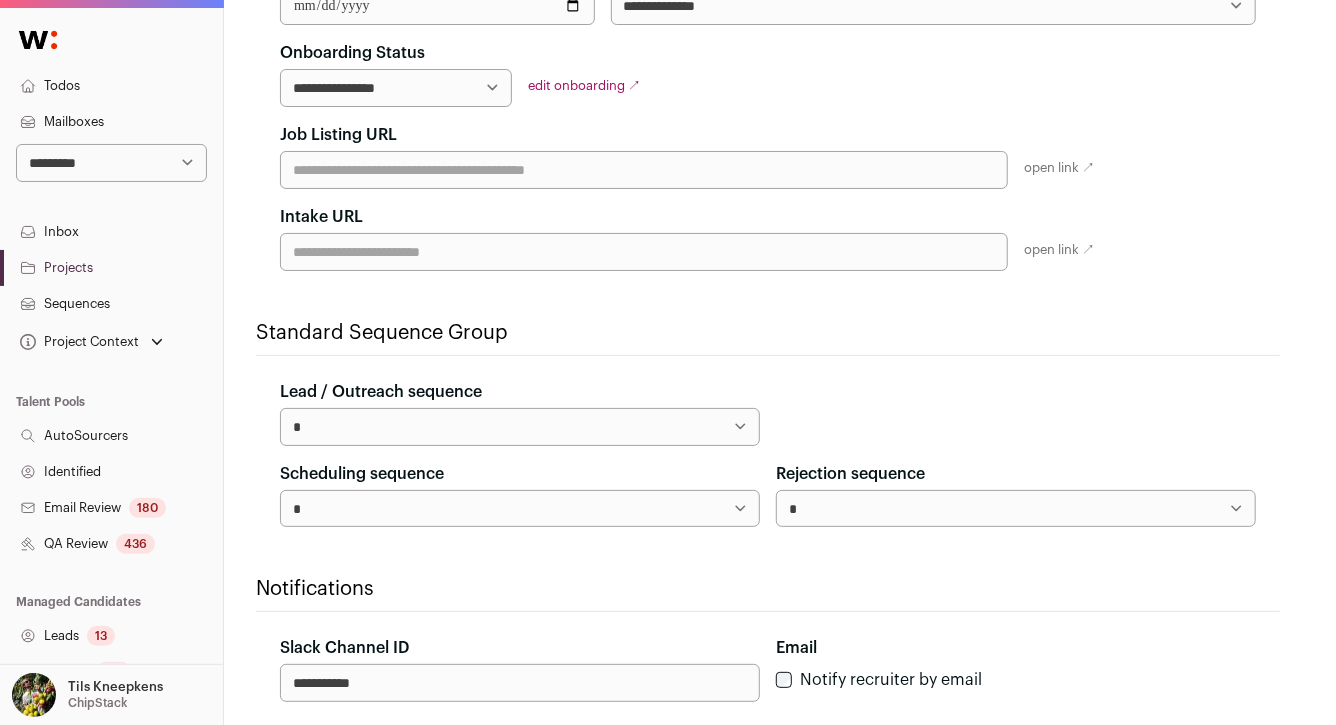 click on "Intake URL" at bounding box center (644, 252) 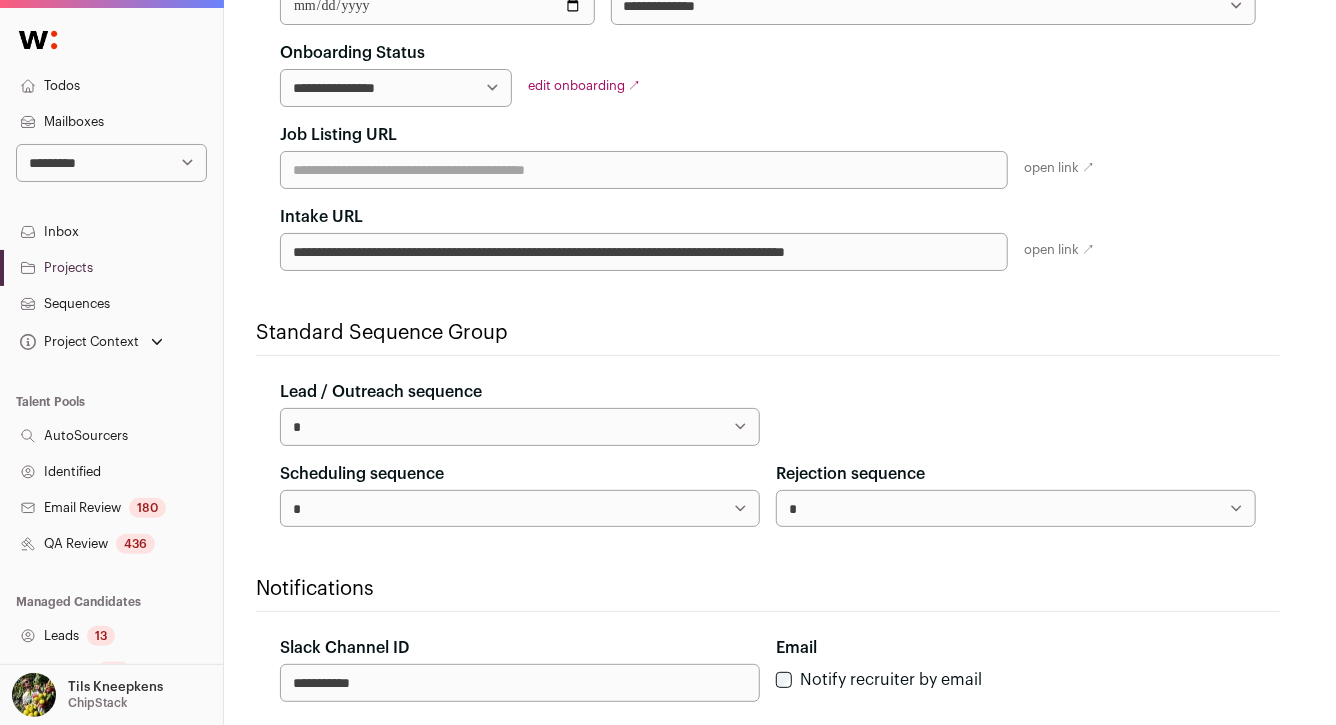 scroll, scrollTop: 0, scrollLeft: 8, axis: horizontal 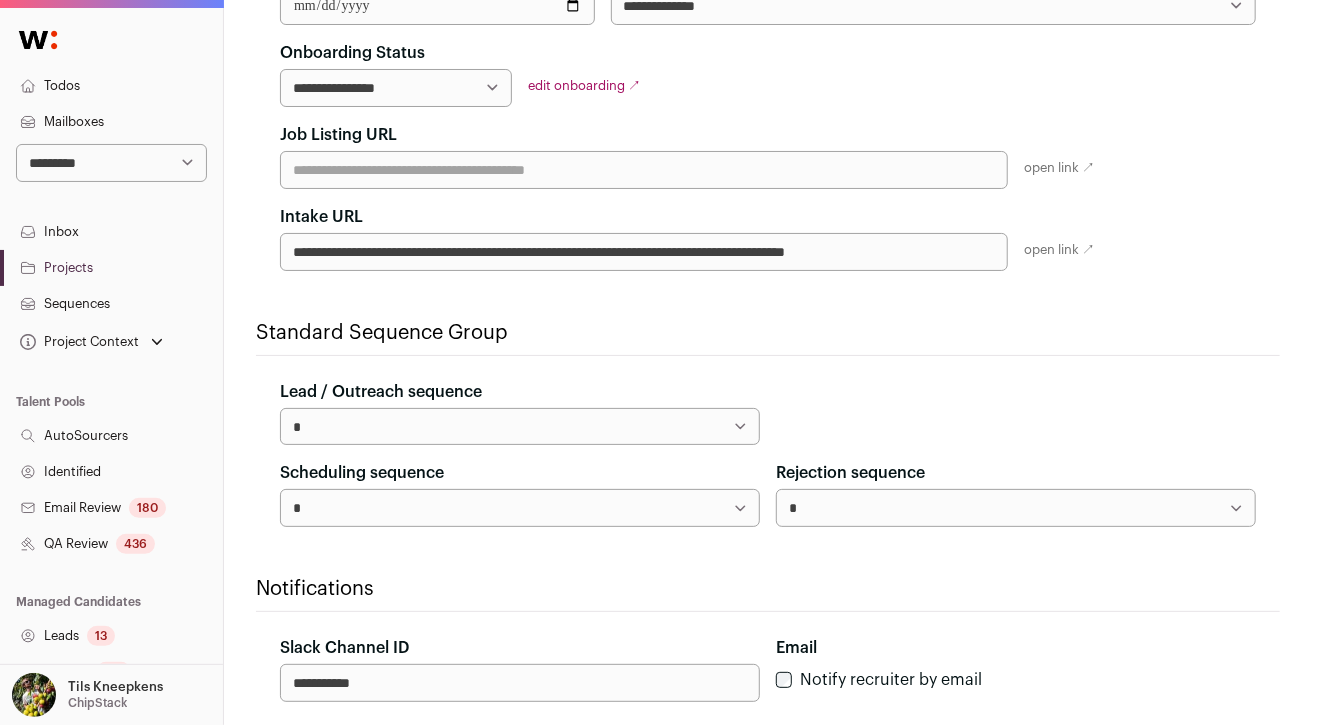 type on "**********" 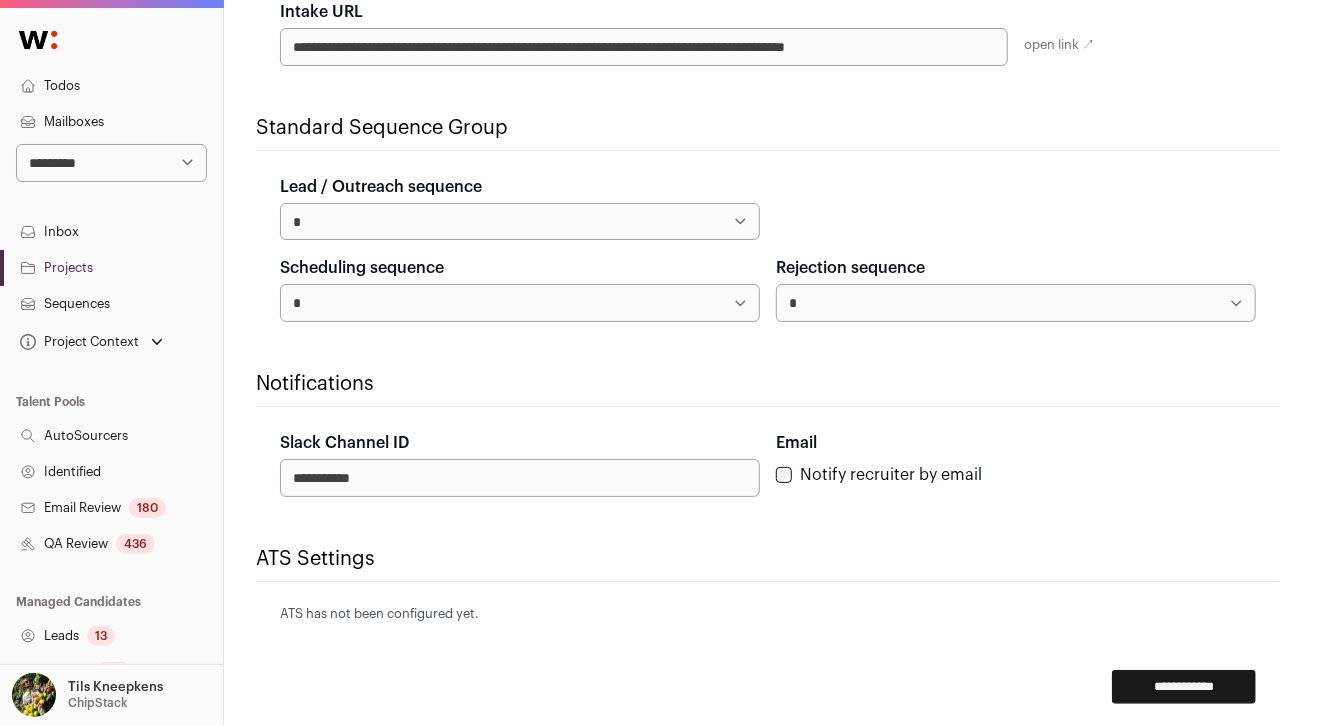 scroll, scrollTop: 636, scrollLeft: 0, axis: vertical 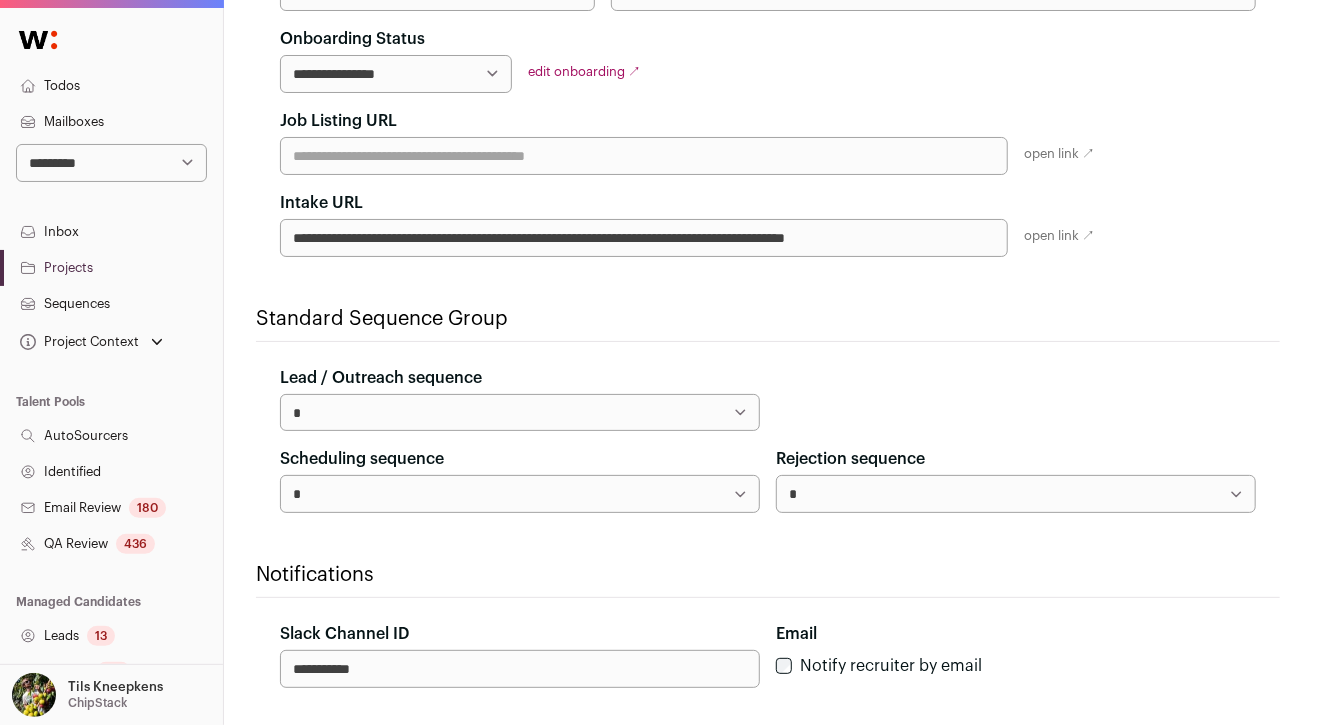 click on "Standard Sequence Group" at bounding box center (768, 319) 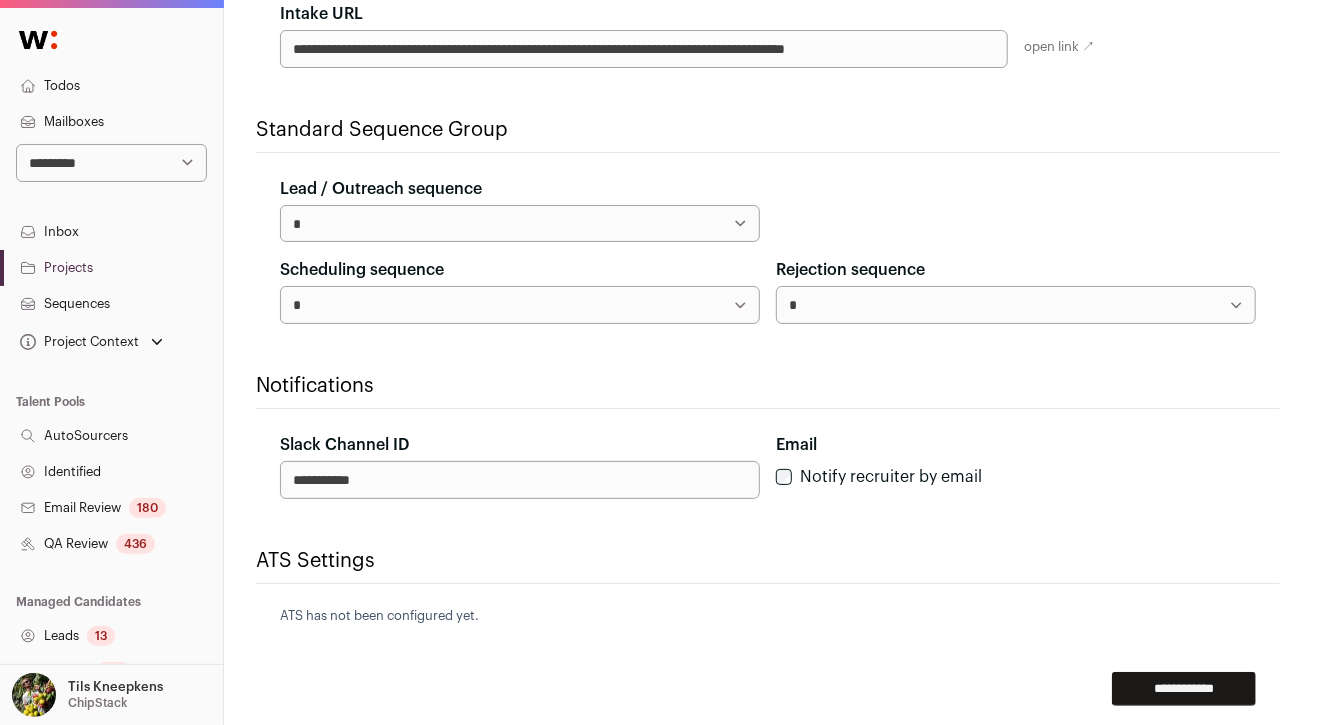 scroll, scrollTop: 729, scrollLeft: 0, axis: vertical 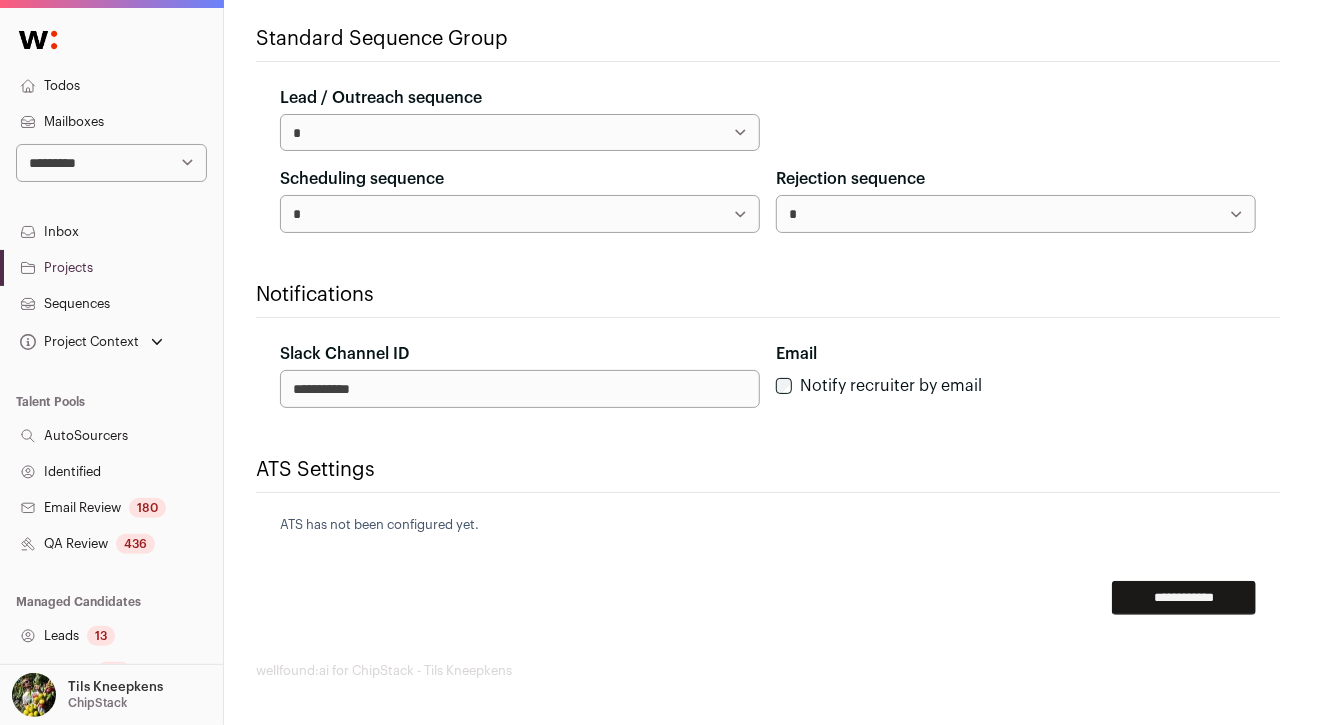 click on "**********" at bounding box center [1016, 214] 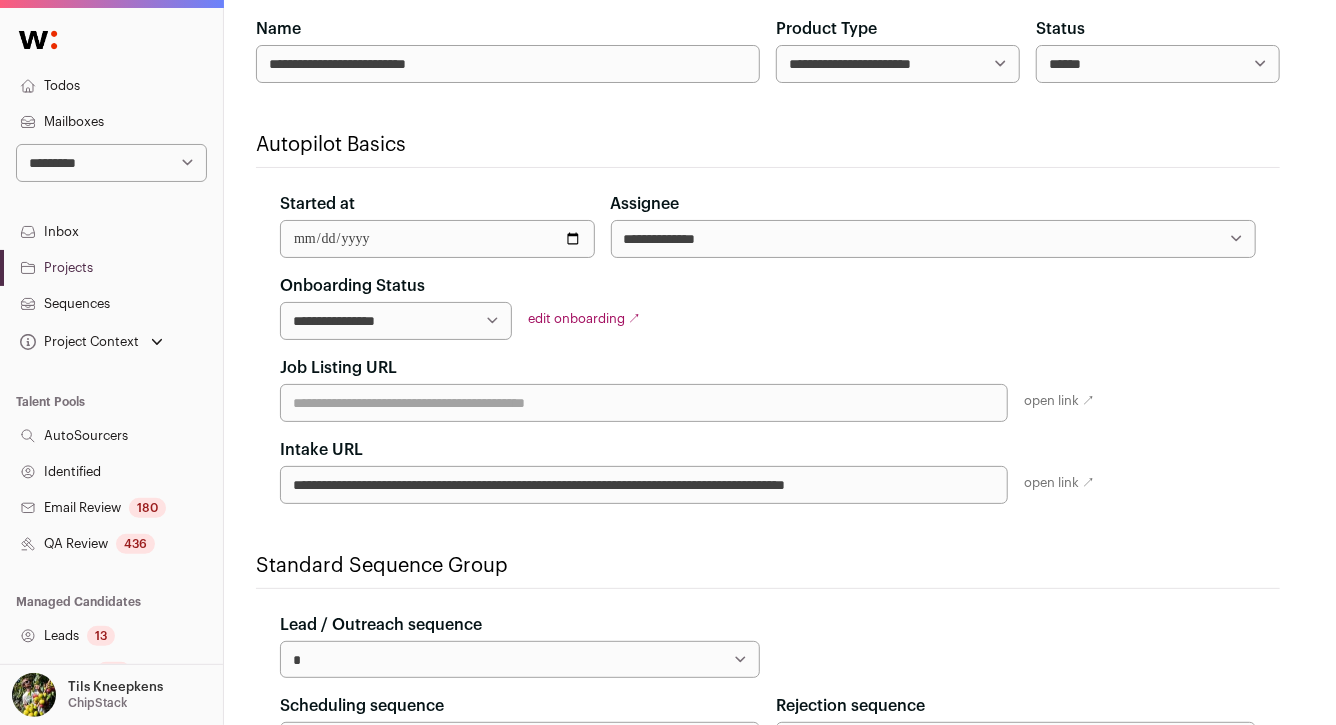 scroll, scrollTop: 160, scrollLeft: 0, axis: vertical 